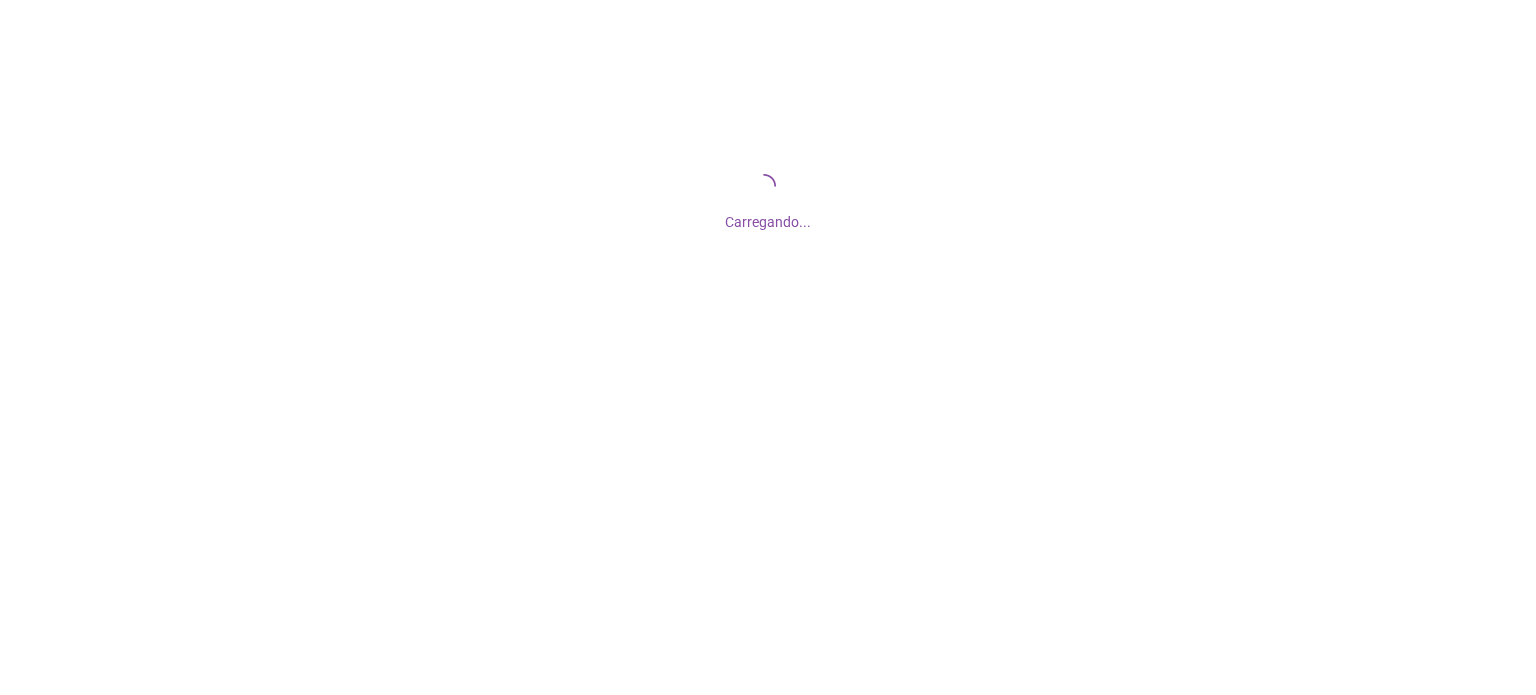 scroll, scrollTop: 0, scrollLeft: 0, axis: both 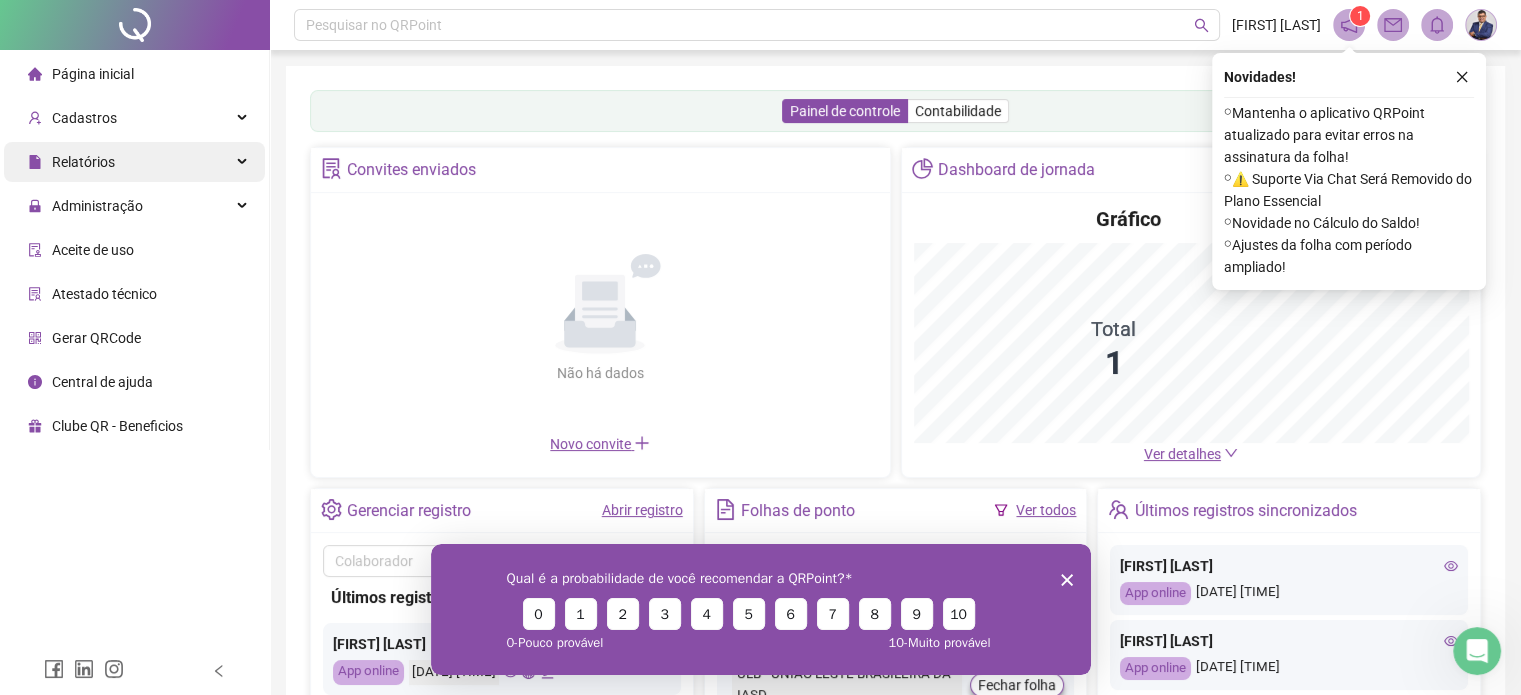 click on "Página inicial Cadastros Relatórios Administração Aceite de uso Atestado técnico Gerar QRCode Central de ajuda Clube QR - Beneficios   Pesquisar no QRPoint [FIRST] [LAST] 1 Painel de controle Contabilidade Convites enviados Não há dados Não há dados Novo convite   Dashboard de jornada Gráfico Total 1 Ver detalhes   Gerenciar registro Abrir registro Colaborador Últimos registros sincronizados [FIRST] [LAST] App online [DATE] [TIME] [FIRST] [LAST] App online [DATE] [TIME] [FIRST] [LAST] App online [DATE] [TIME] [FIRST] [LAST] App online [DATE] [TIME] [FIRST] [LAST] App online [DATE] [TIME] [FIRST] [LAST] App online [DATE] [TIME] [FIRST] [LAST] App online [DATE] [TIME] [FIRST] [LAST] App online [DATE] [TIME] [FIRST] [LAST] App online [DATE] [TIME] [FIRST] [LAST] App online [DATE] [TIME] [FIRST] [LAST] App online" at bounding box center (760, 347) 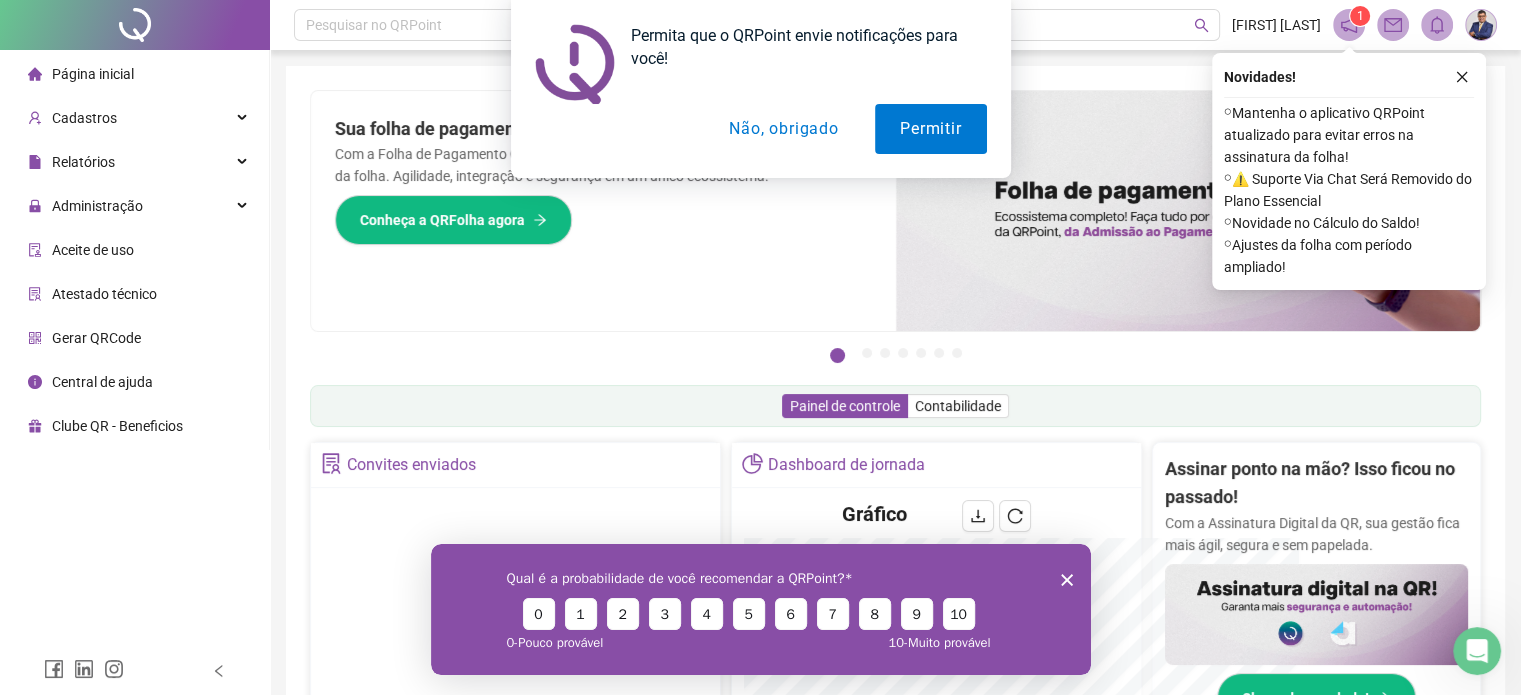 click on "Não, obrigado" at bounding box center (783, 129) 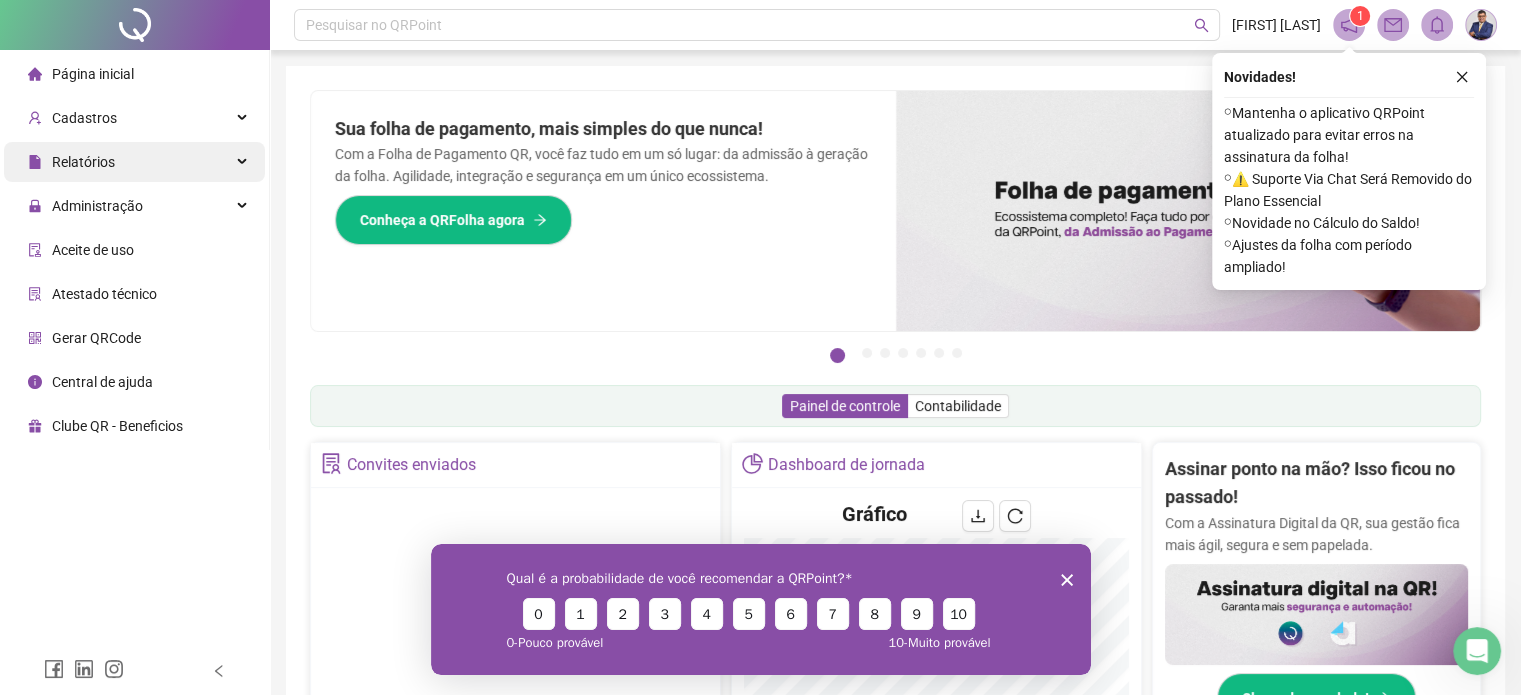click on "Relatórios" at bounding box center [134, 162] 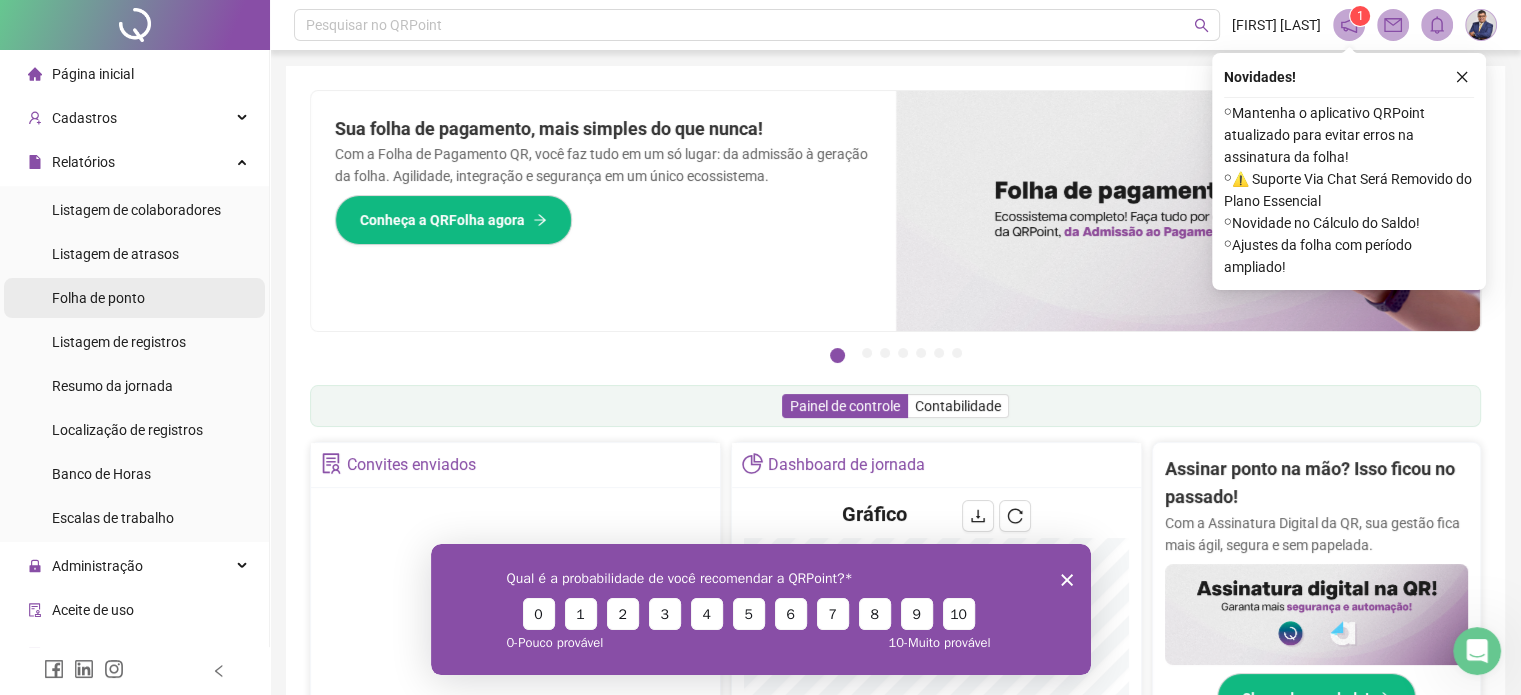 click on "Folha de ponto" at bounding box center (134, 298) 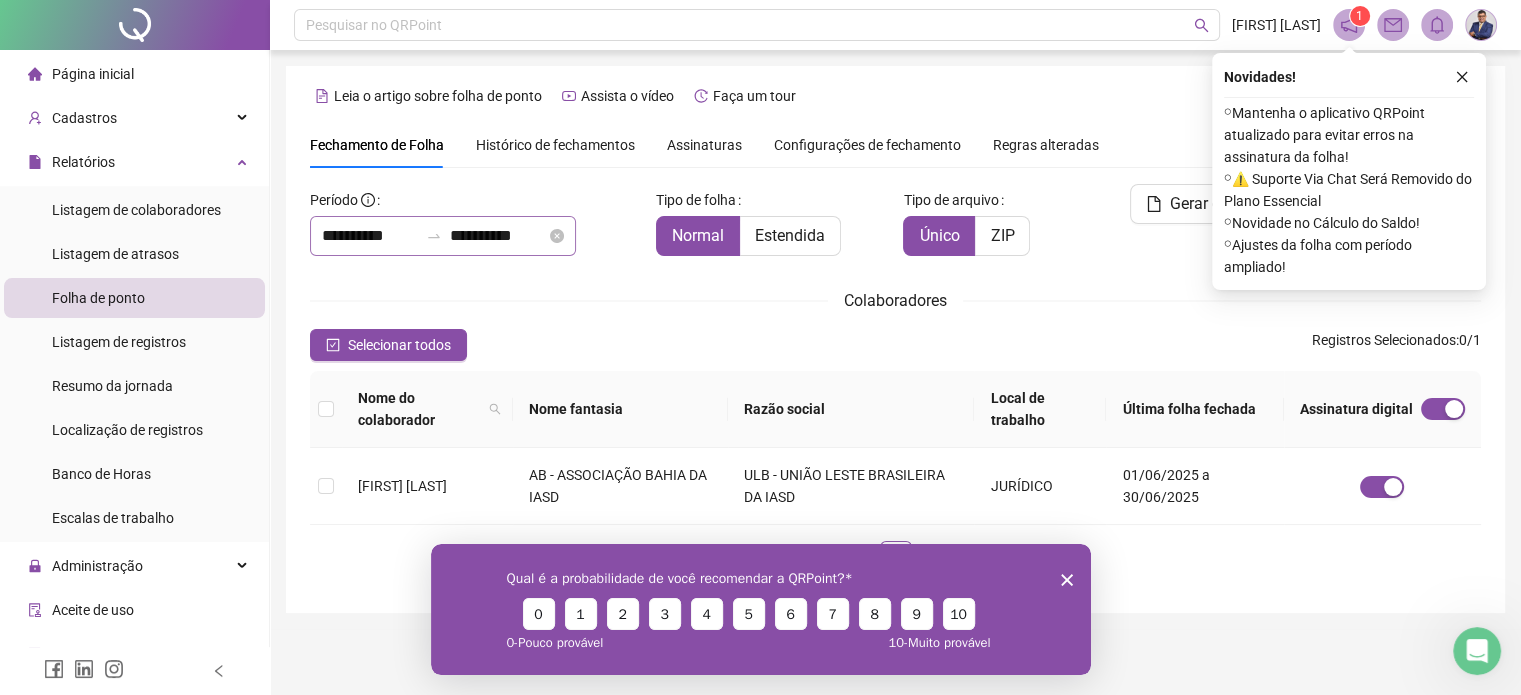 scroll, scrollTop: 3, scrollLeft: 0, axis: vertical 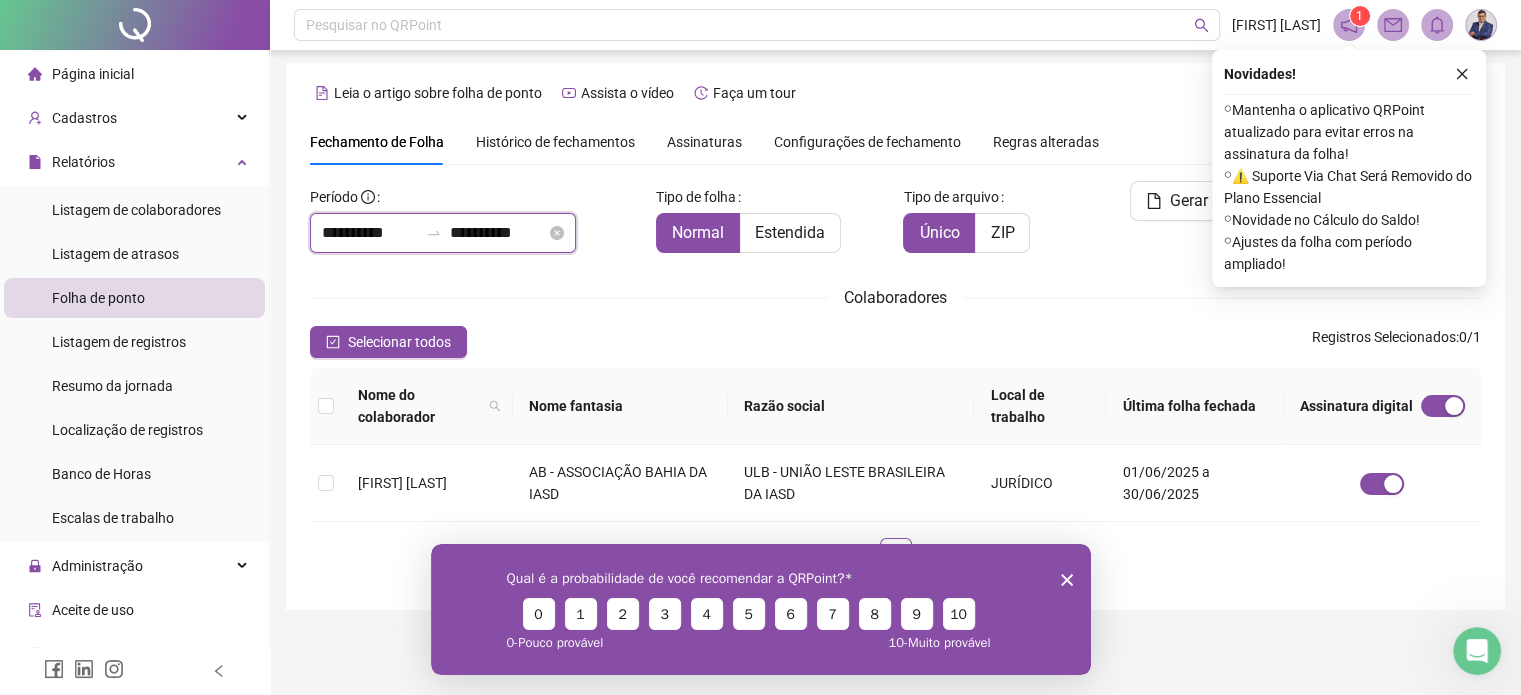 click on "**********" at bounding box center (370, 233) 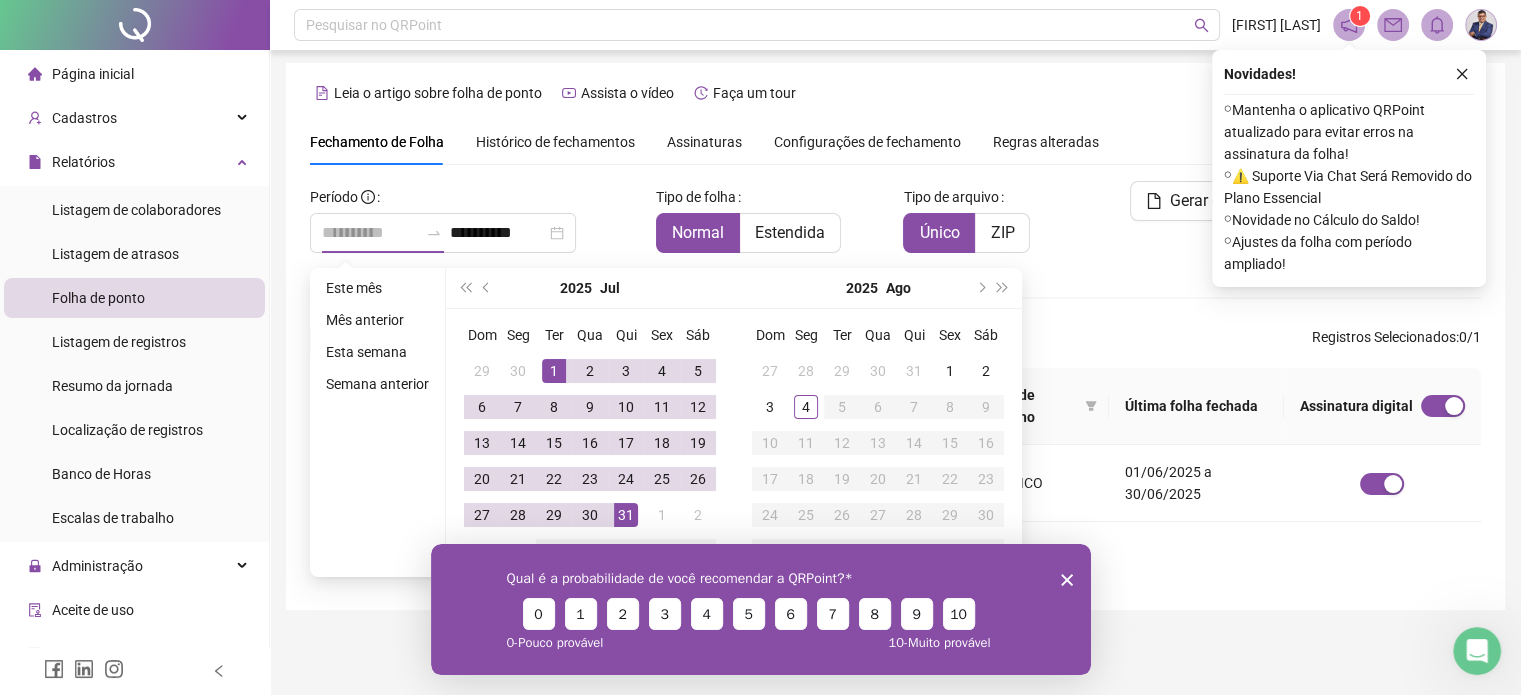 click on "1" at bounding box center (554, 371) 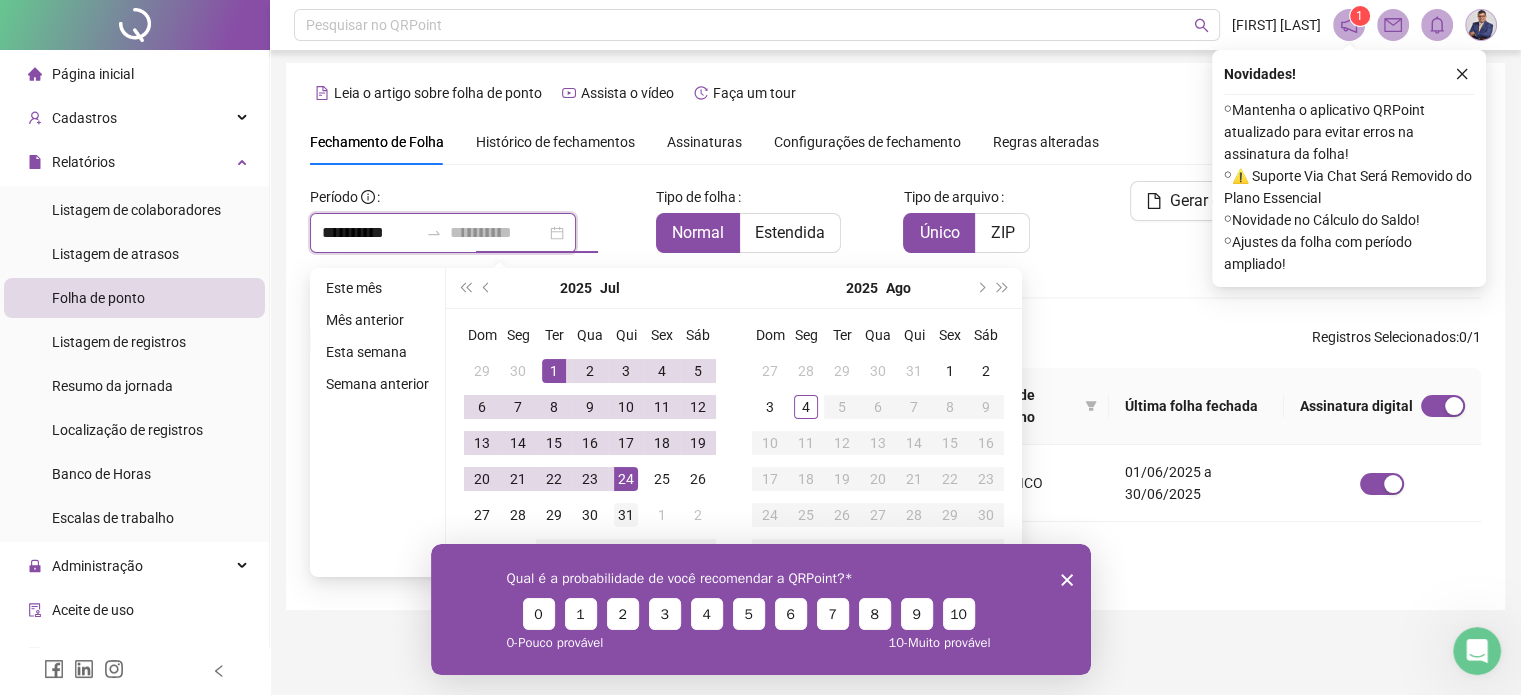 type on "**********" 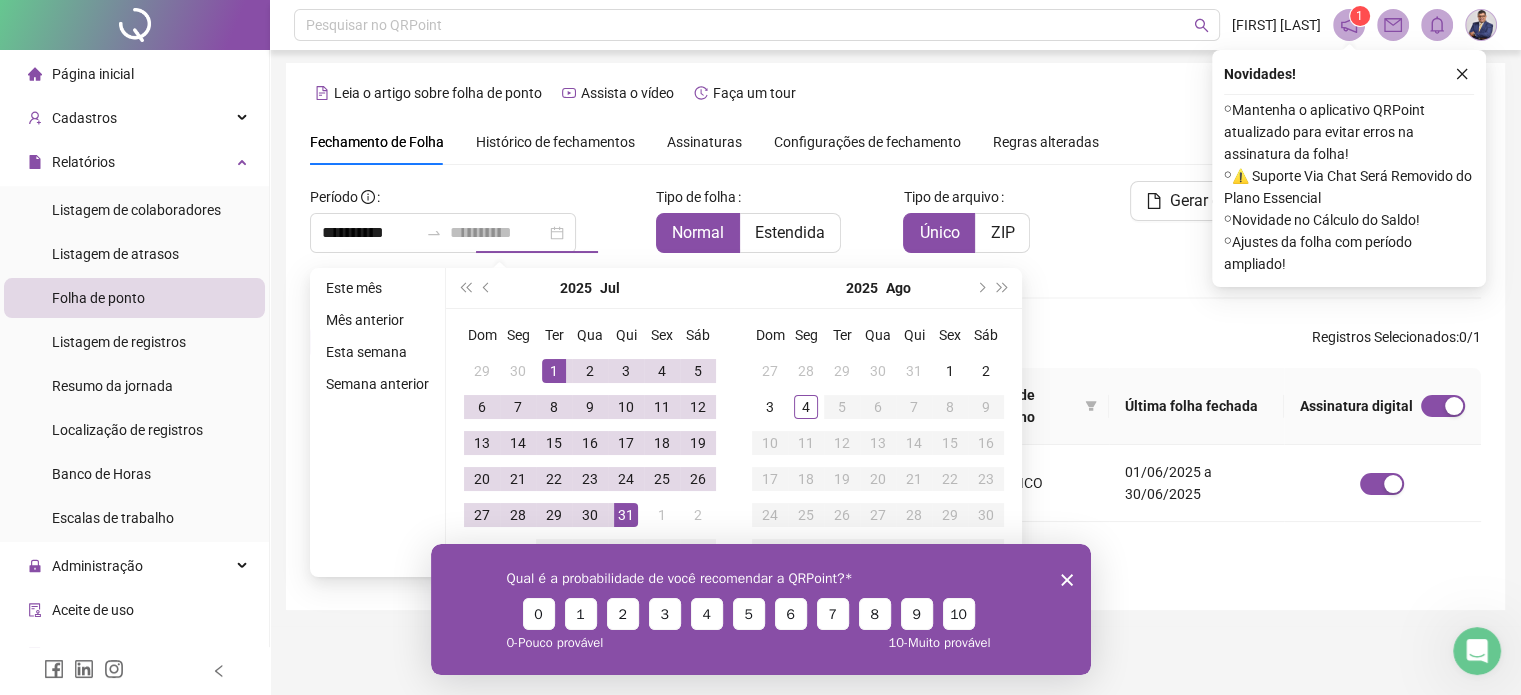 click on "31" at bounding box center (626, 515) 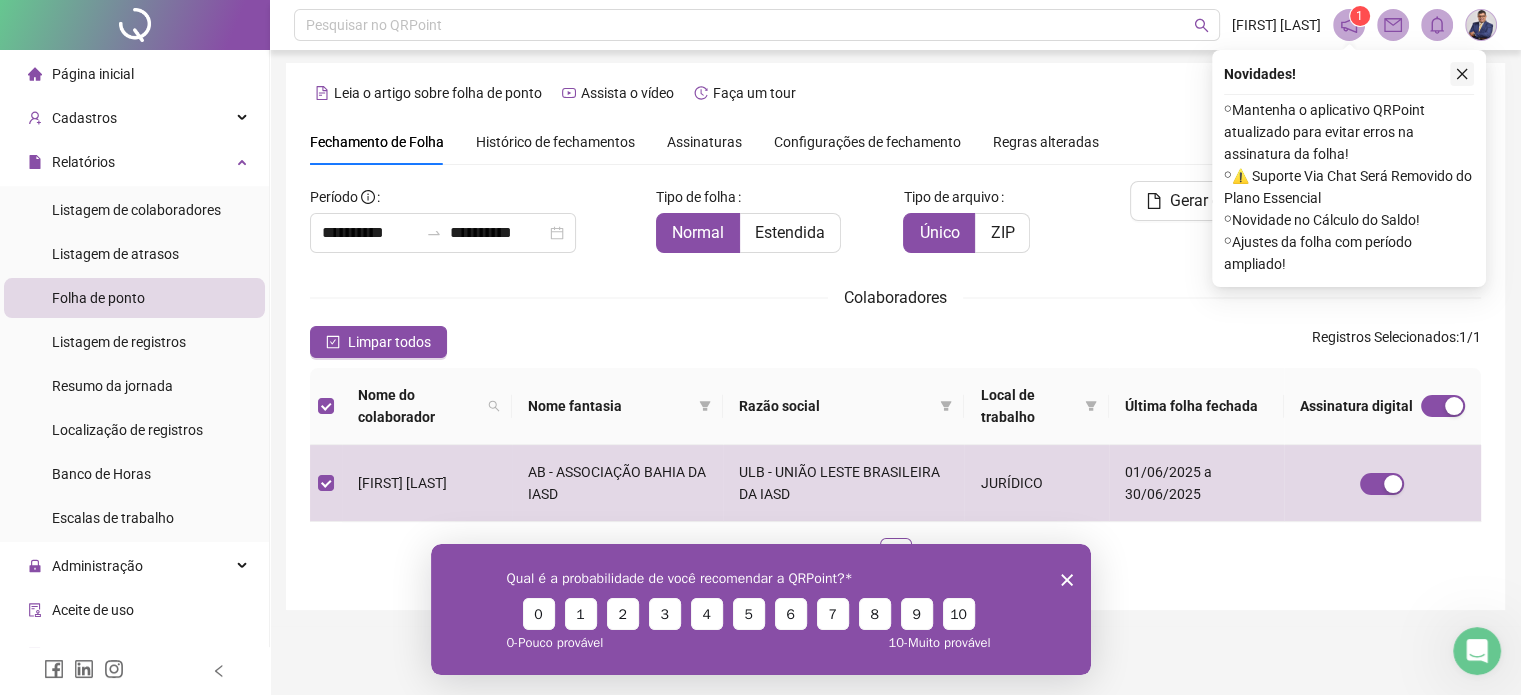 click 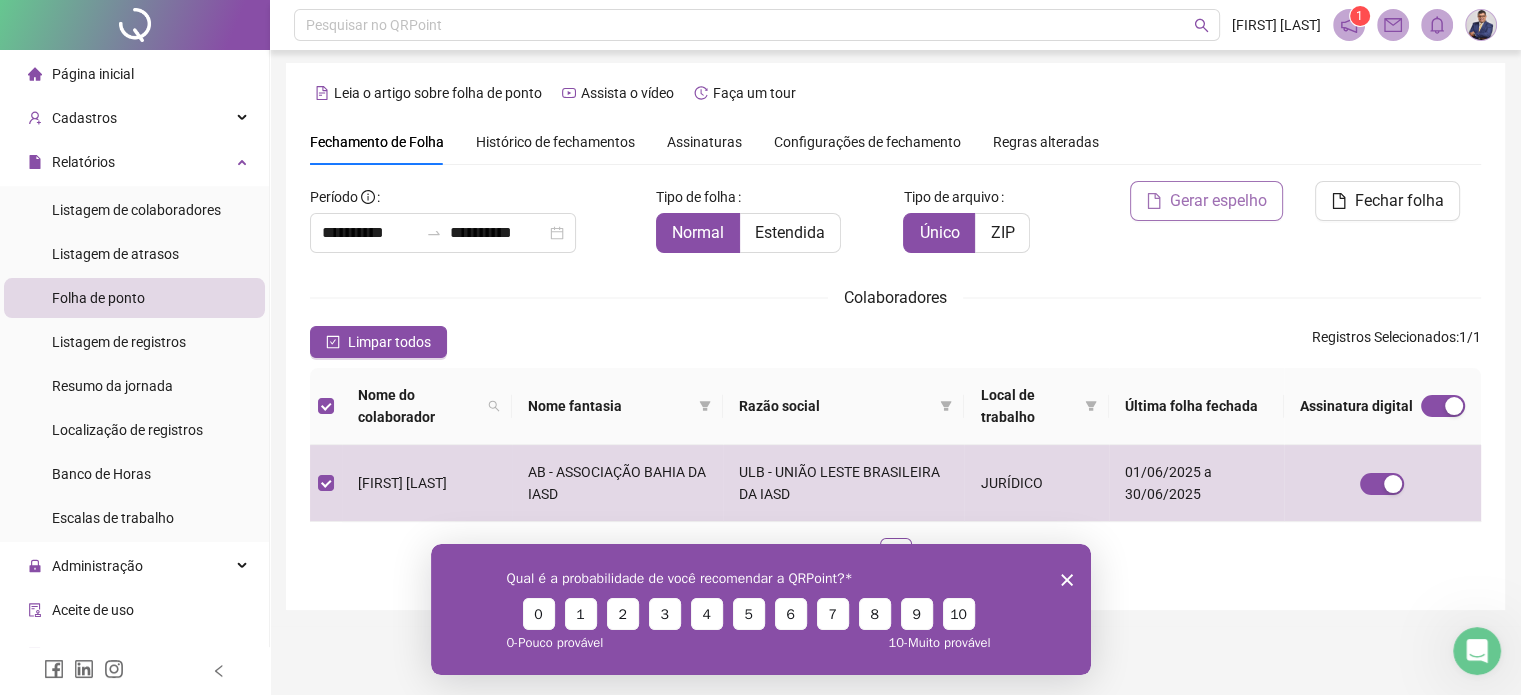 click on "Gerar espelho" at bounding box center [1218, 201] 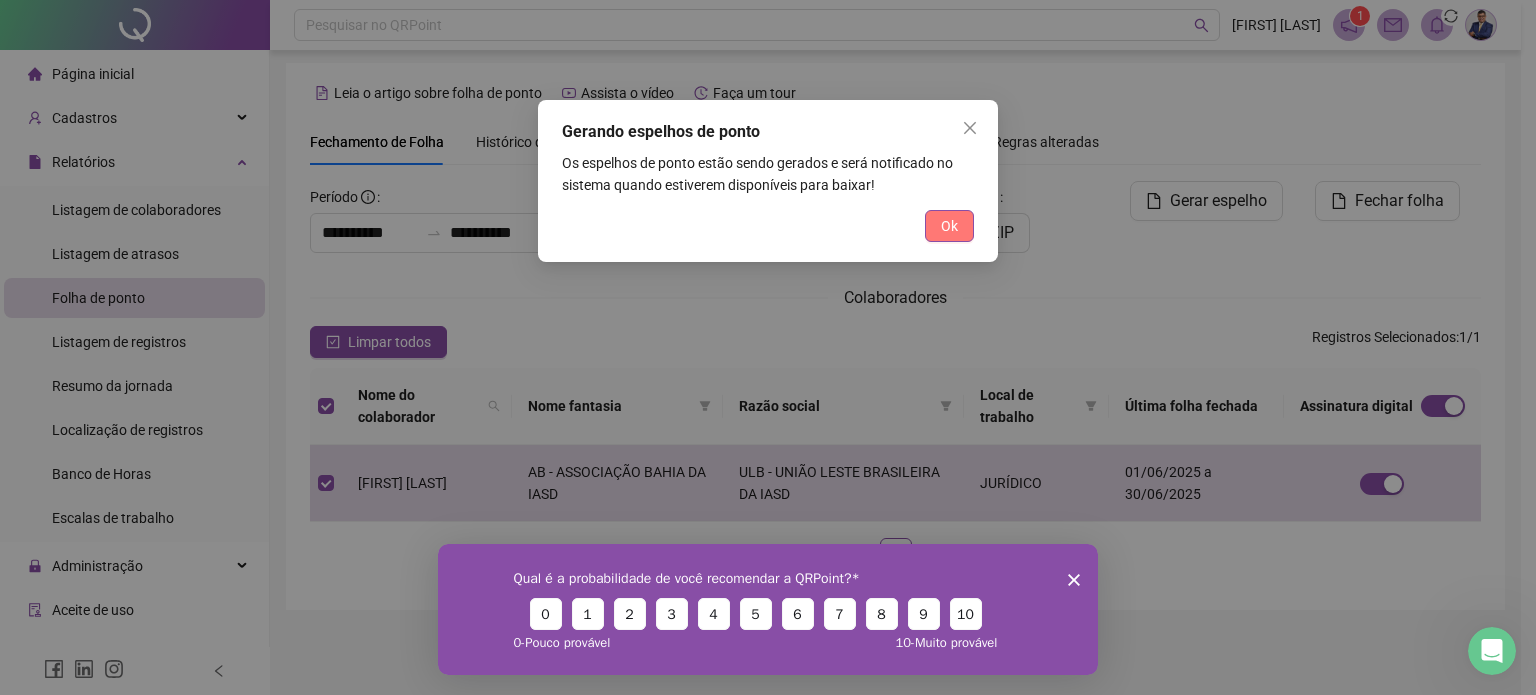 click on "Ok" at bounding box center [949, 226] 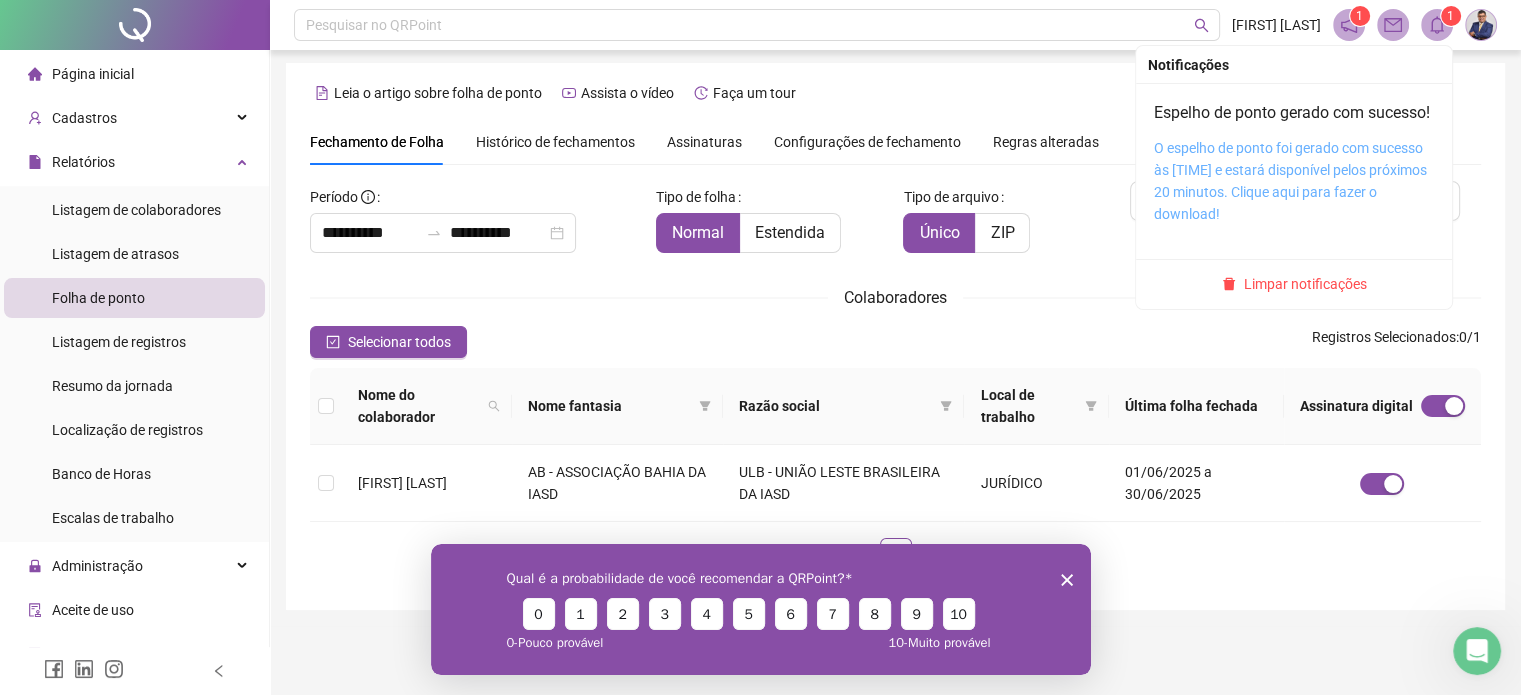click on "O espelho de ponto foi gerado com sucesso às [TIME] e estará disponível pelos próximos 20 minutos.
Clique aqui para fazer o download!" at bounding box center [1290, 181] 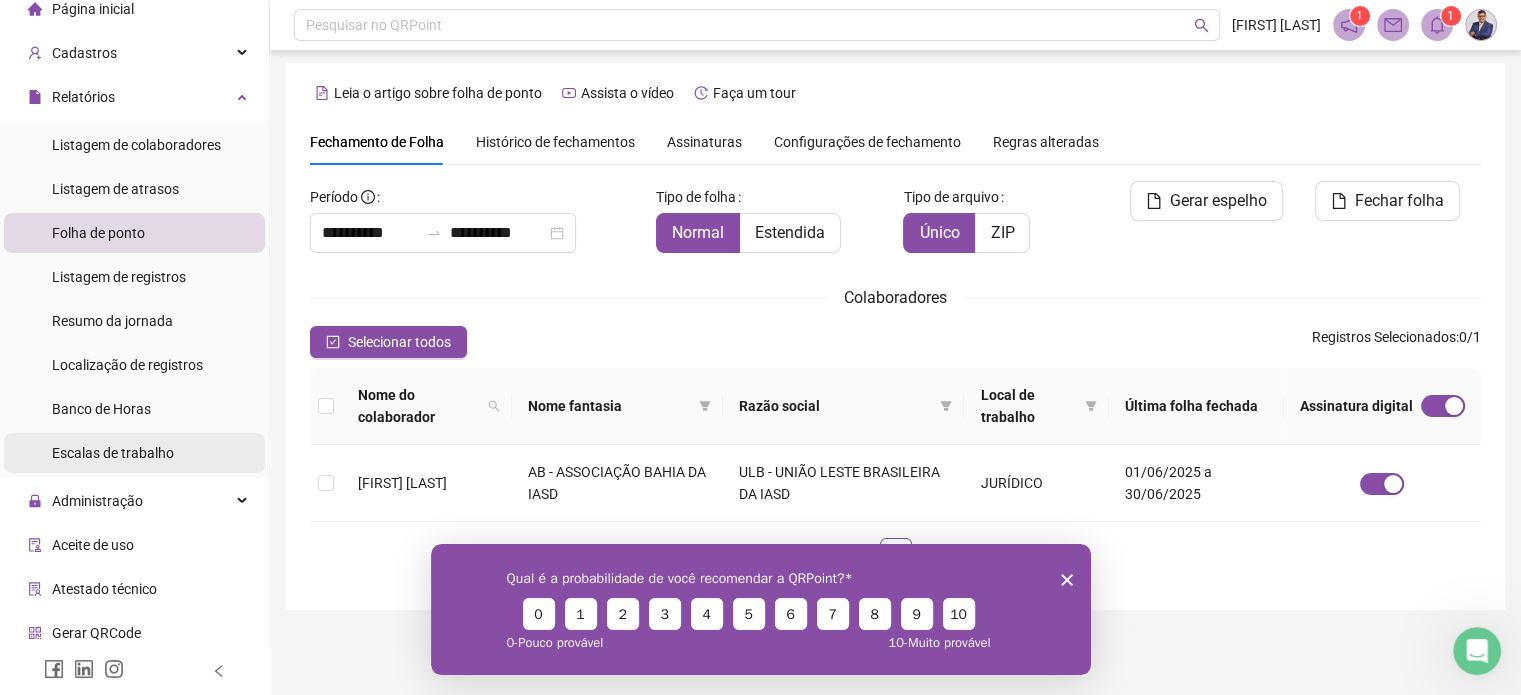 scroll, scrollTop: 100, scrollLeft: 0, axis: vertical 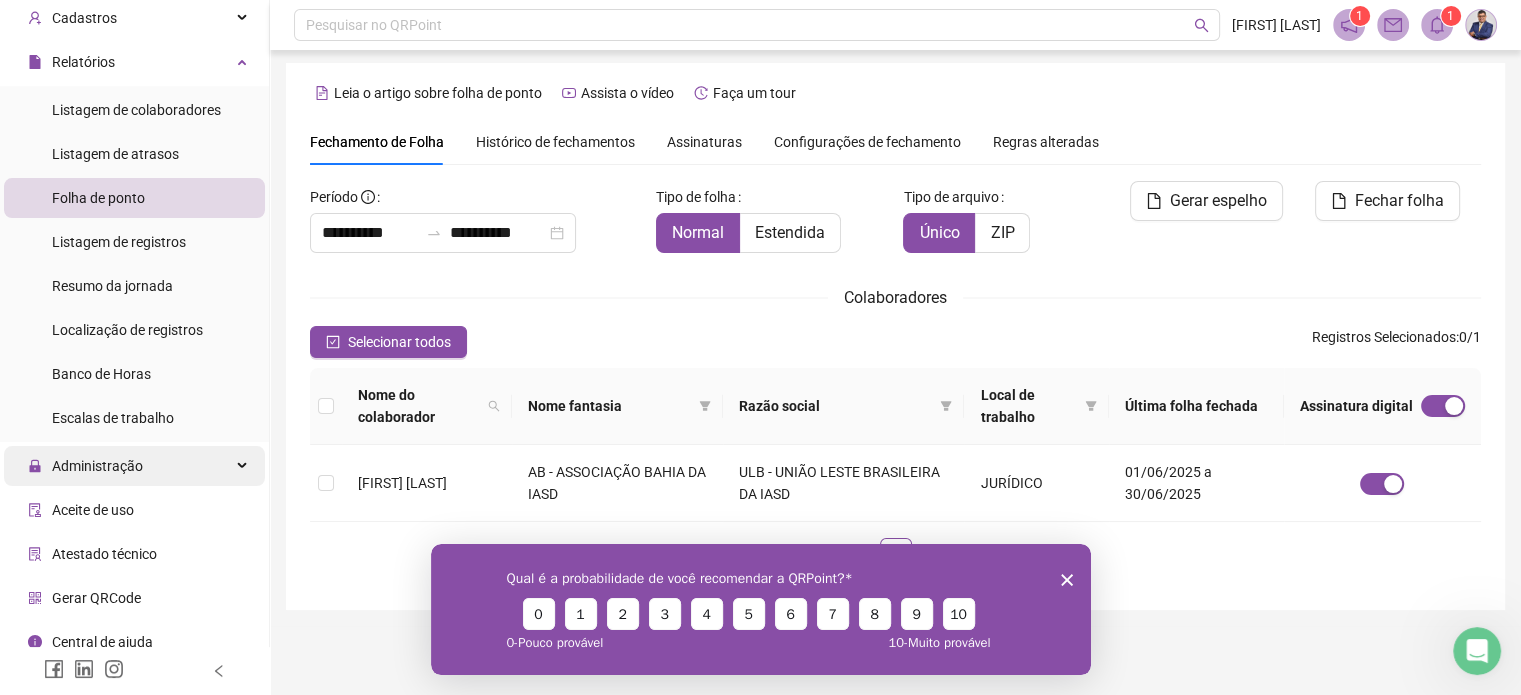click on "Administração" at bounding box center (134, 466) 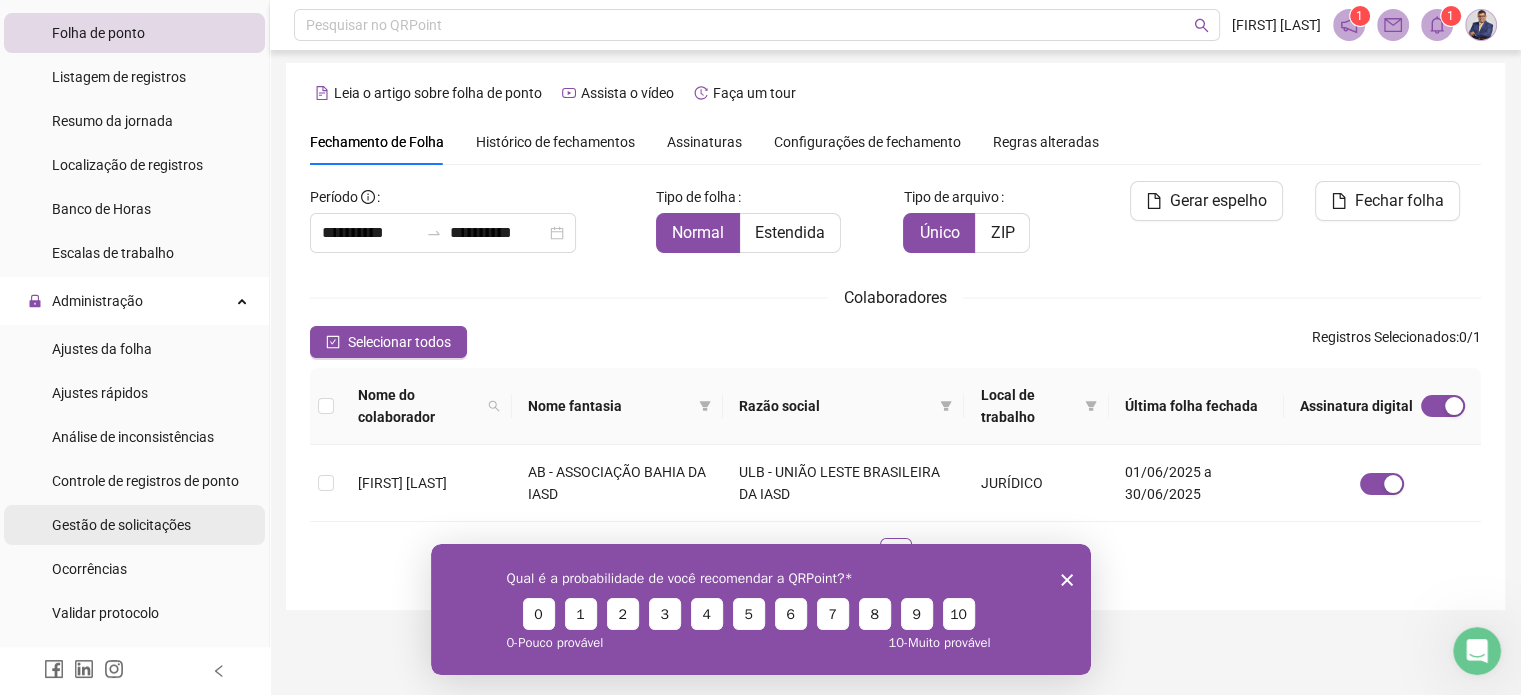 scroll, scrollTop: 300, scrollLeft: 0, axis: vertical 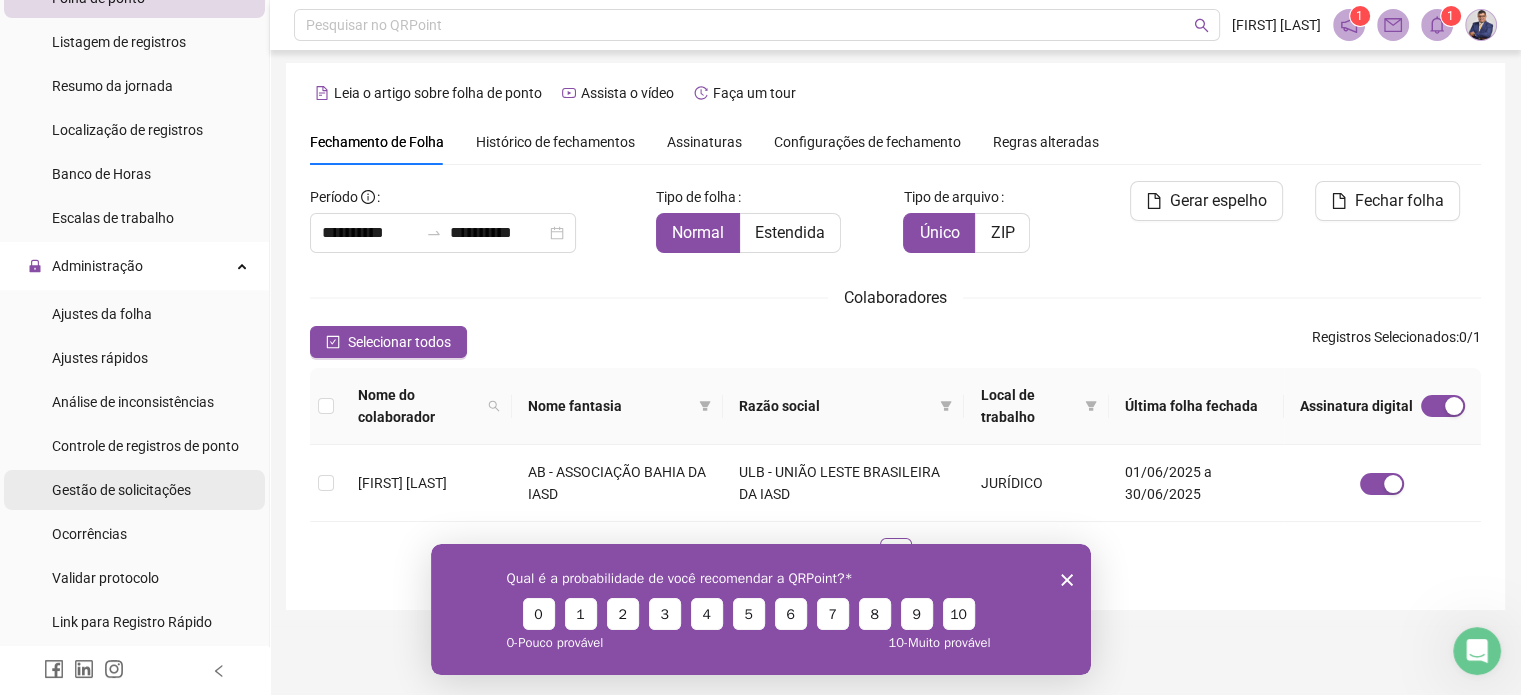 click on "Gestão de solicitações" at bounding box center [121, 490] 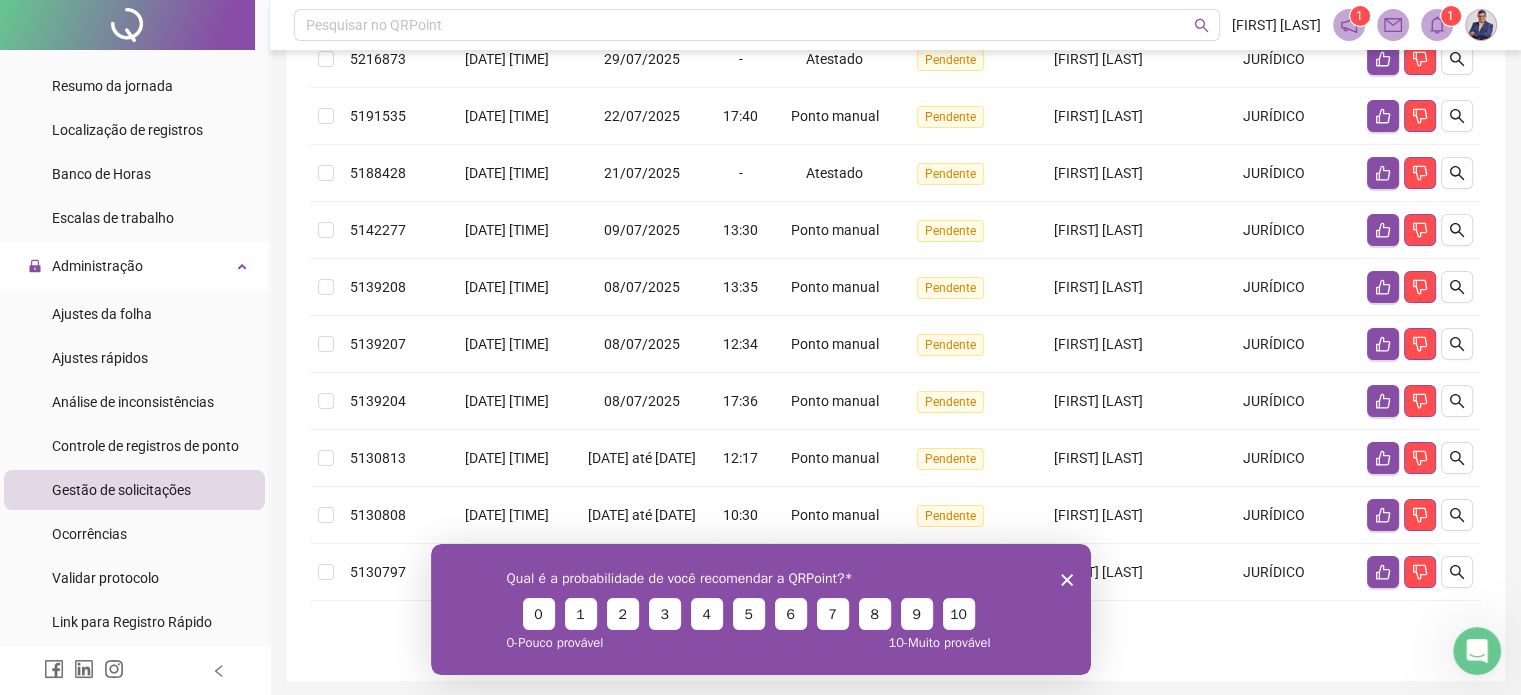 scroll, scrollTop: 300, scrollLeft: 0, axis: vertical 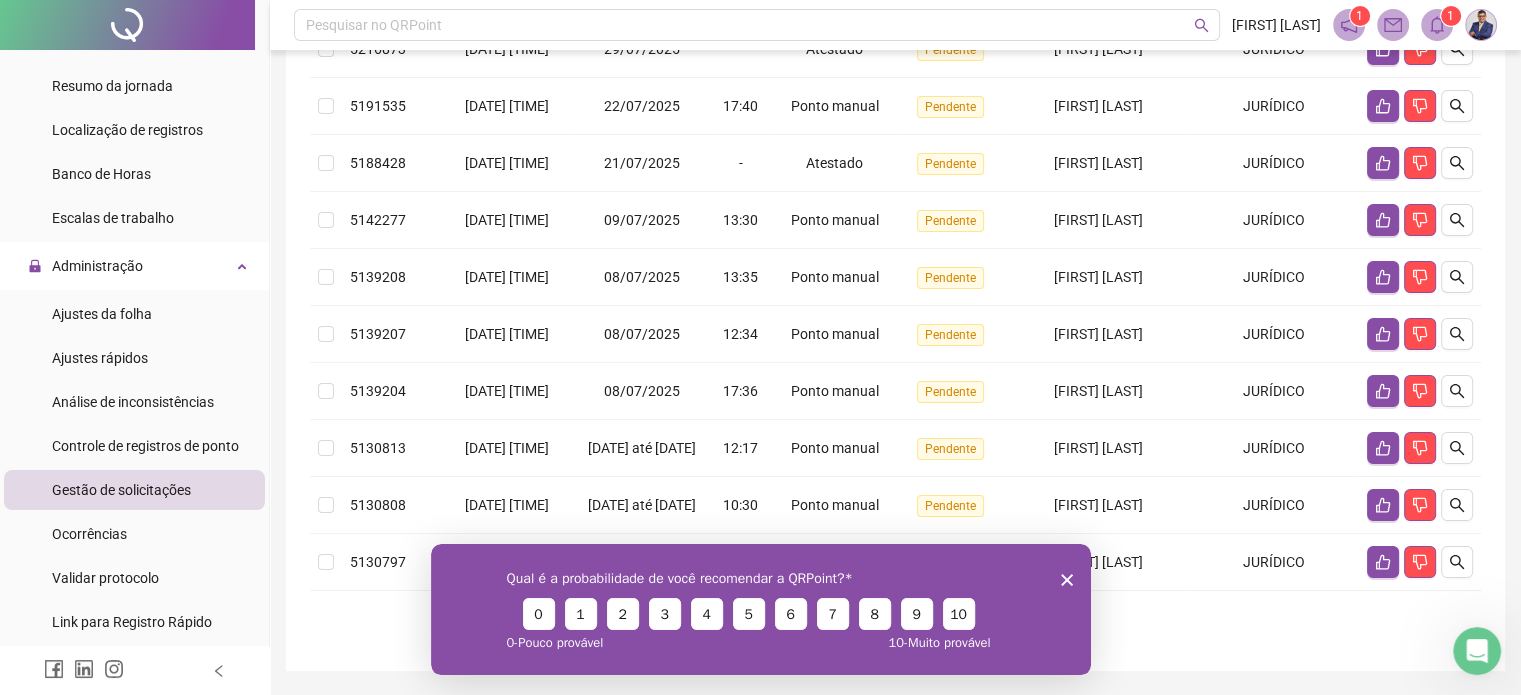 type 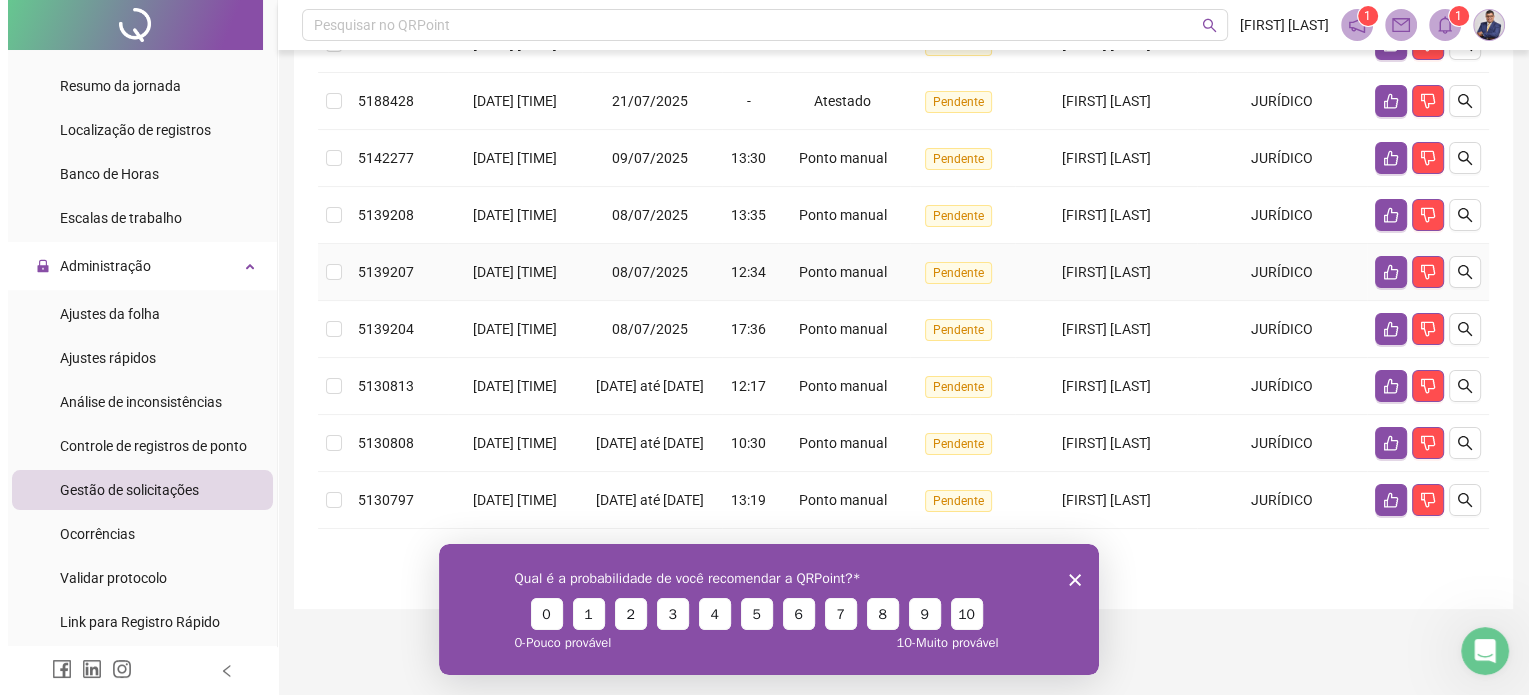scroll, scrollTop: 396, scrollLeft: 0, axis: vertical 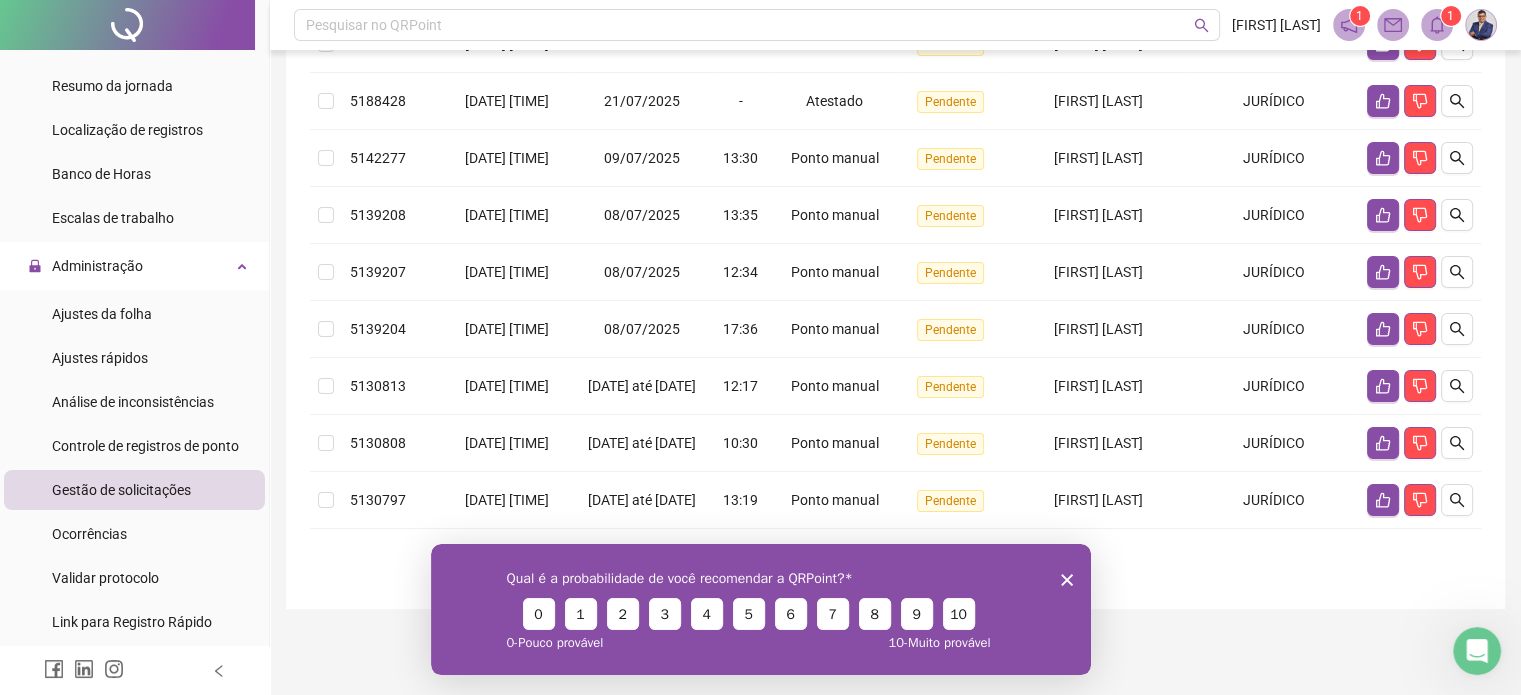 click 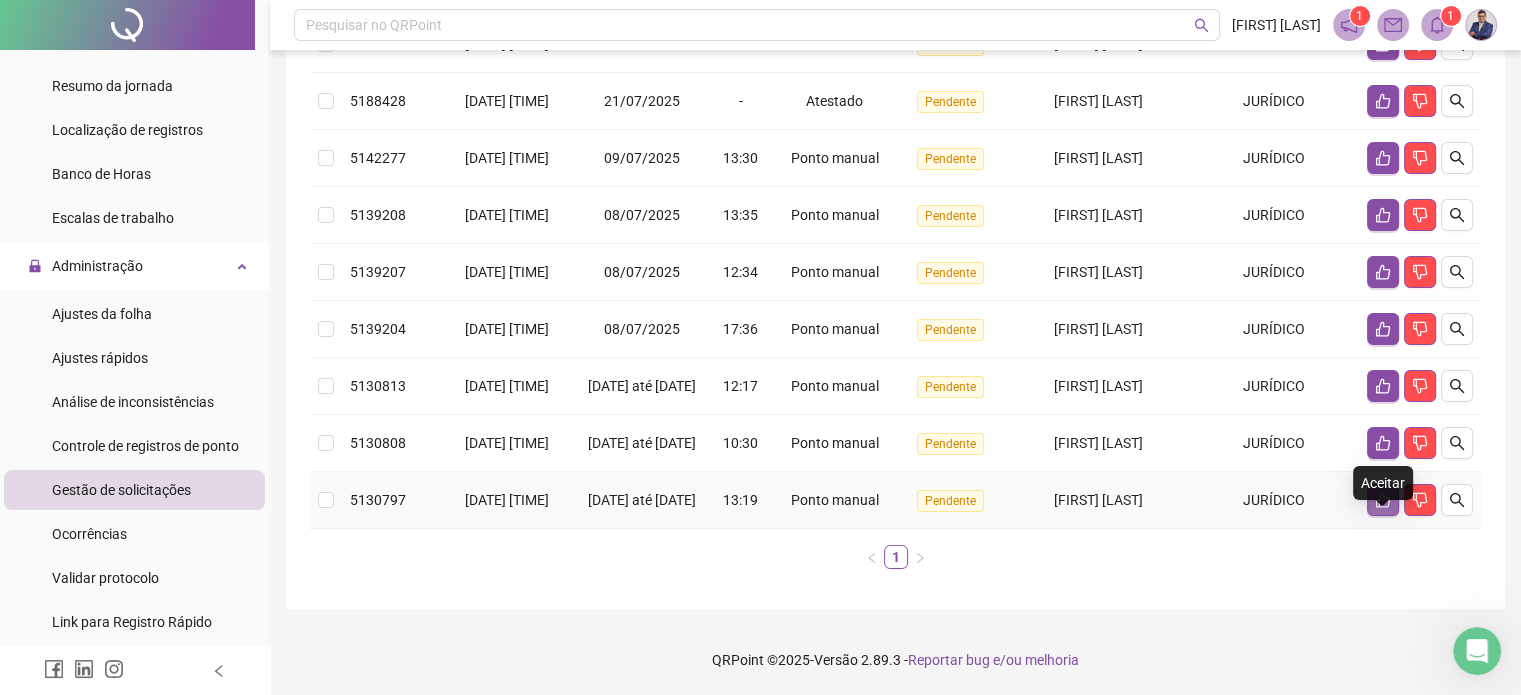 click 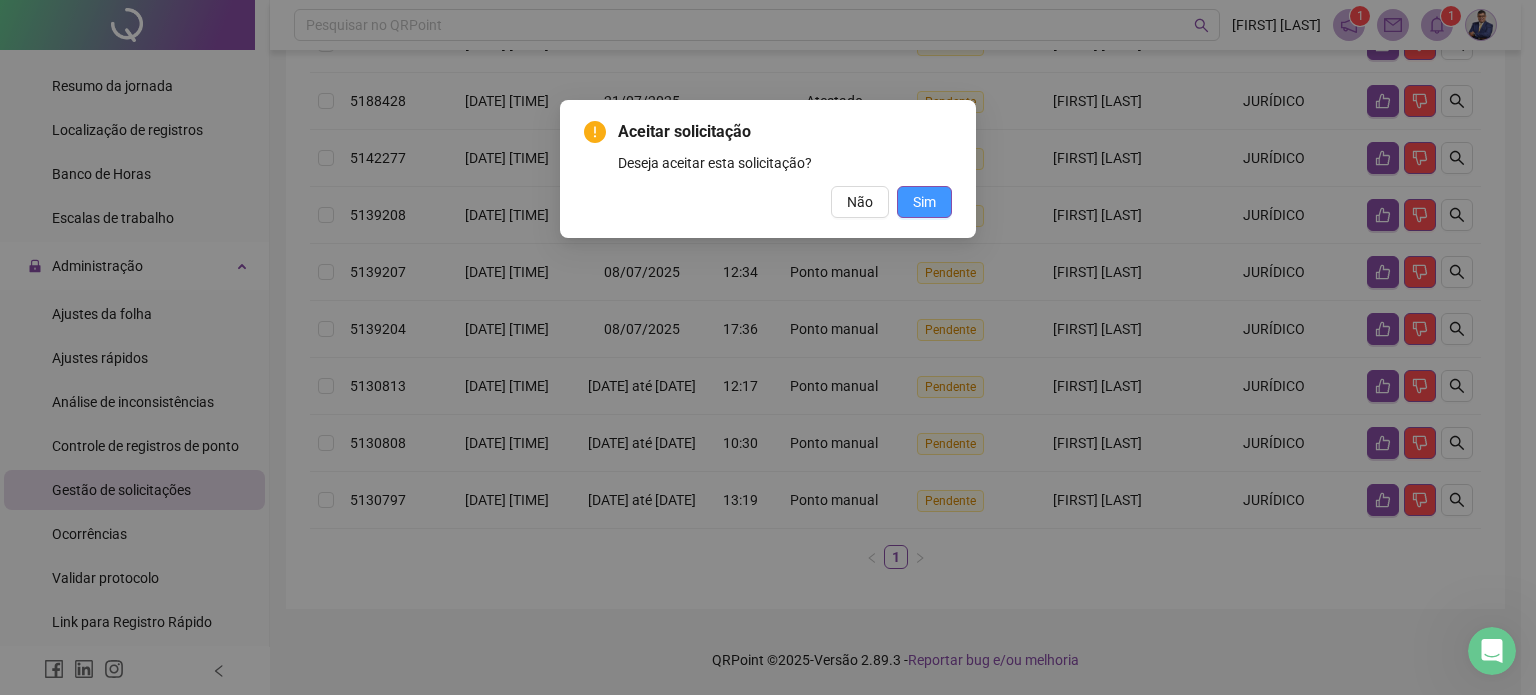 click on "Sim" at bounding box center (924, 202) 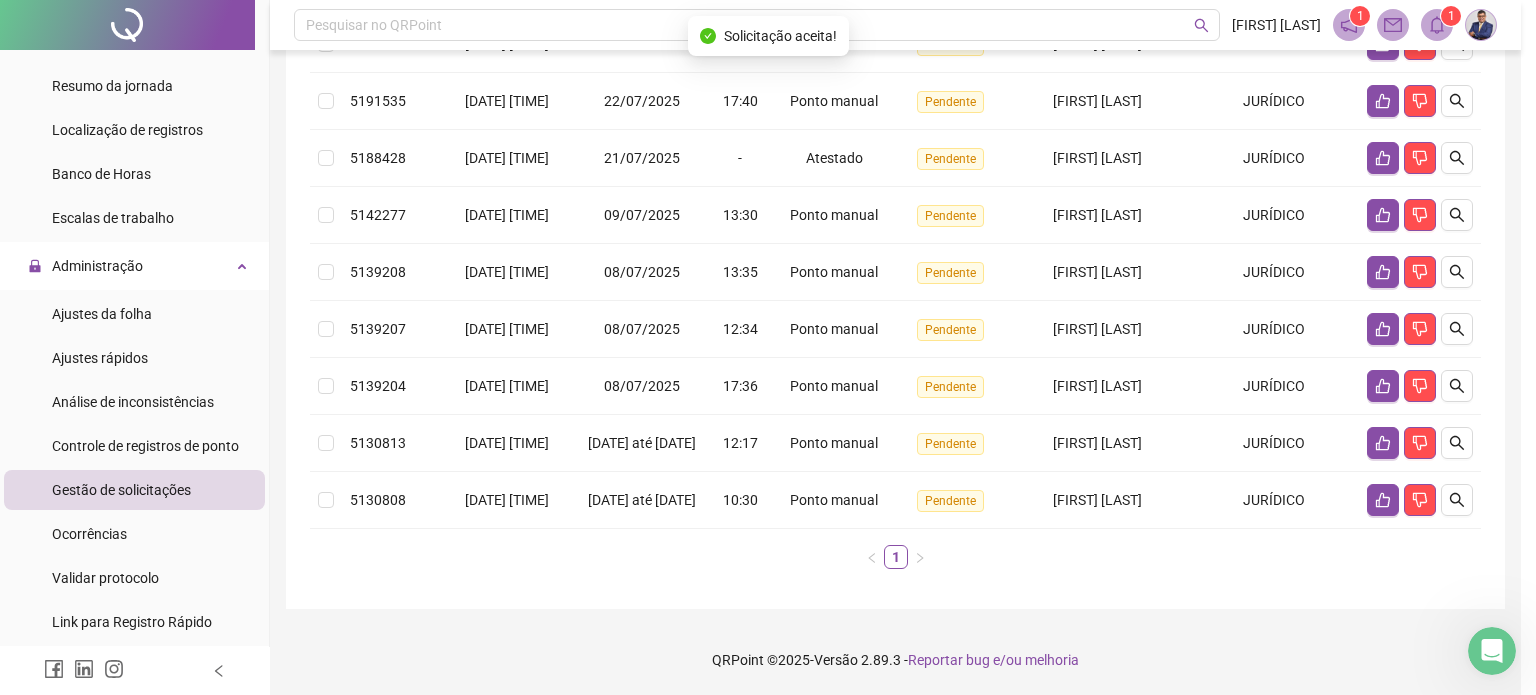 scroll, scrollTop: 327, scrollLeft: 0, axis: vertical 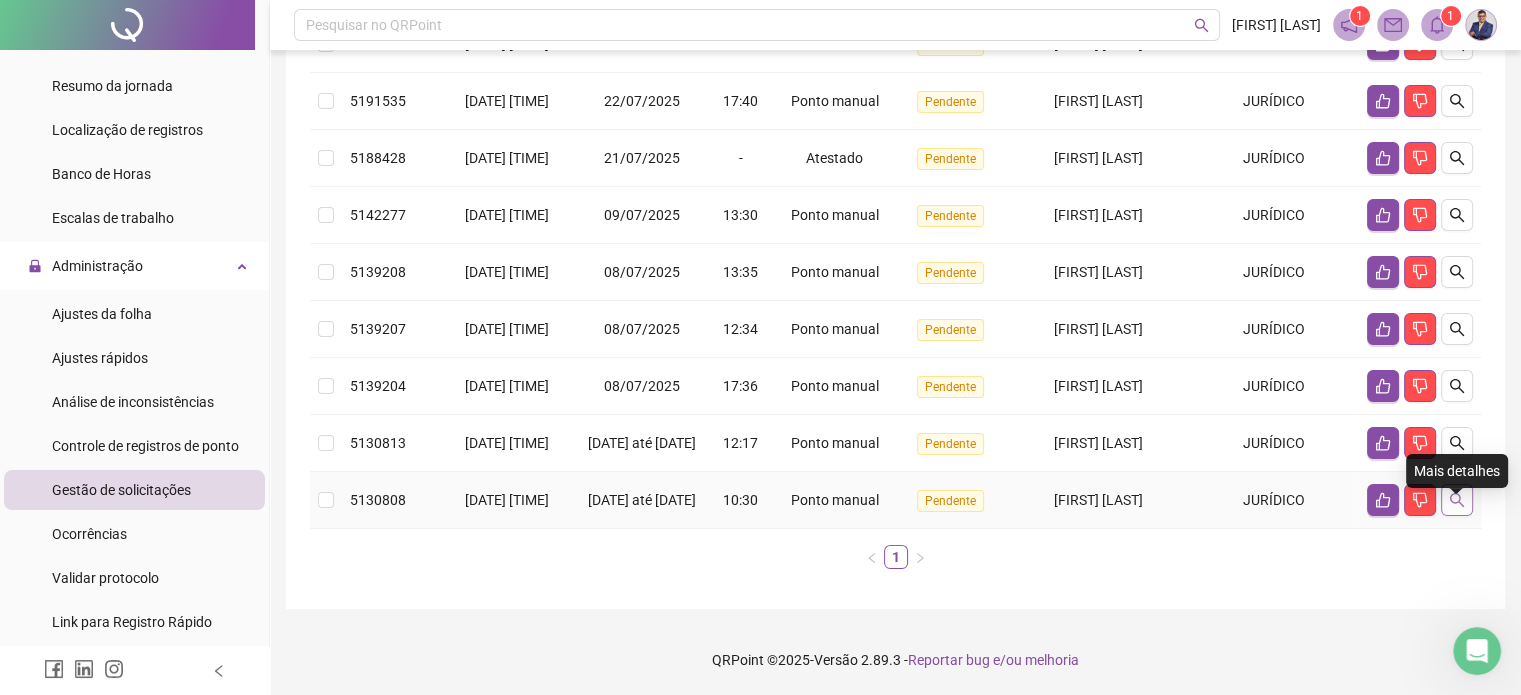 click 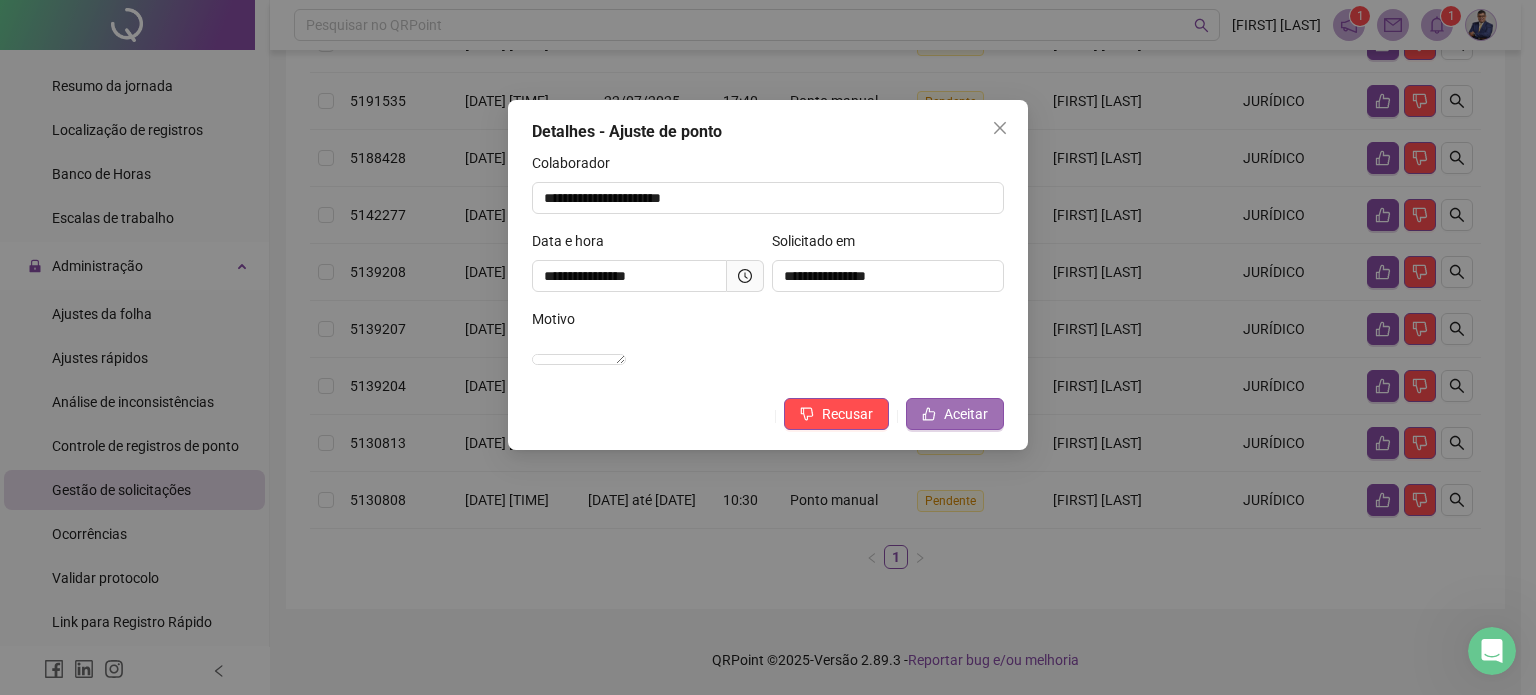 click on "Aceitar" at bounding box center [966, 414] 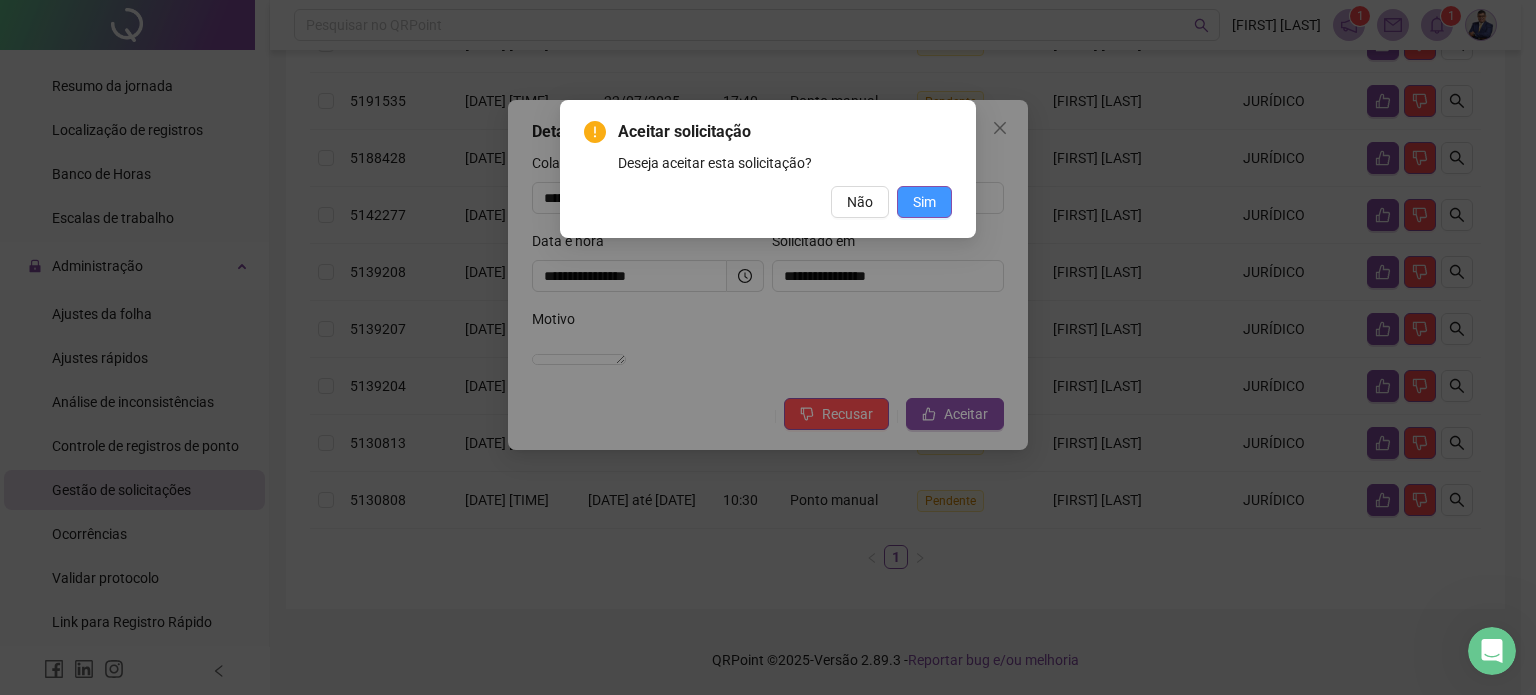 click on "Sim" at bounding box center [924, 202] 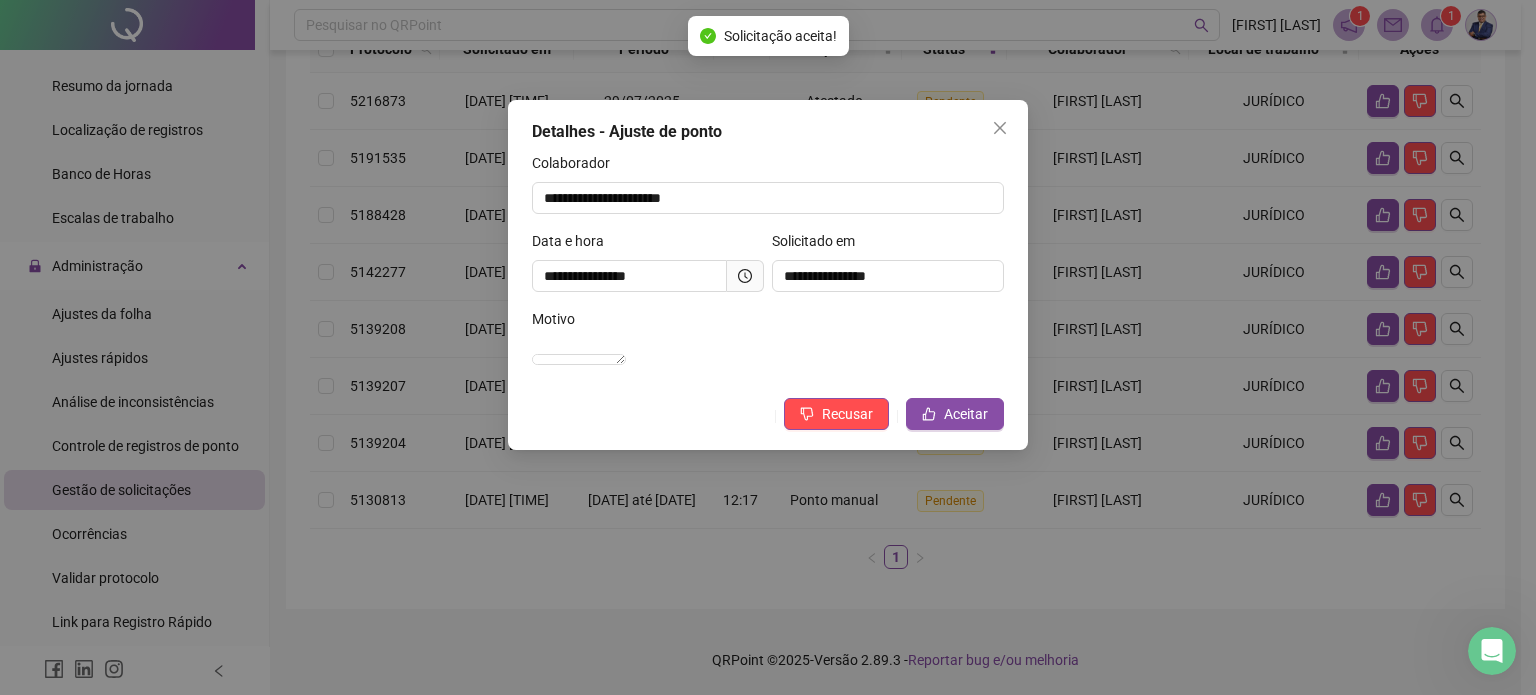 scroll, scrollTop: 258, scrollLeft: 0, axis: vertical 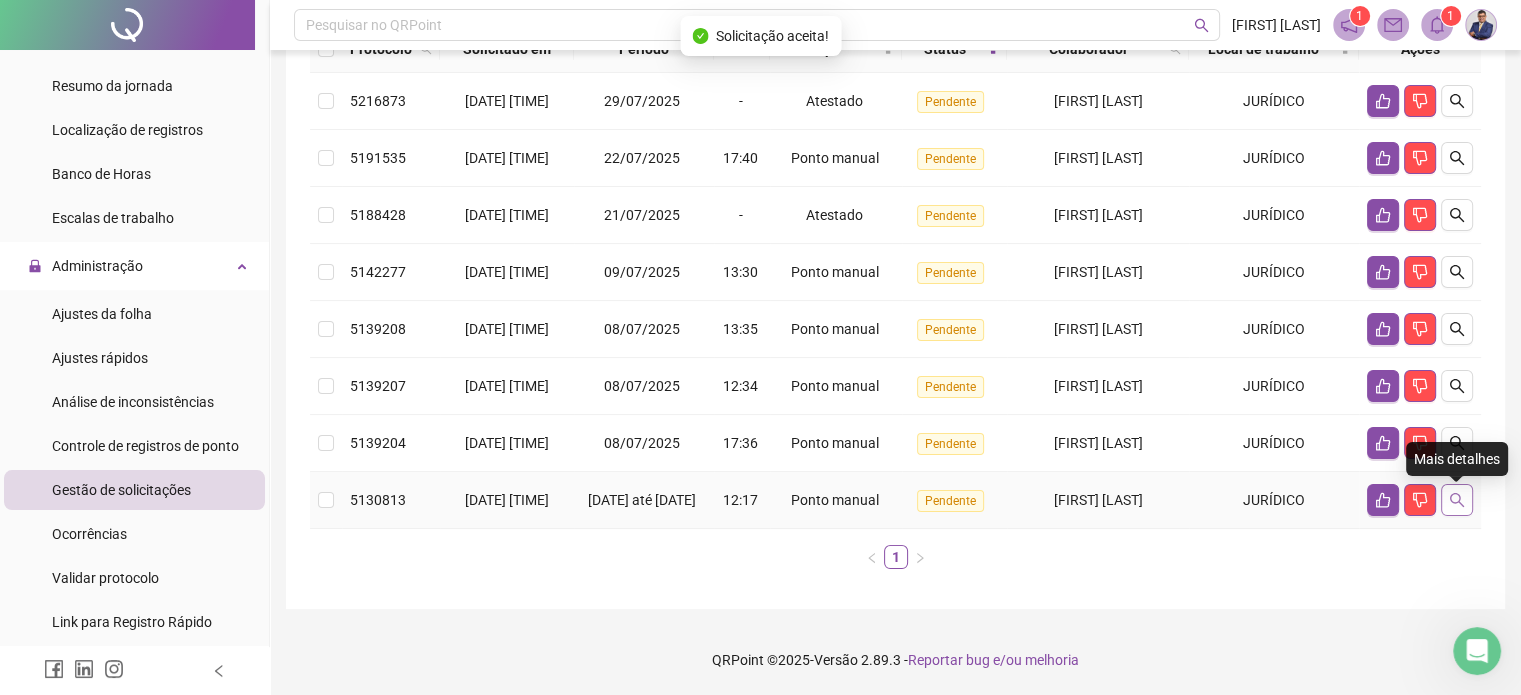click at bounding box center (1457, 500) 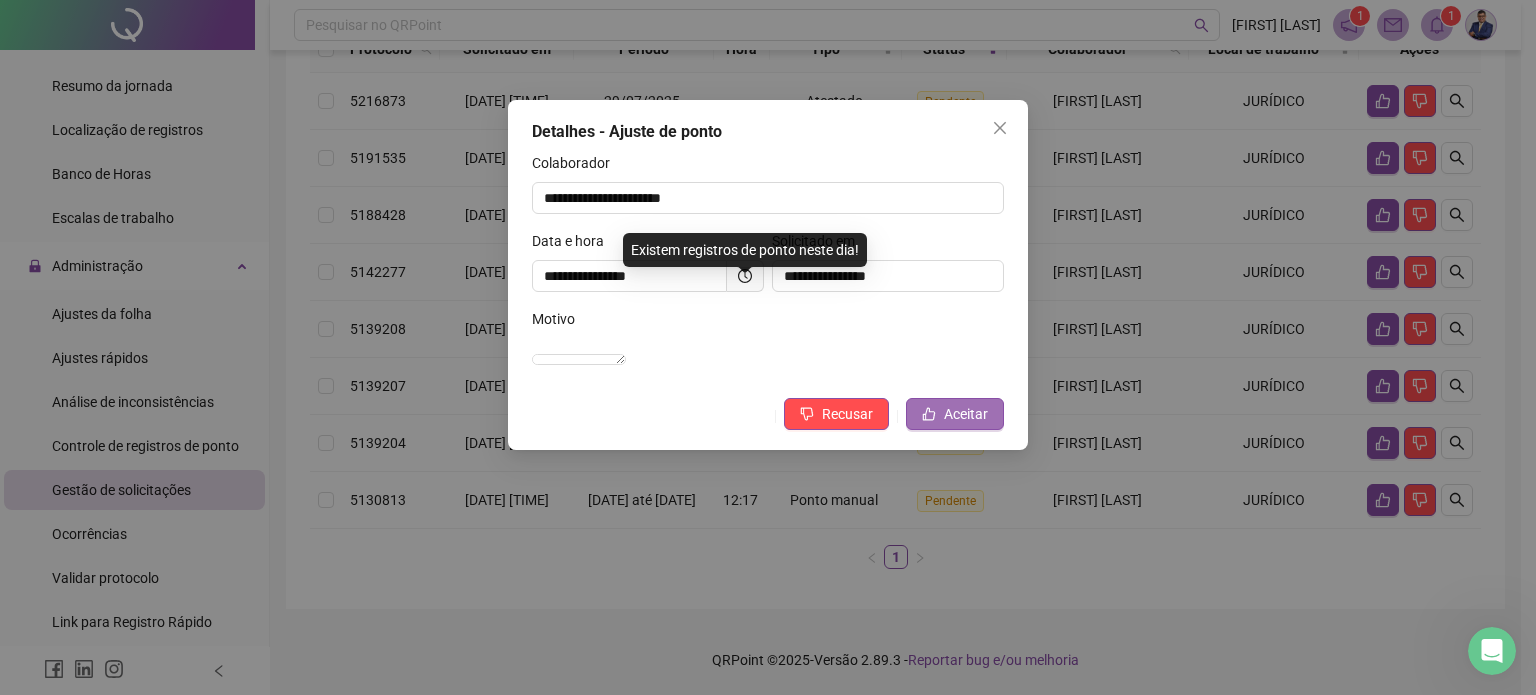 click on "Aceitar" at bounding box center (966, 414) 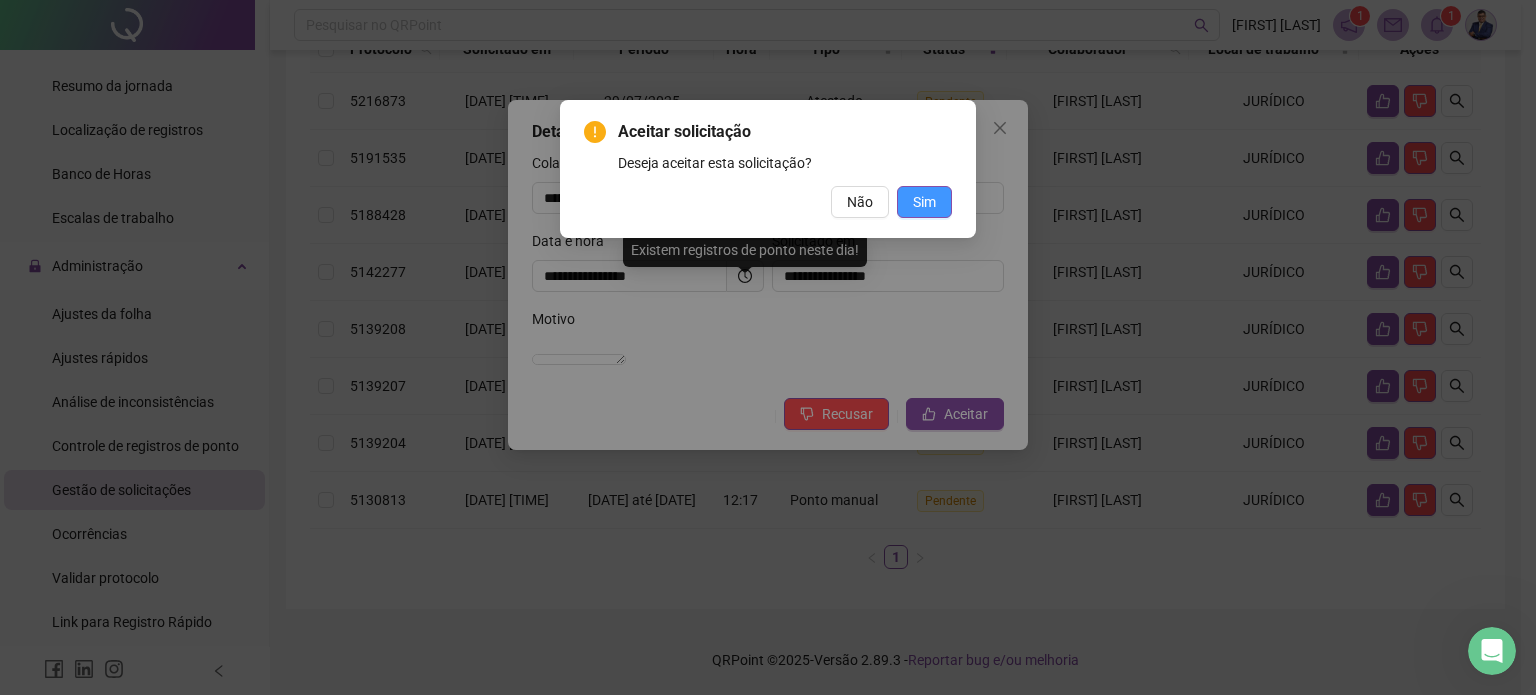 click on "Sim" at bounding box center [924, 202] 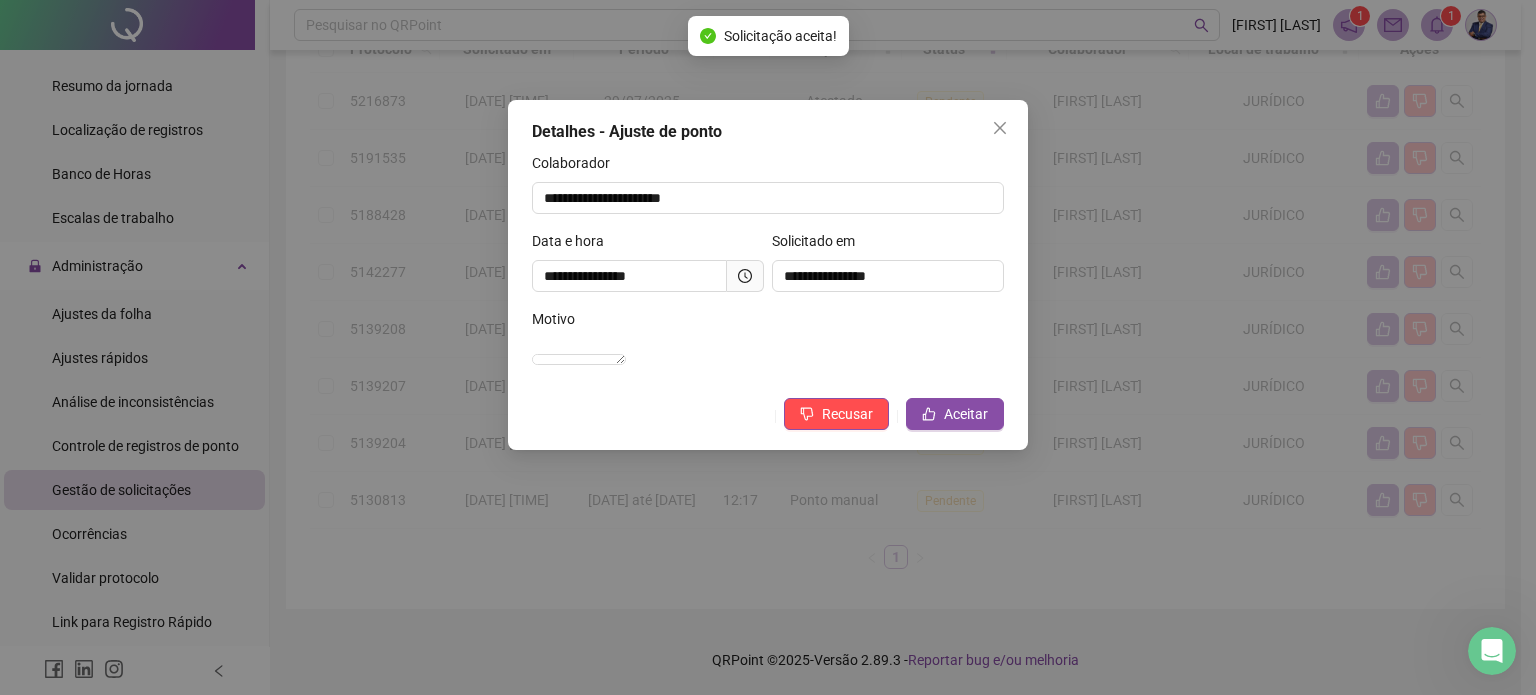 scroll, scrollTop: 189, scrollLeft: 0, axis: vertical 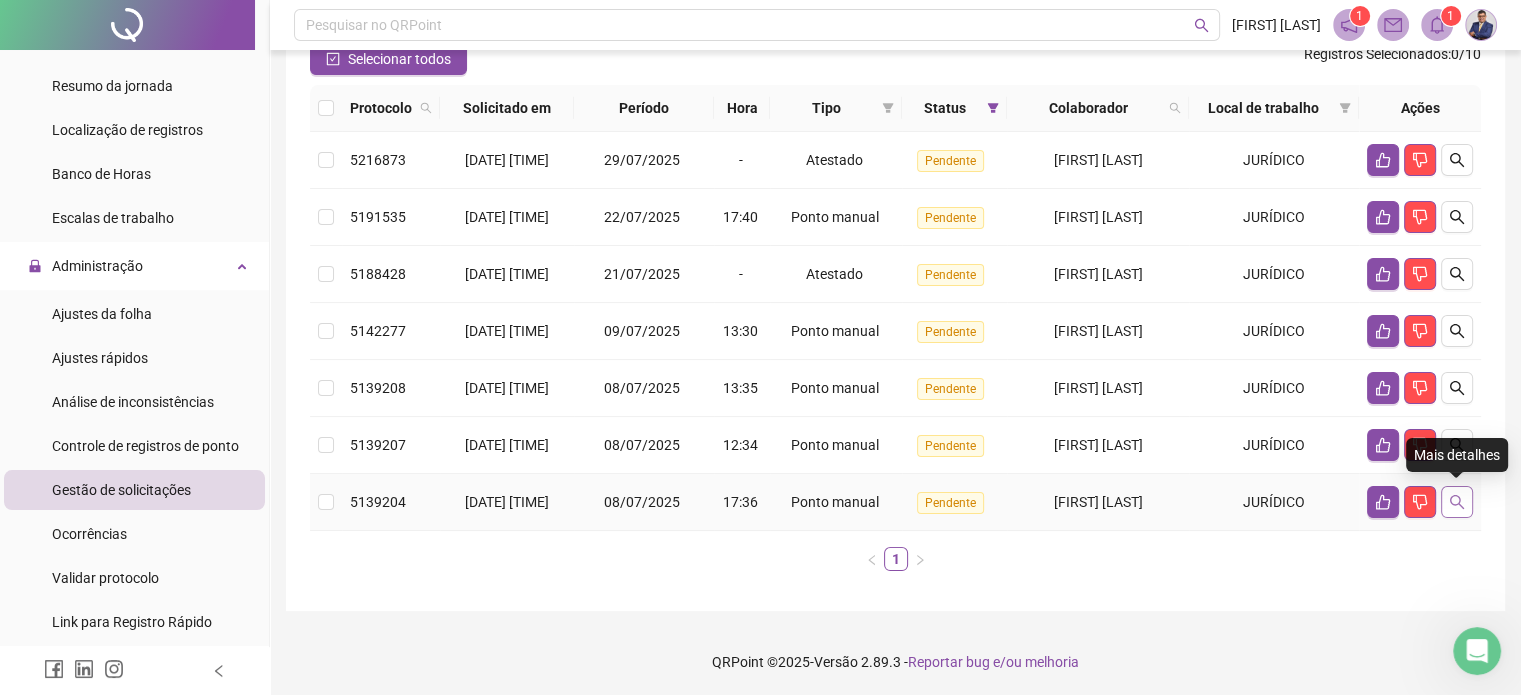 click 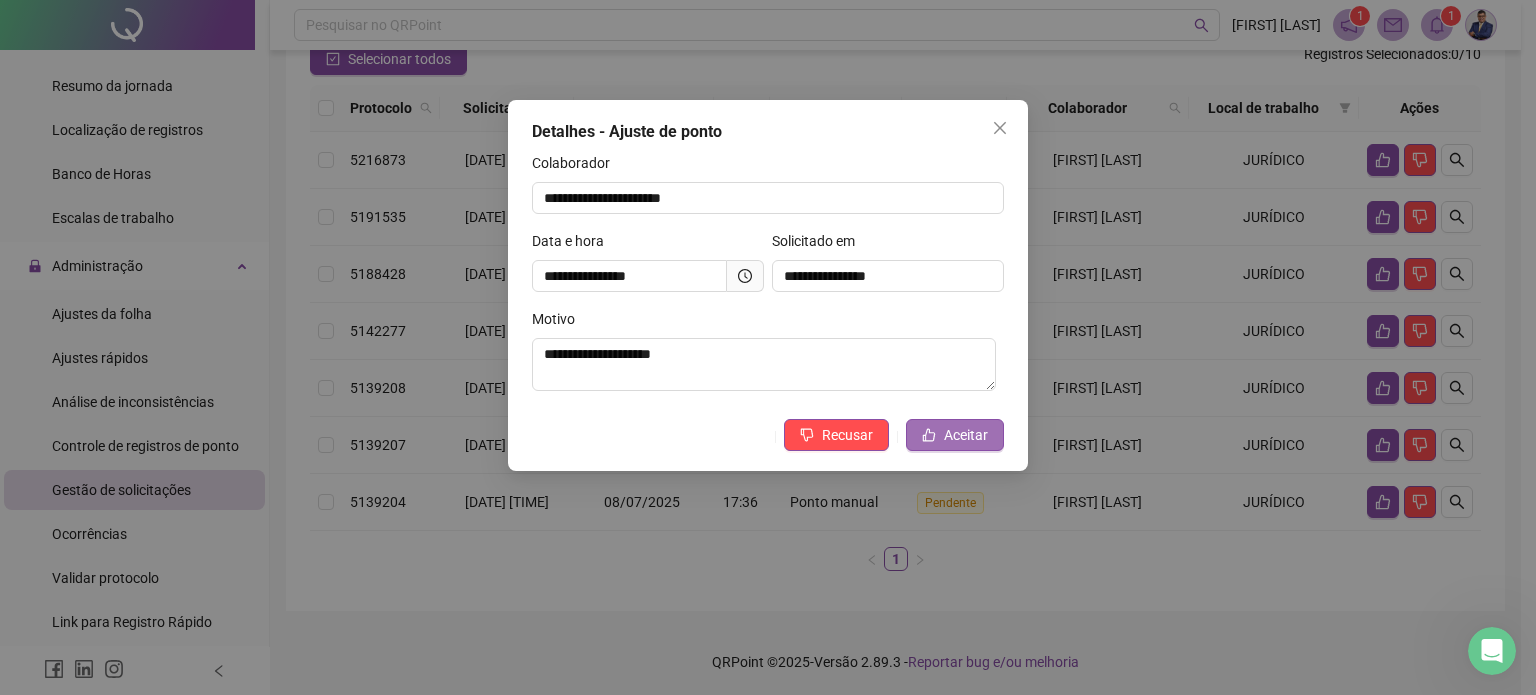 click on "Aceitar" at bounding box center (966, 435) 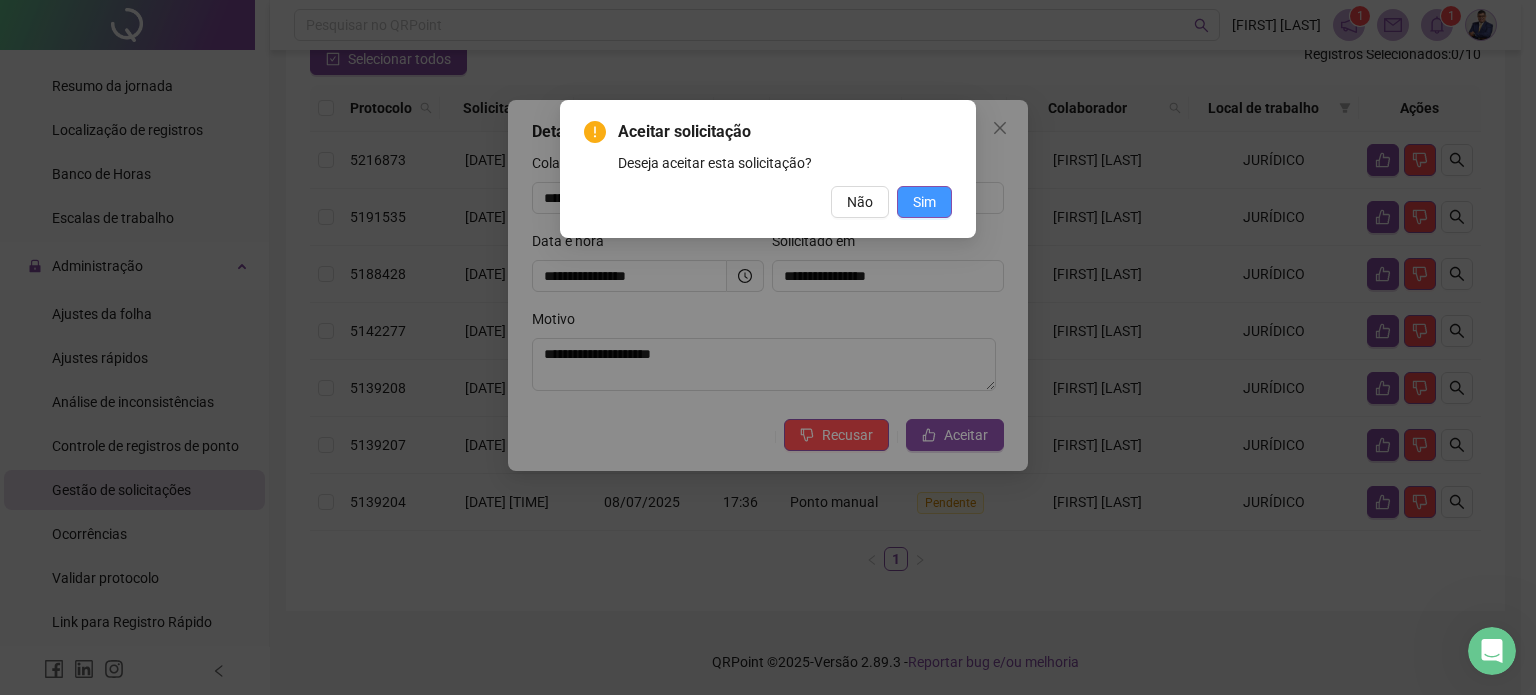 click on "Sim" at bounding box center (924, 202) 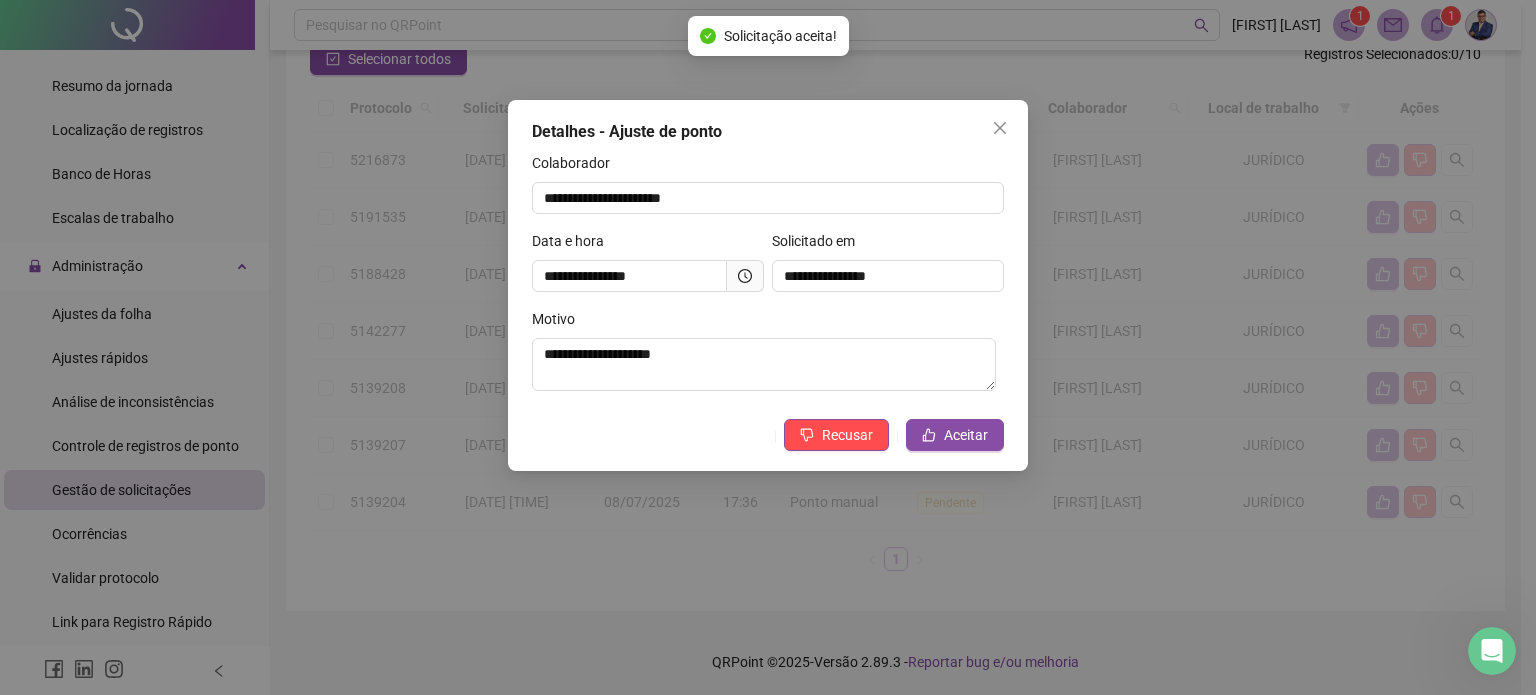 scroll, scrollTop: 132, scrollLeft: 0, axis: vertical 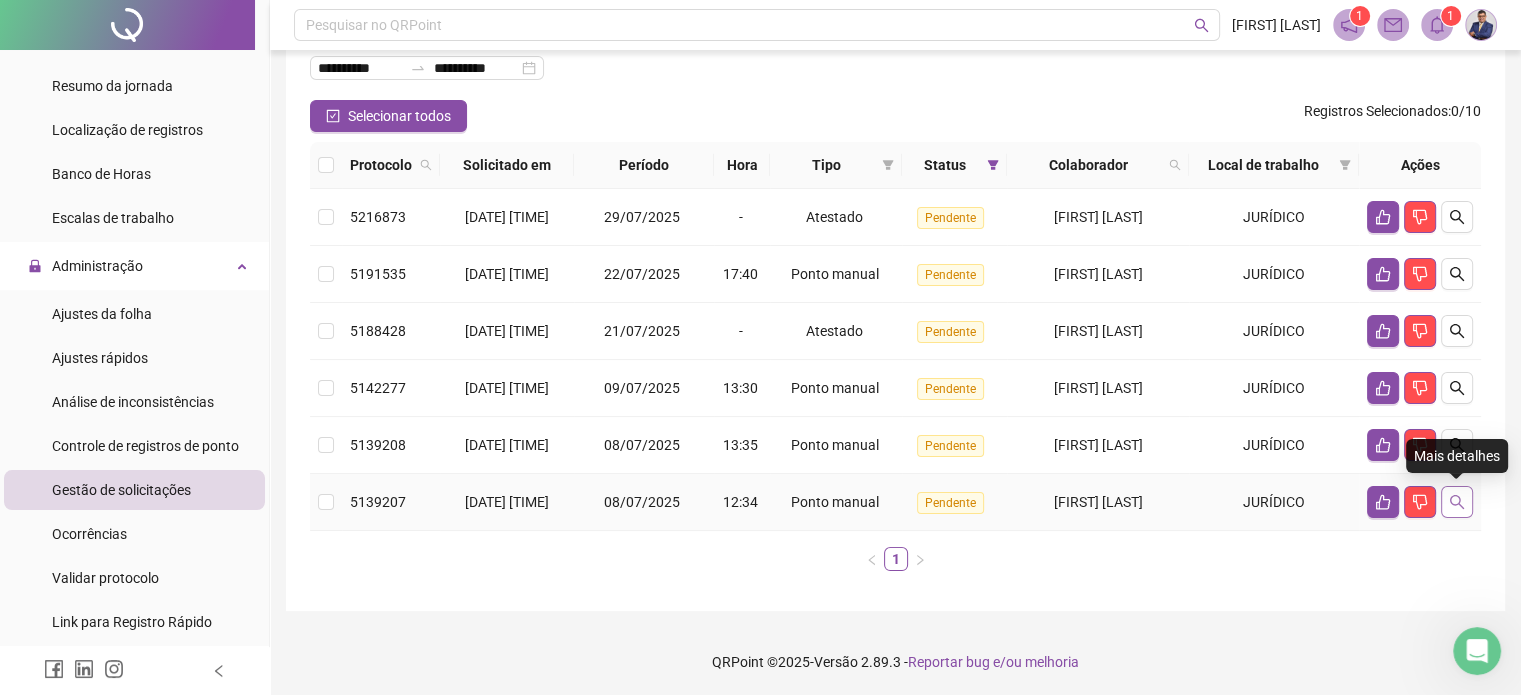 click 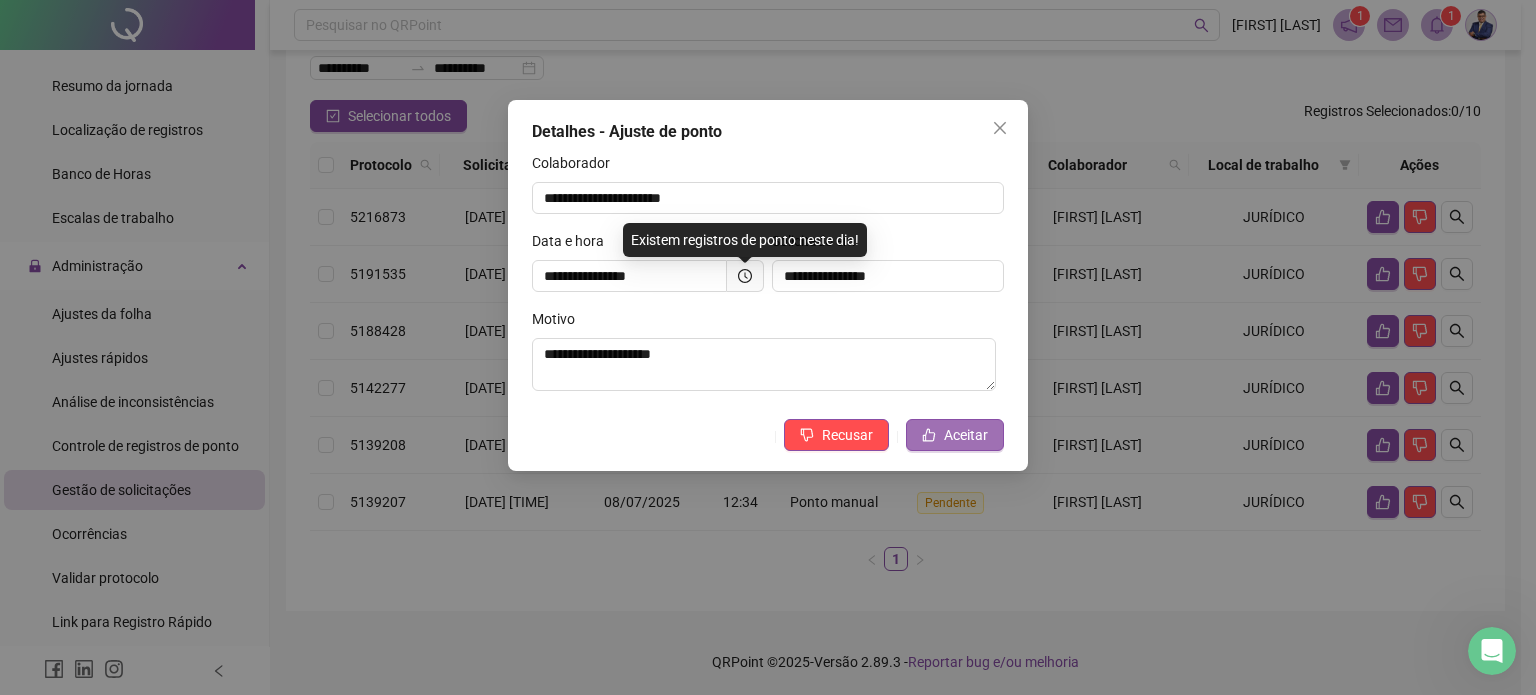 click on "Aceitar" at bounding box center (966, 435) 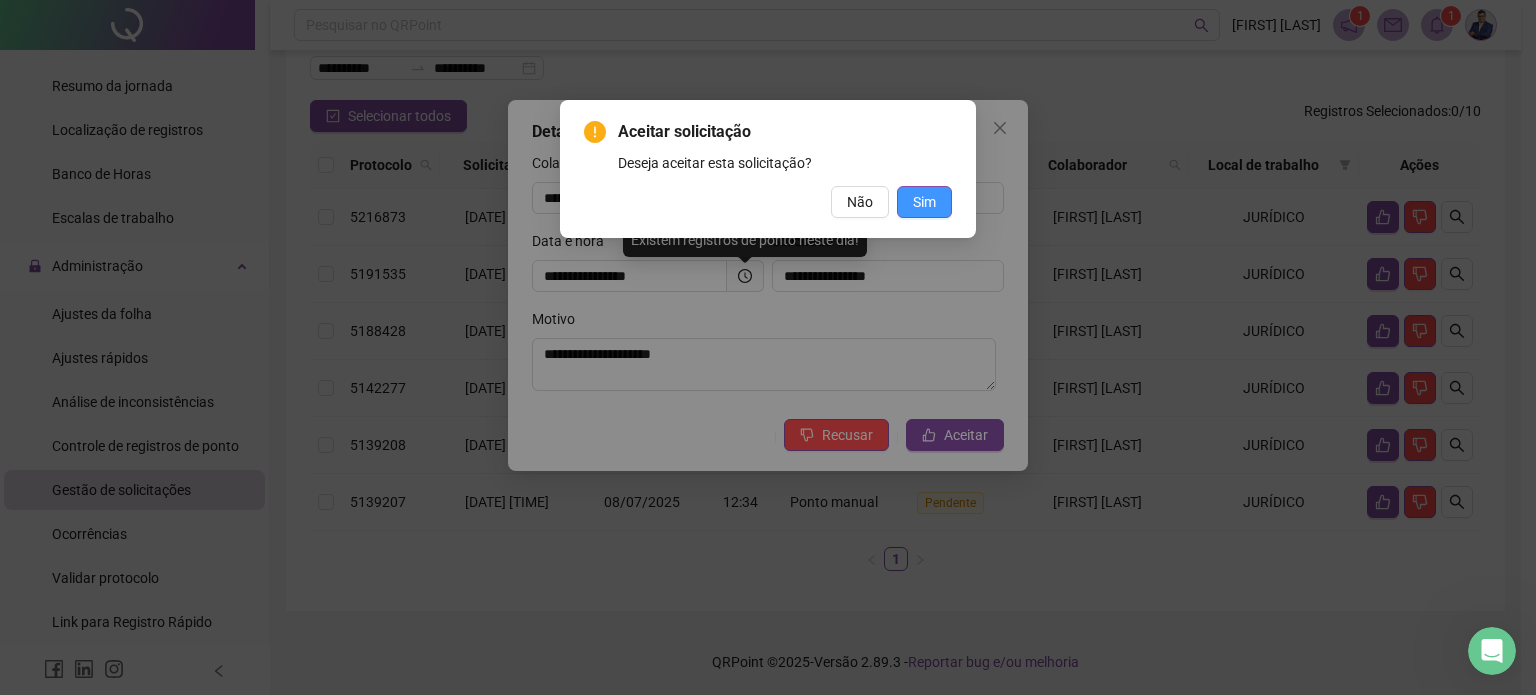 click on "Sim" at bounding box center (924, 202) 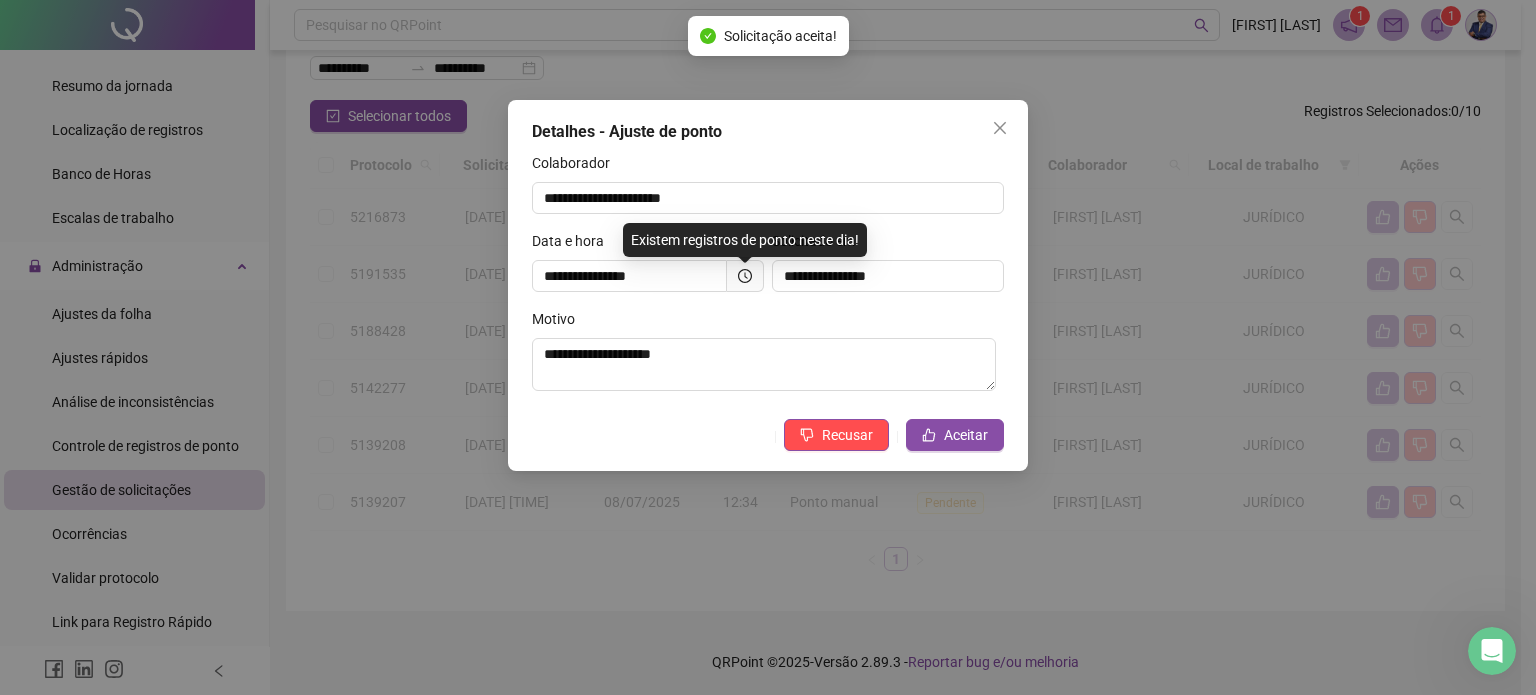 scroll, scrollTop: 76, scrollLeft: 0, axis: vertical 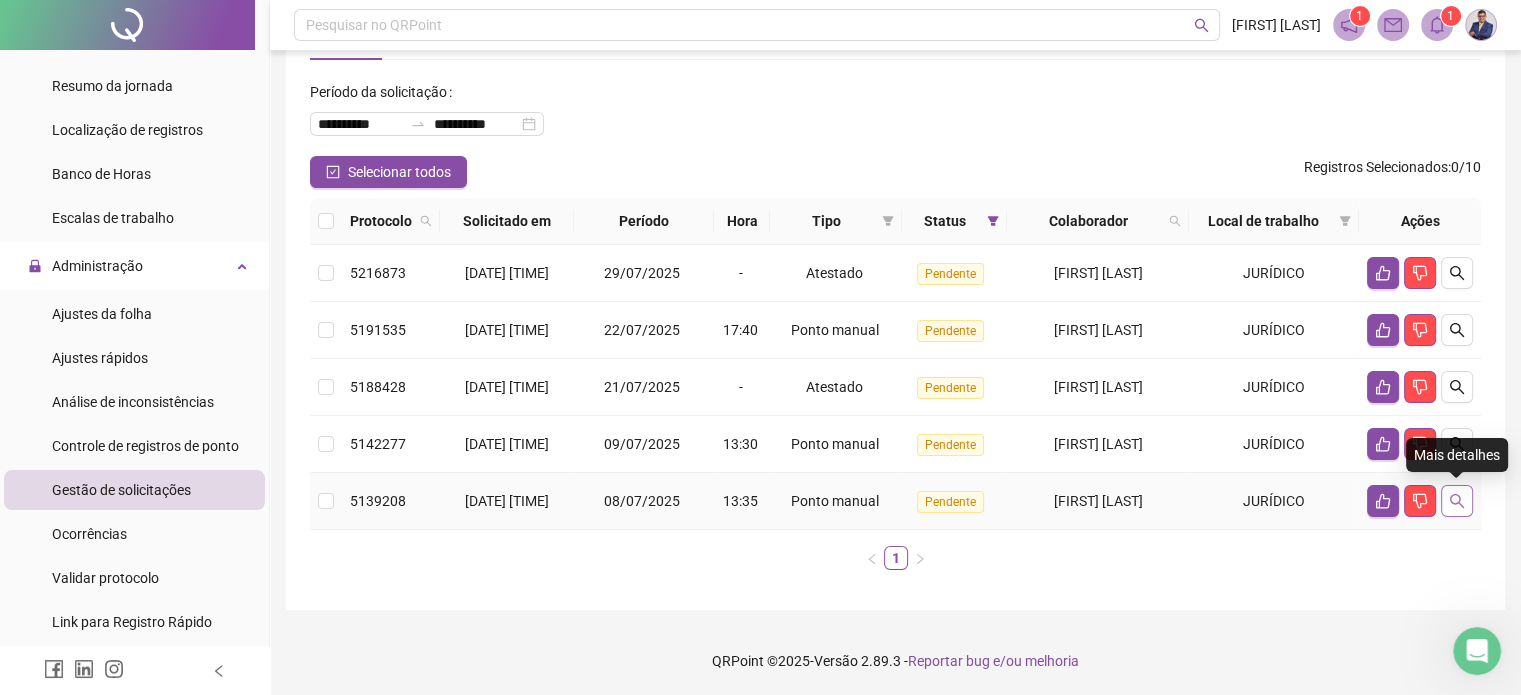 click at bounding box center (1457, 501) 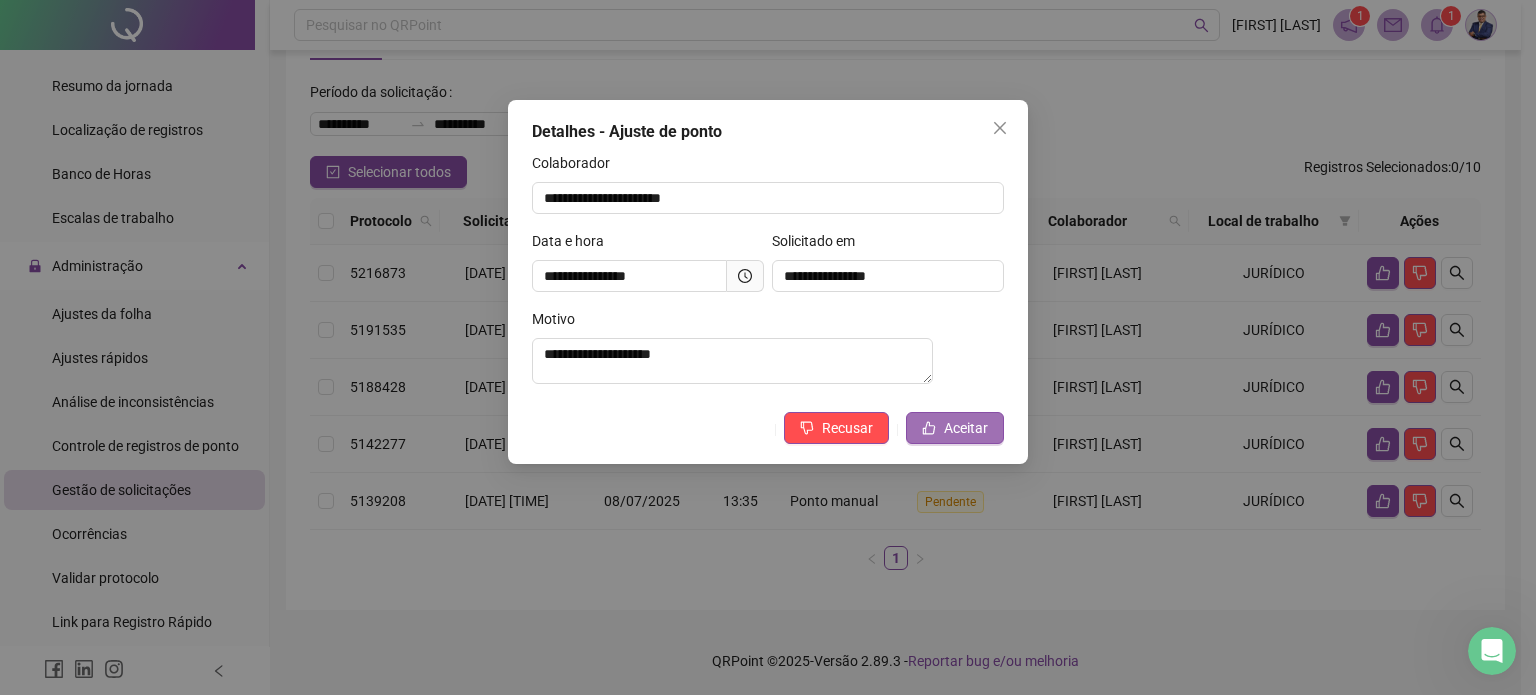 click on "Aceitar" at bounding box center [966, 428] 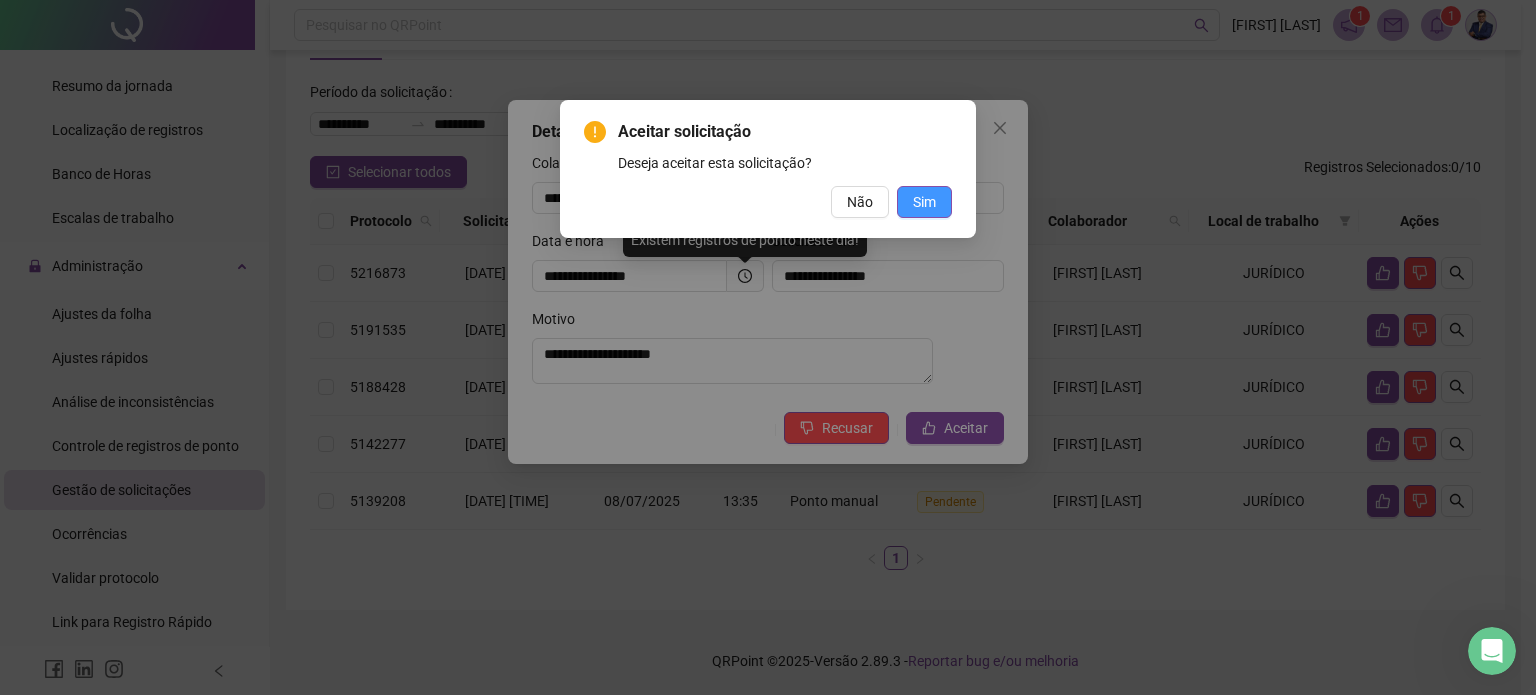 click on "Sim" at bounding box center [924, 202] 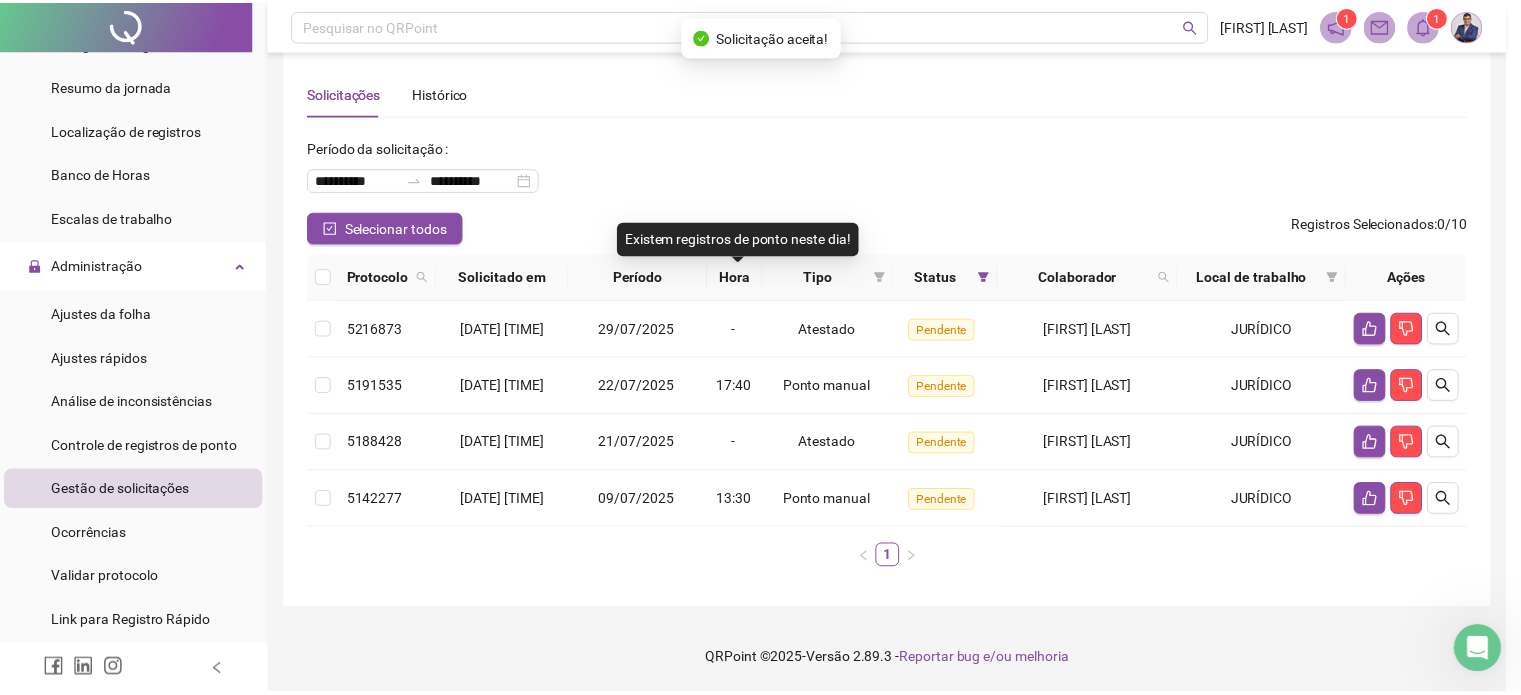 scroll, scrollTop: 19, scrollLeft: 0, axis: vertical 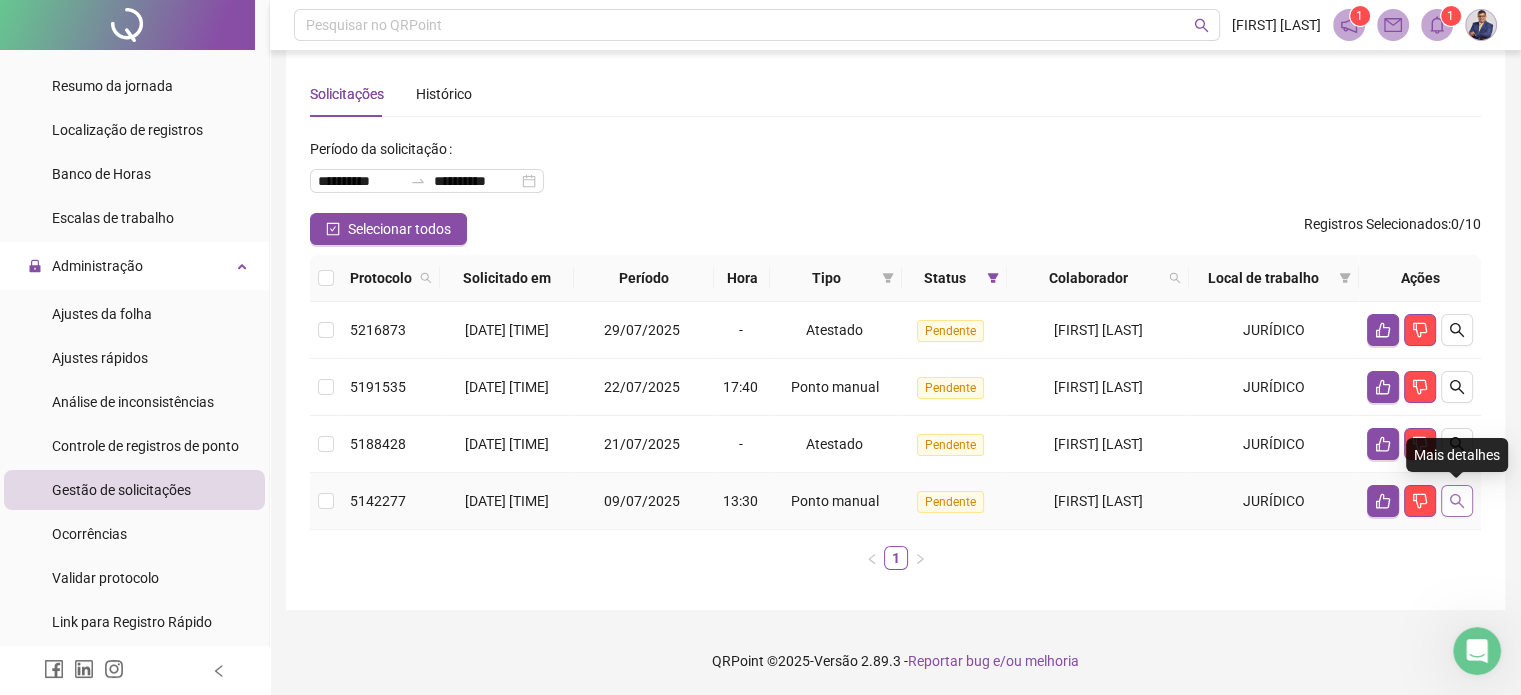 click at bounding box center (1457, 501) 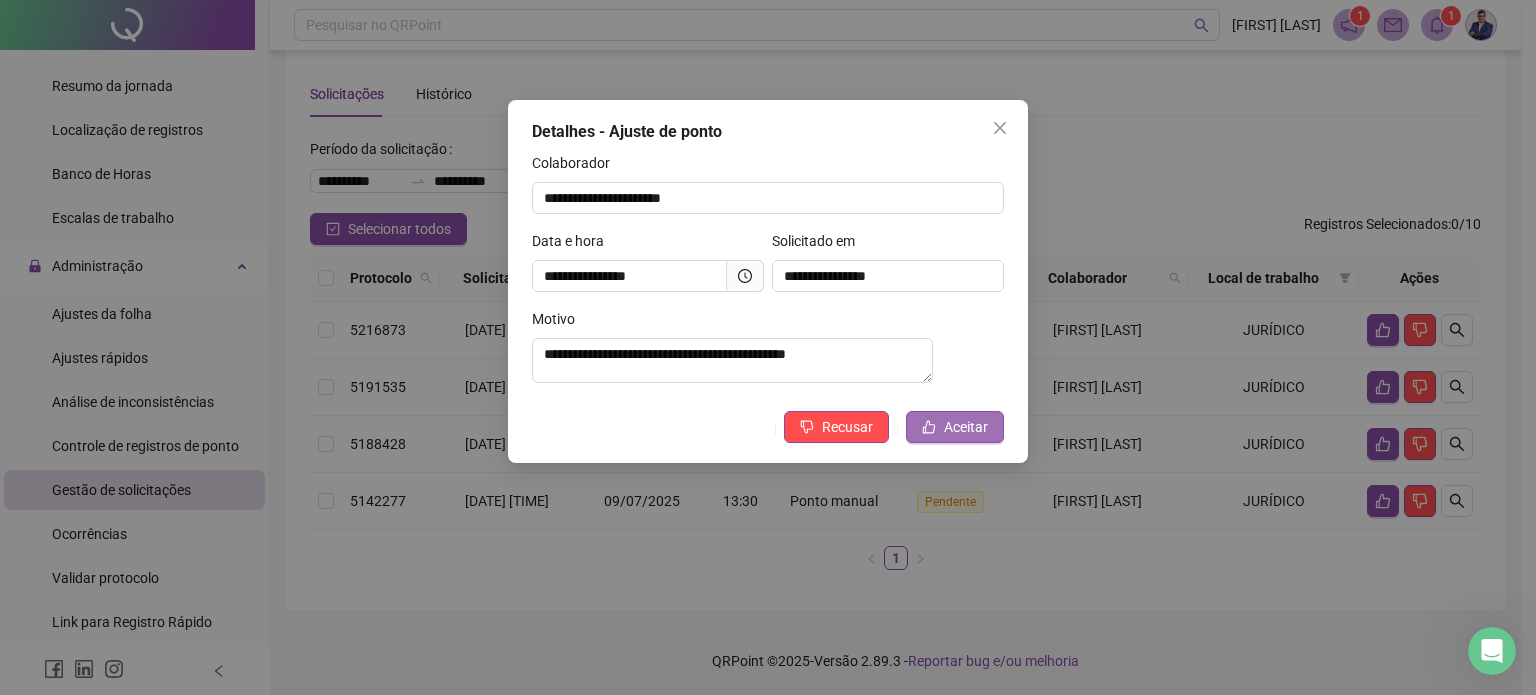 click on "Aceitar" at bounding box center (966, 427) 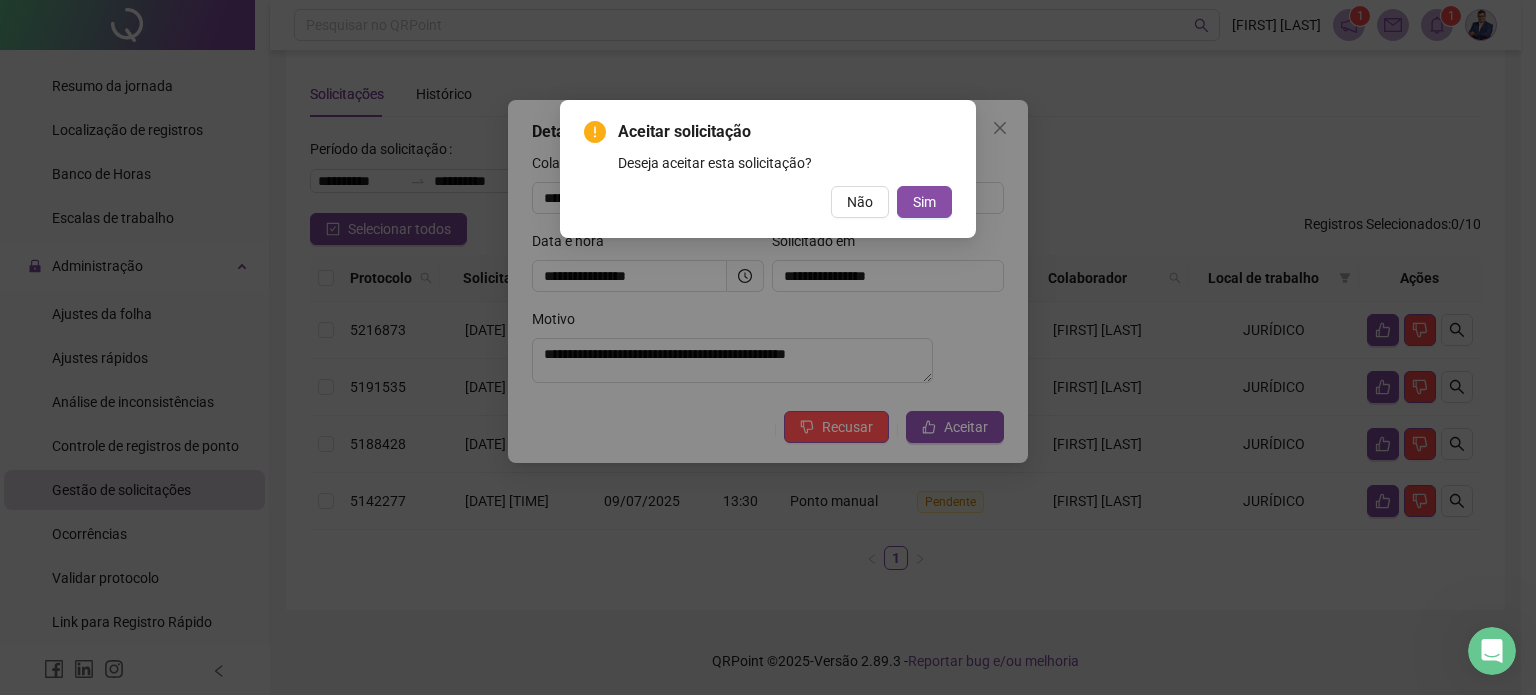 click on "Aceitar solicitação Deseja aceitar esta solicitação? Não Sim" at bounding box center (768, 169) 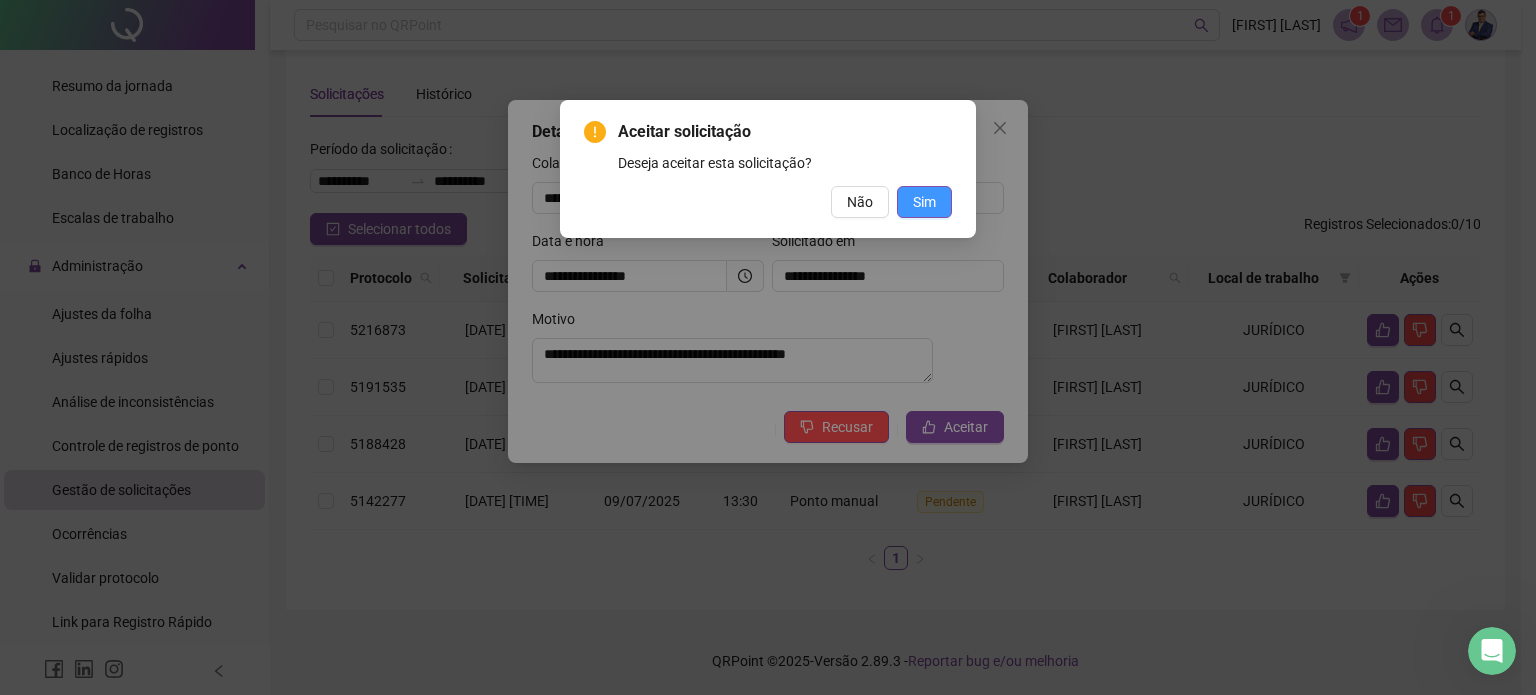 click on "Sim" at bounding box center [924, 202] 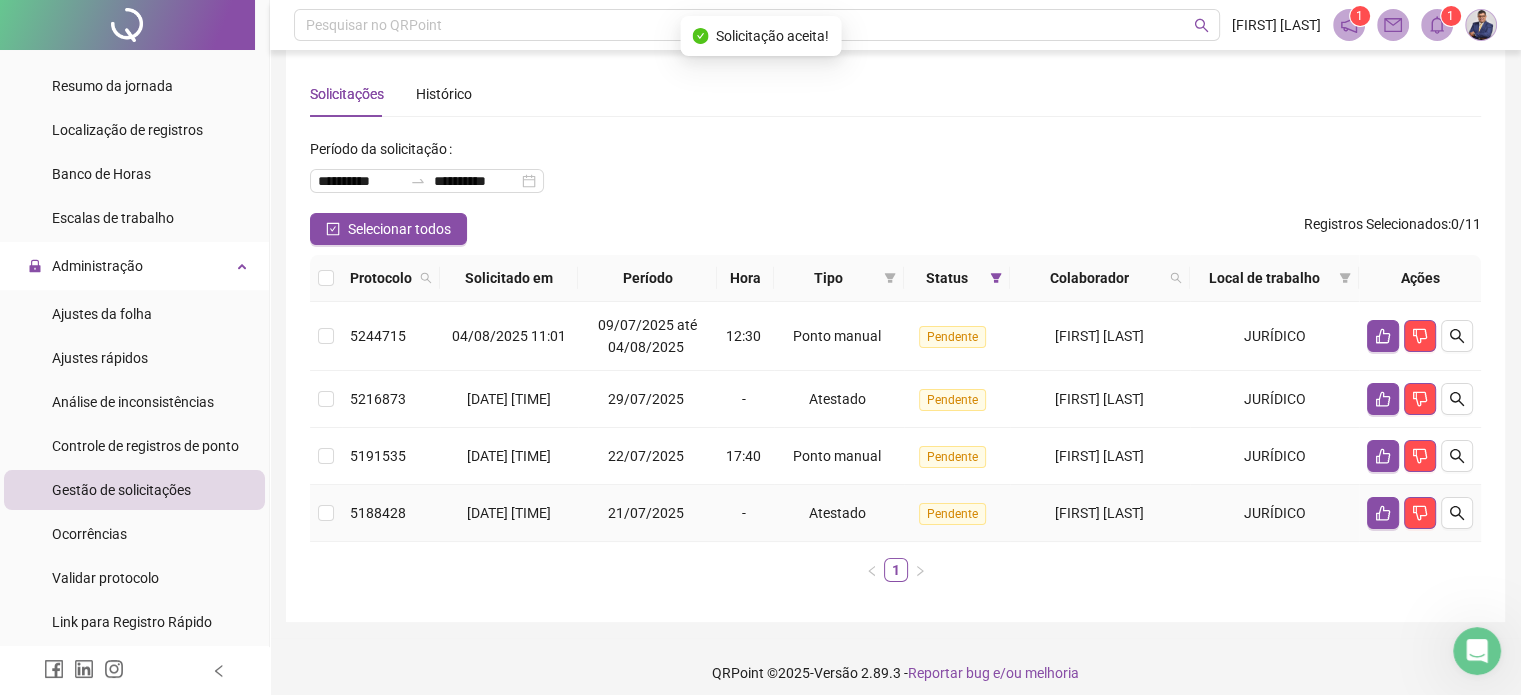 type 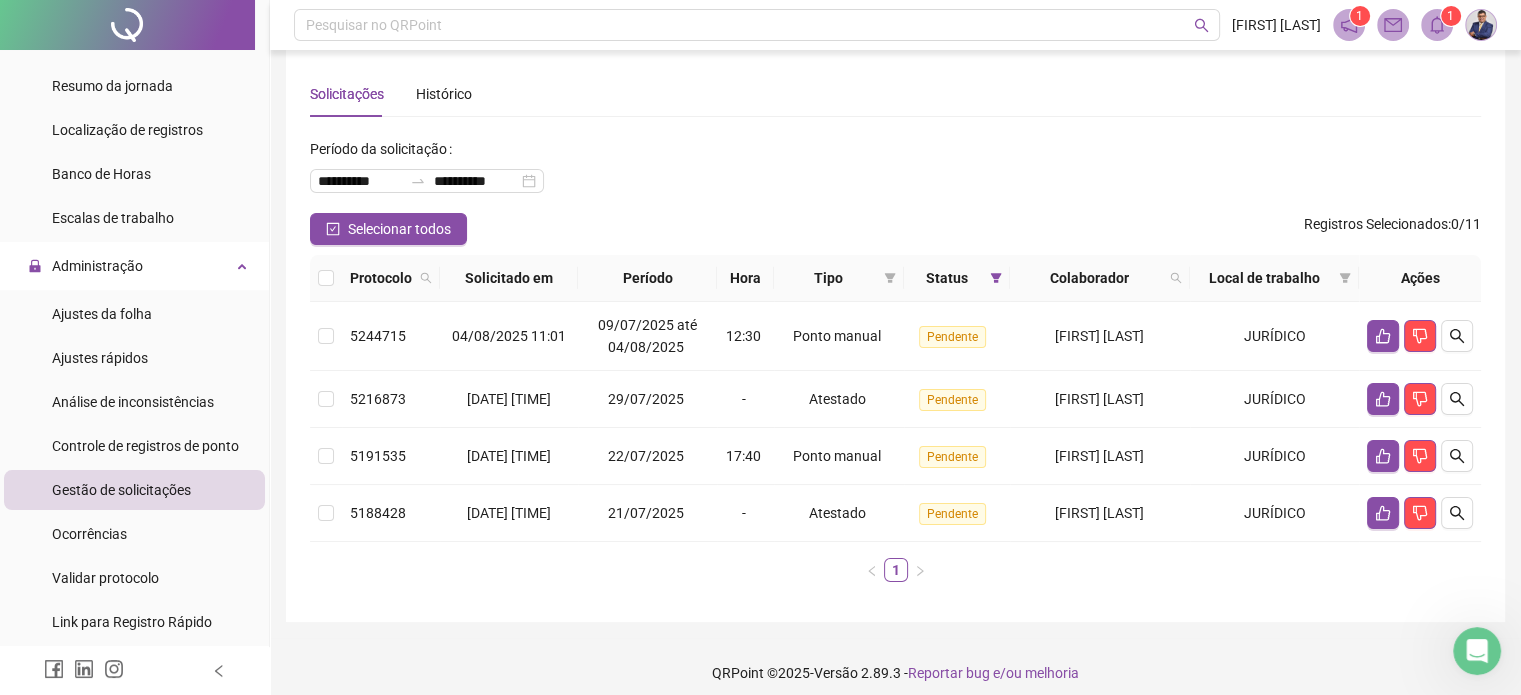 click on "Gestão de solicitações" at bounding box center [121, 490] 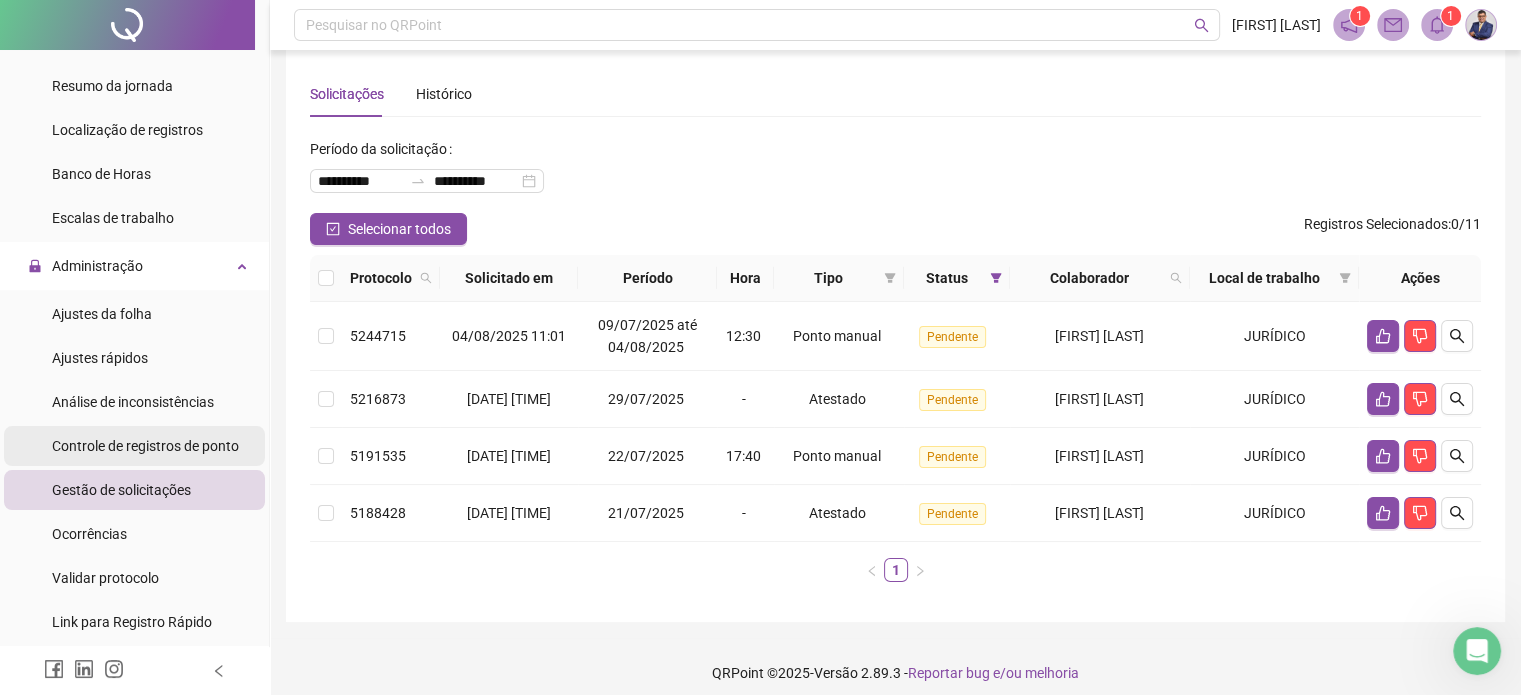 click on "Controle de registros de ponto" at bounding box center (145, 446) 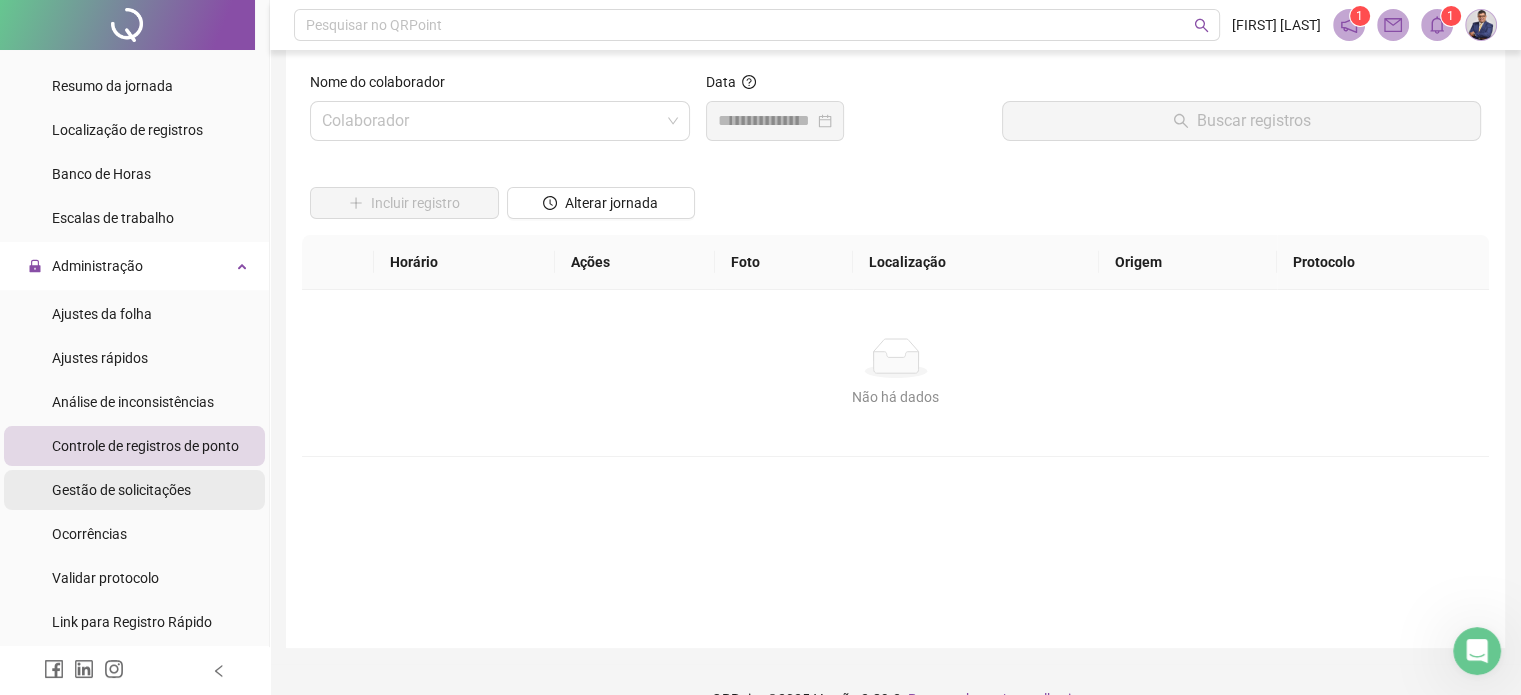 click on "Gestão de solicitações" at bounding box center (121, 490) 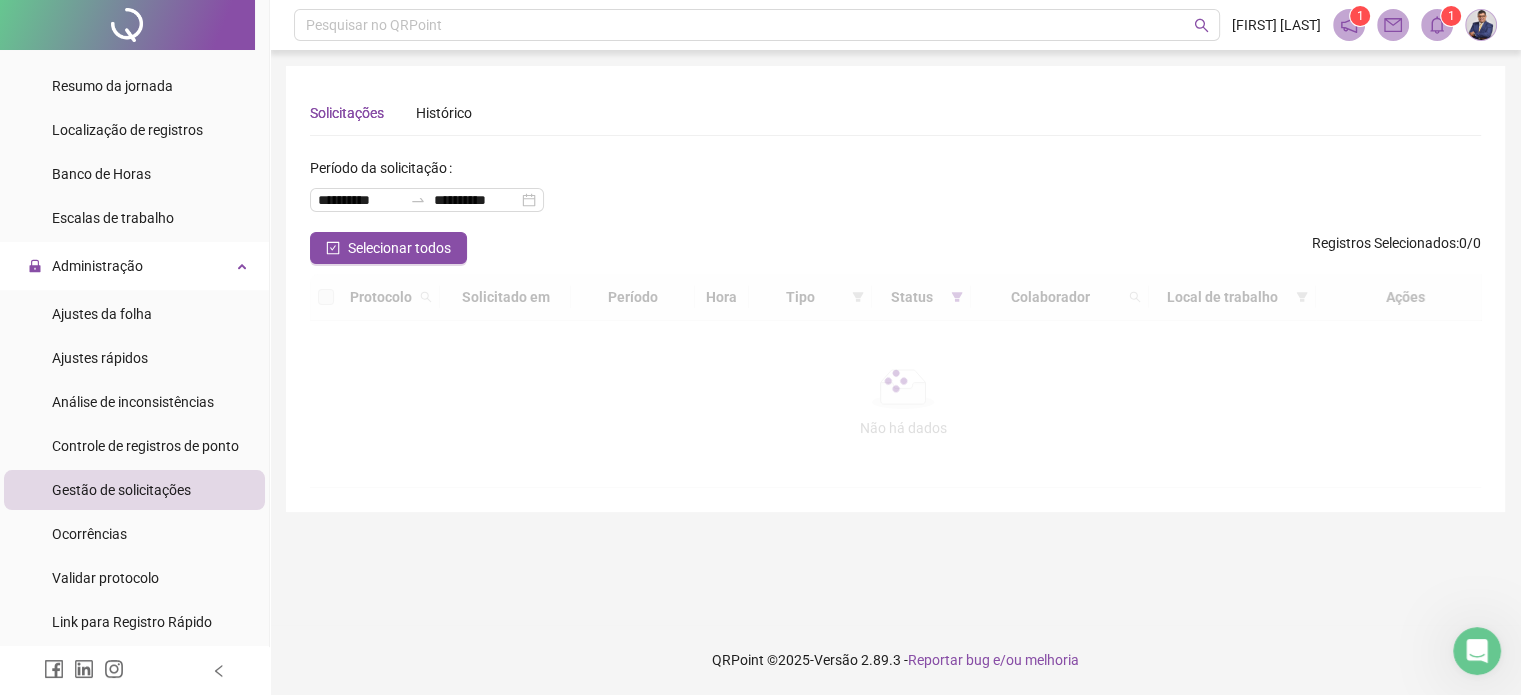 scroll, scrollTop: 0, scrollLeft: 0, axis: both 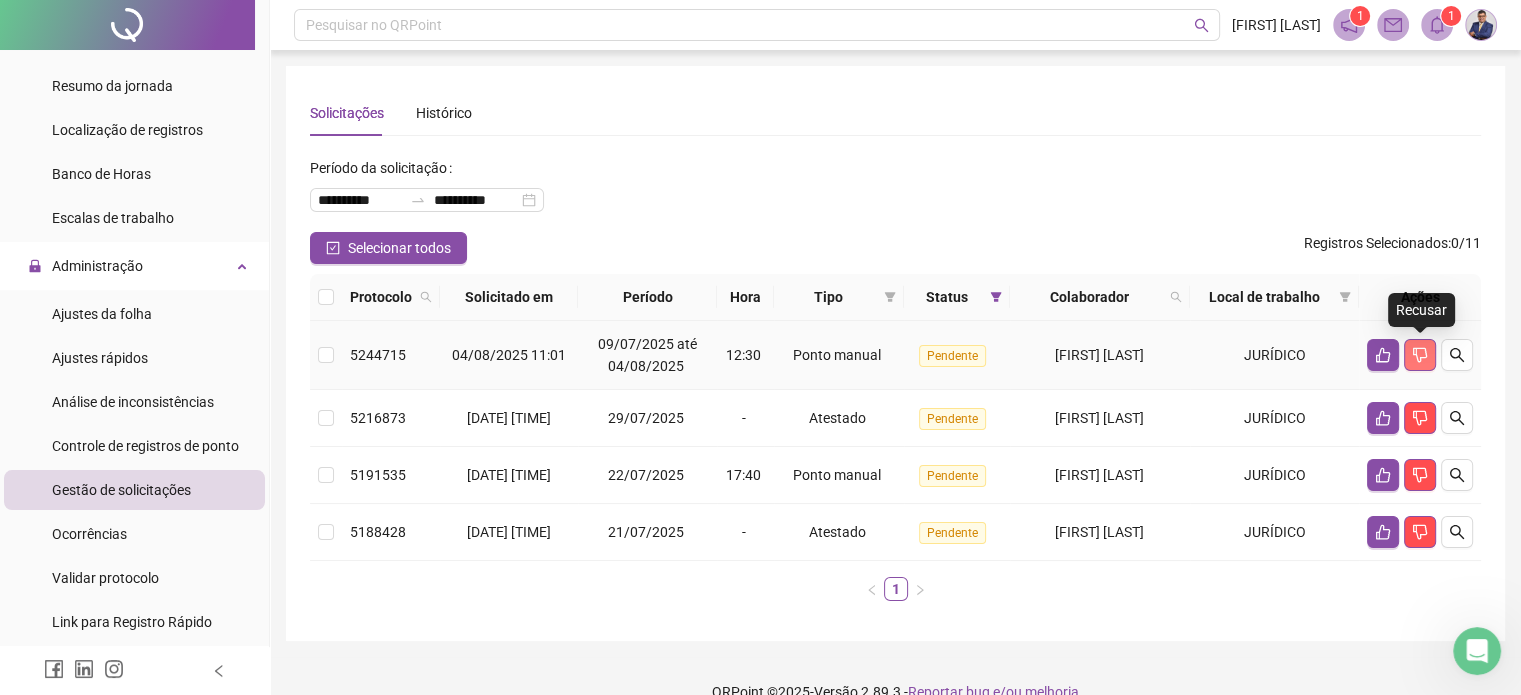 click 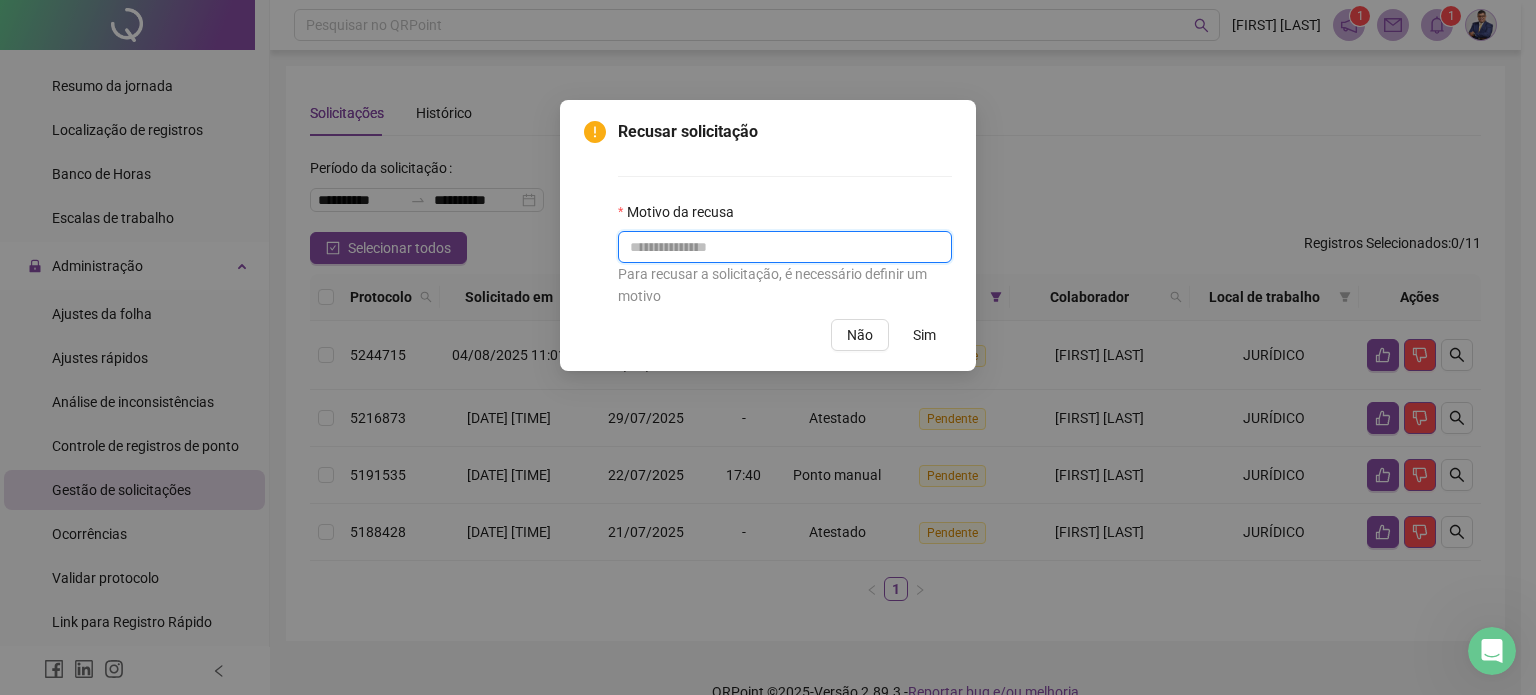 click at bounding box center (785, 247) 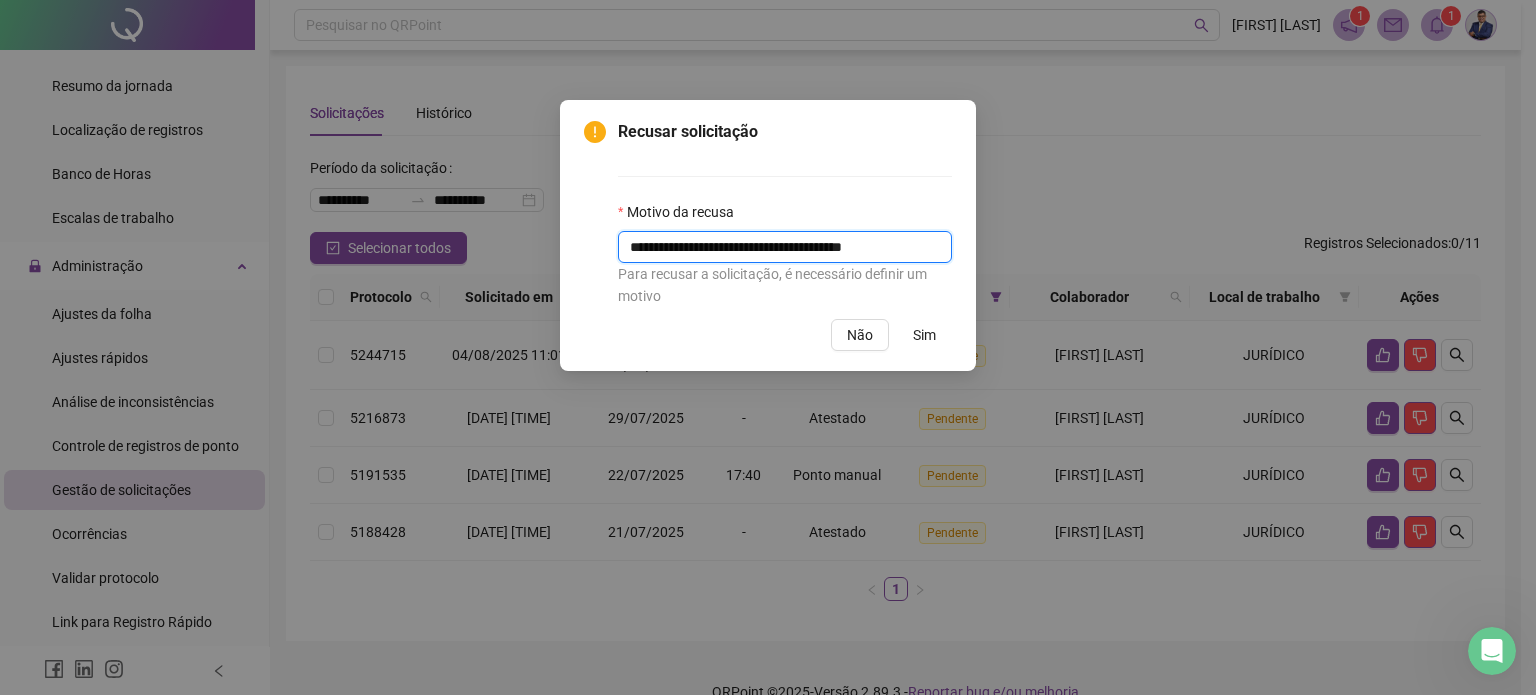 type on "**********" 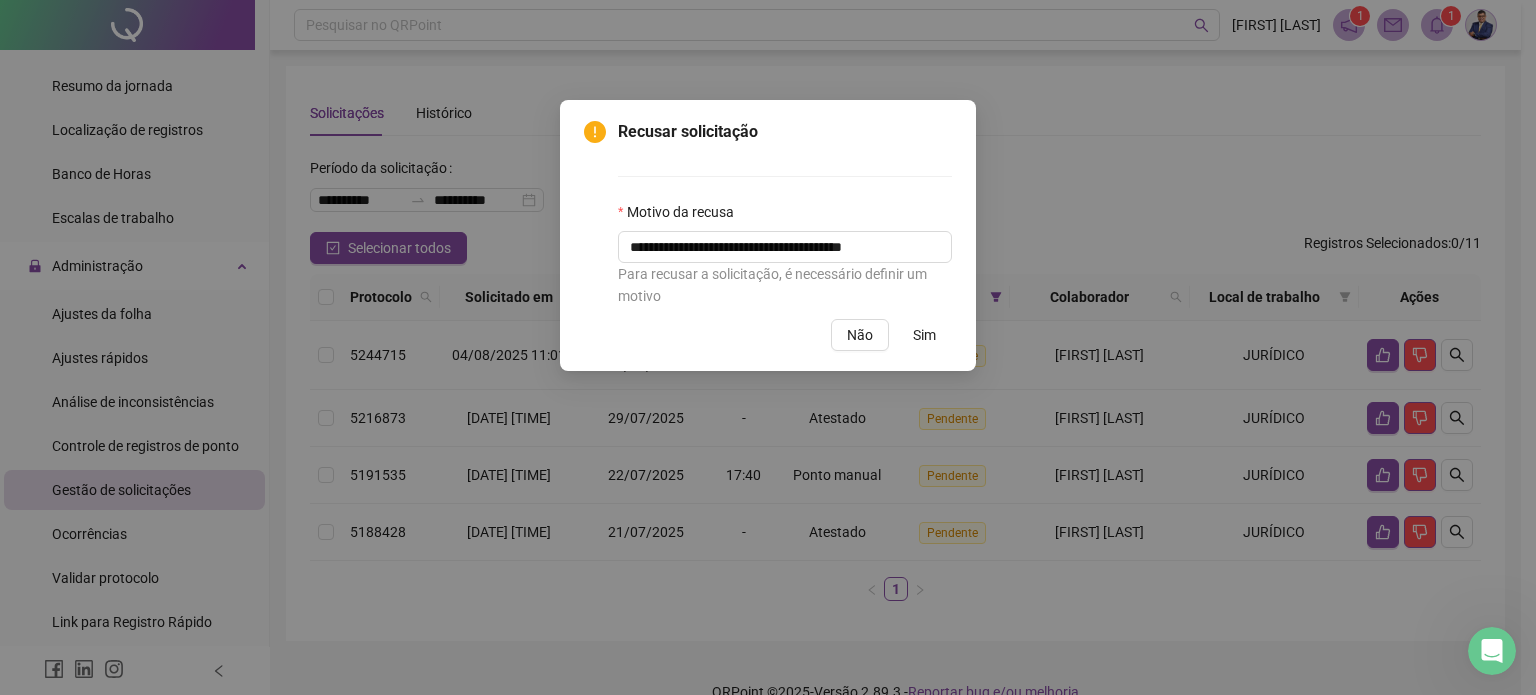 click on "Sim" at bounding box center [924, 335] 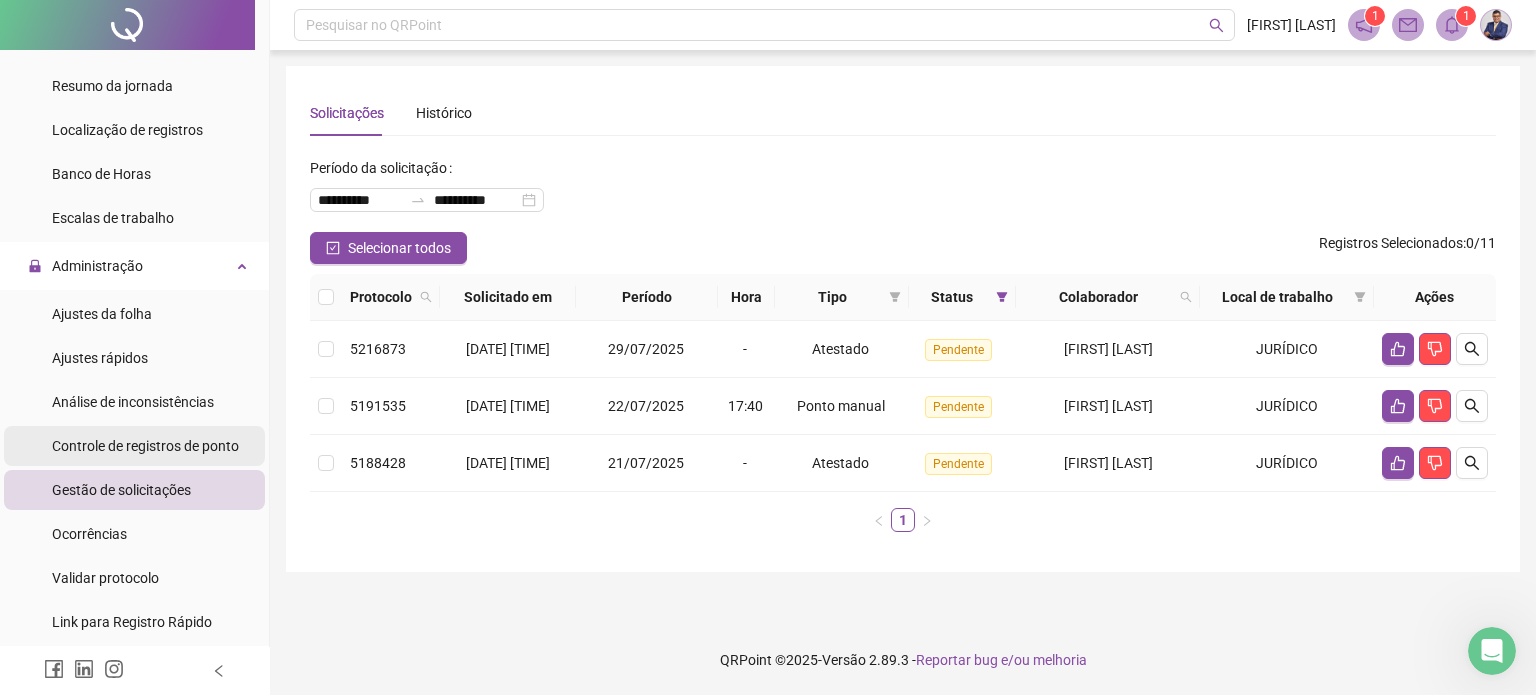 click on "Controle de registros de ponto" at bounding box center [145, 446] 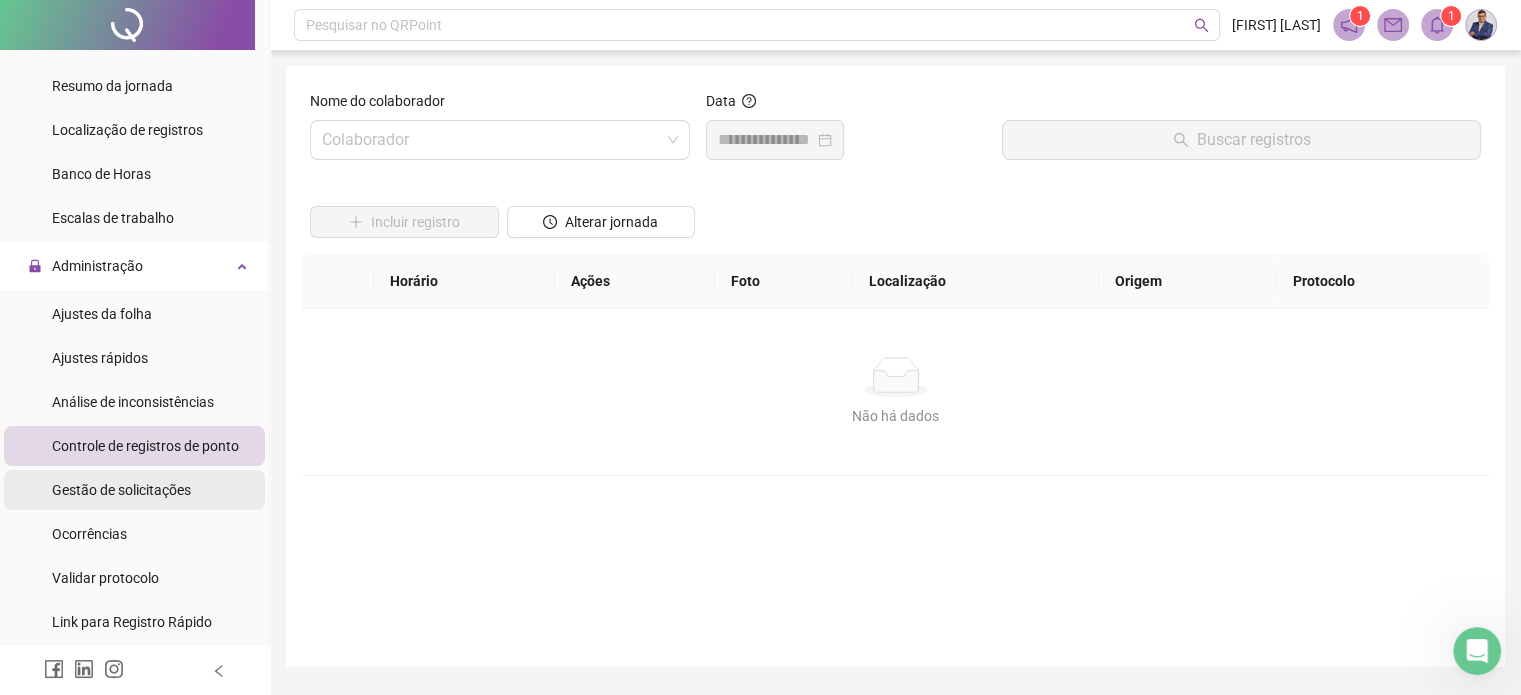 click on "Gestão de solicitações" at bounding box center (121, 490) 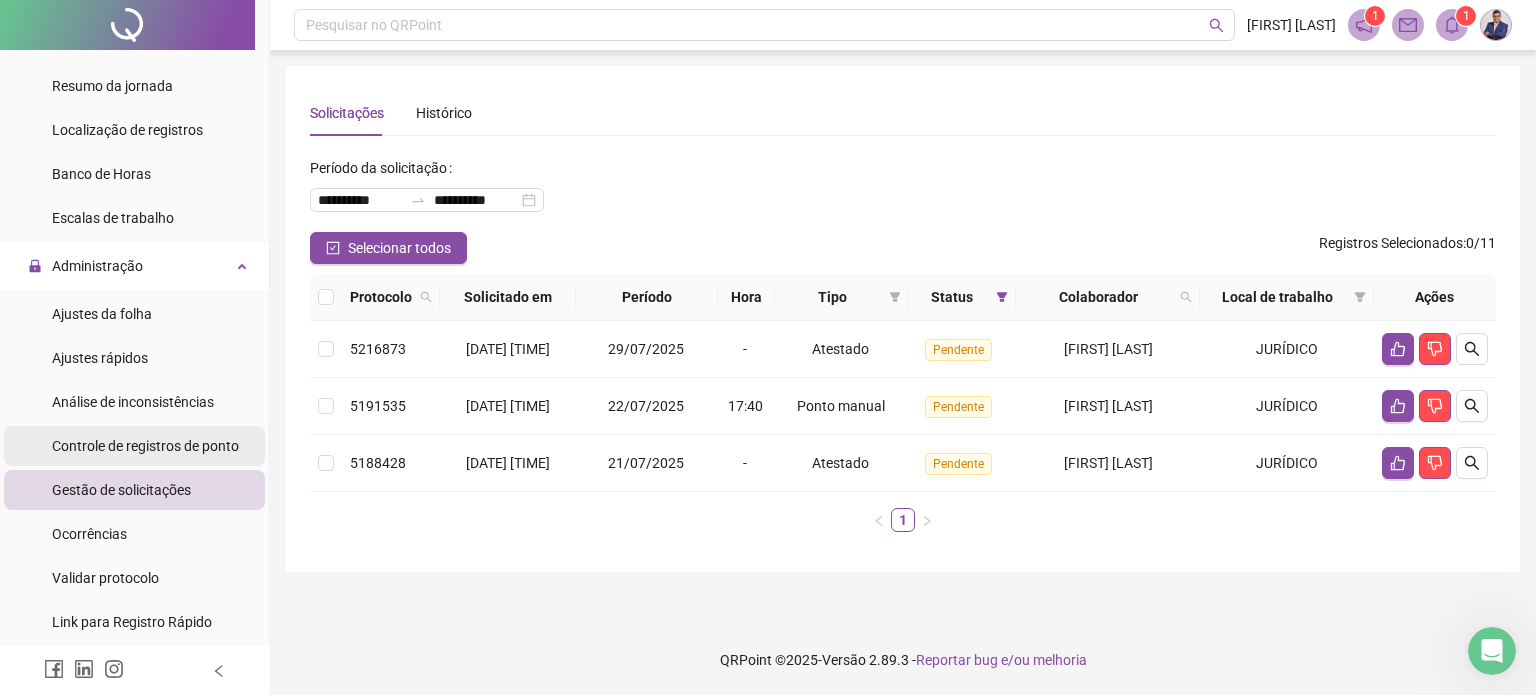 click on "Controle de registros de ponto" at bounding box center (145, 446) 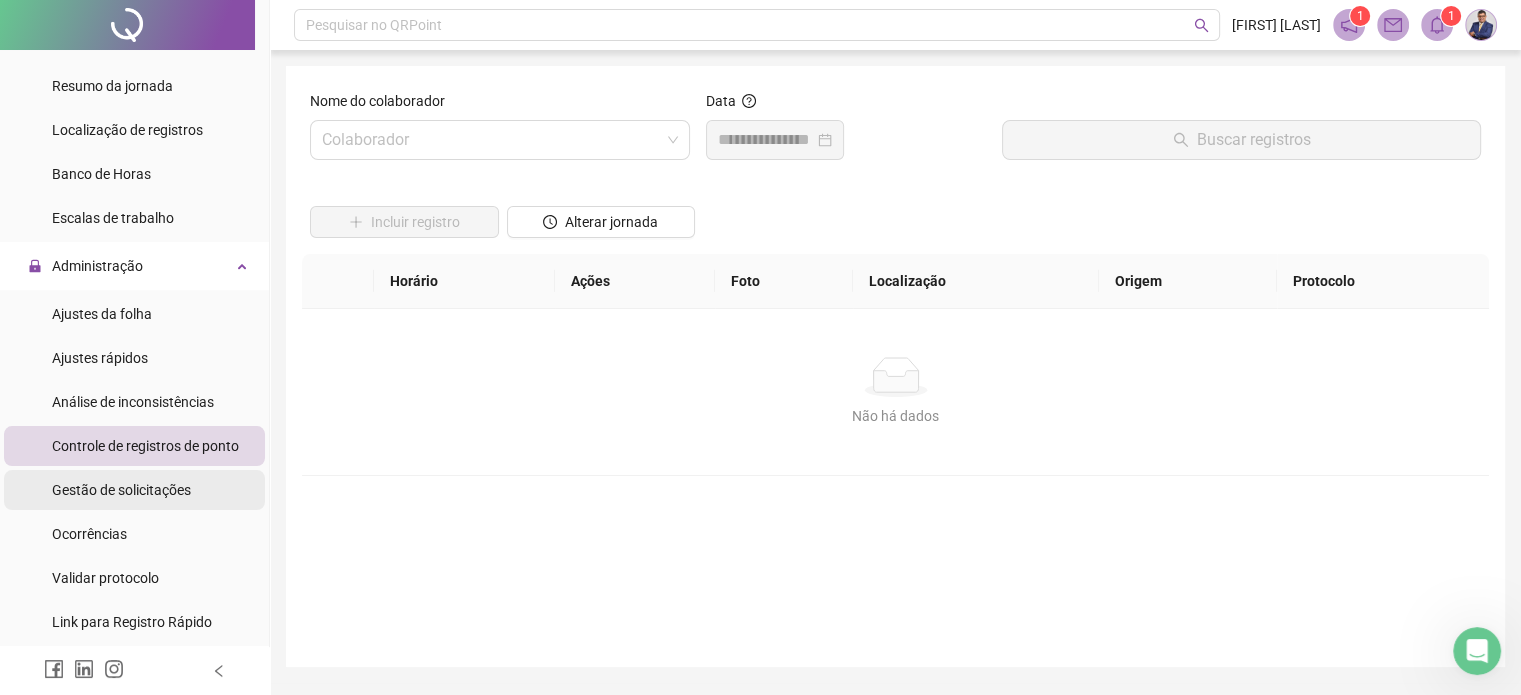 click on "Gestão de solicitações" at bounding box center (121, 490) 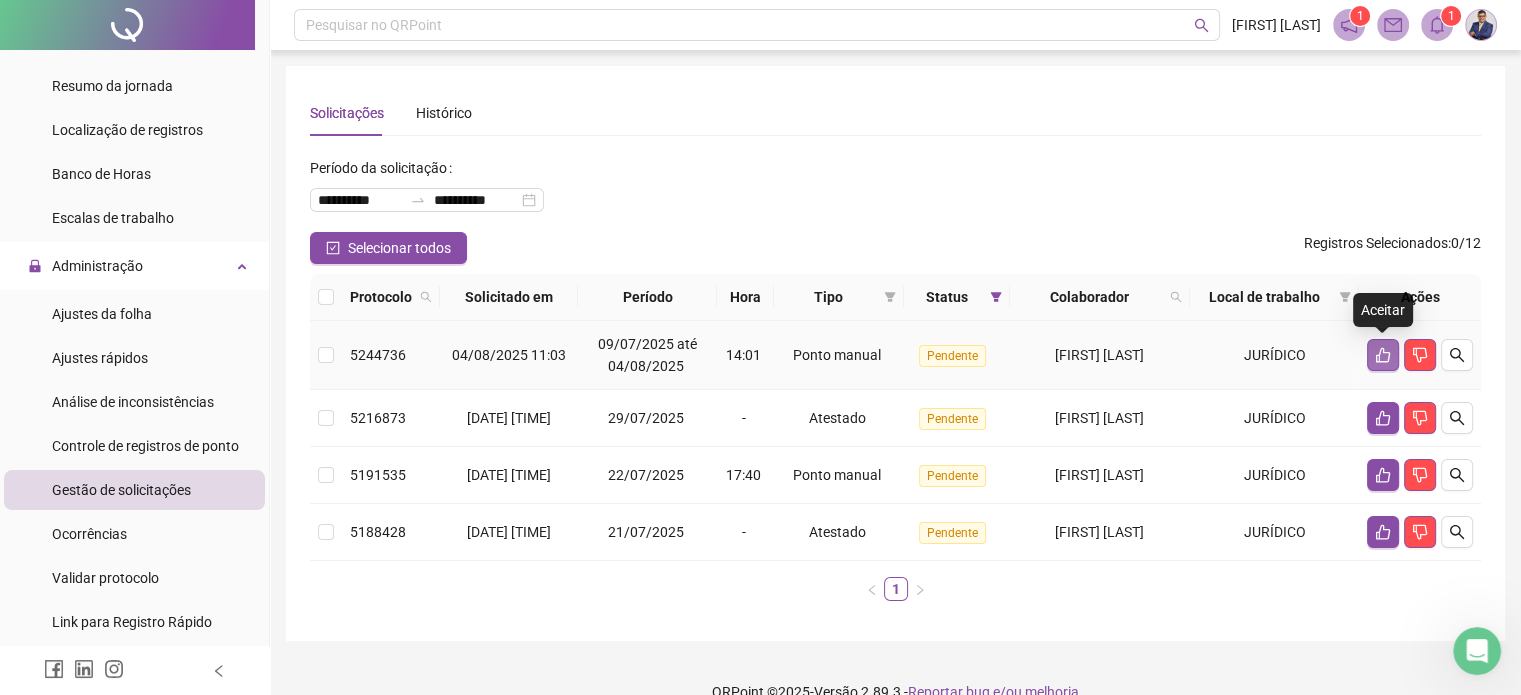 click 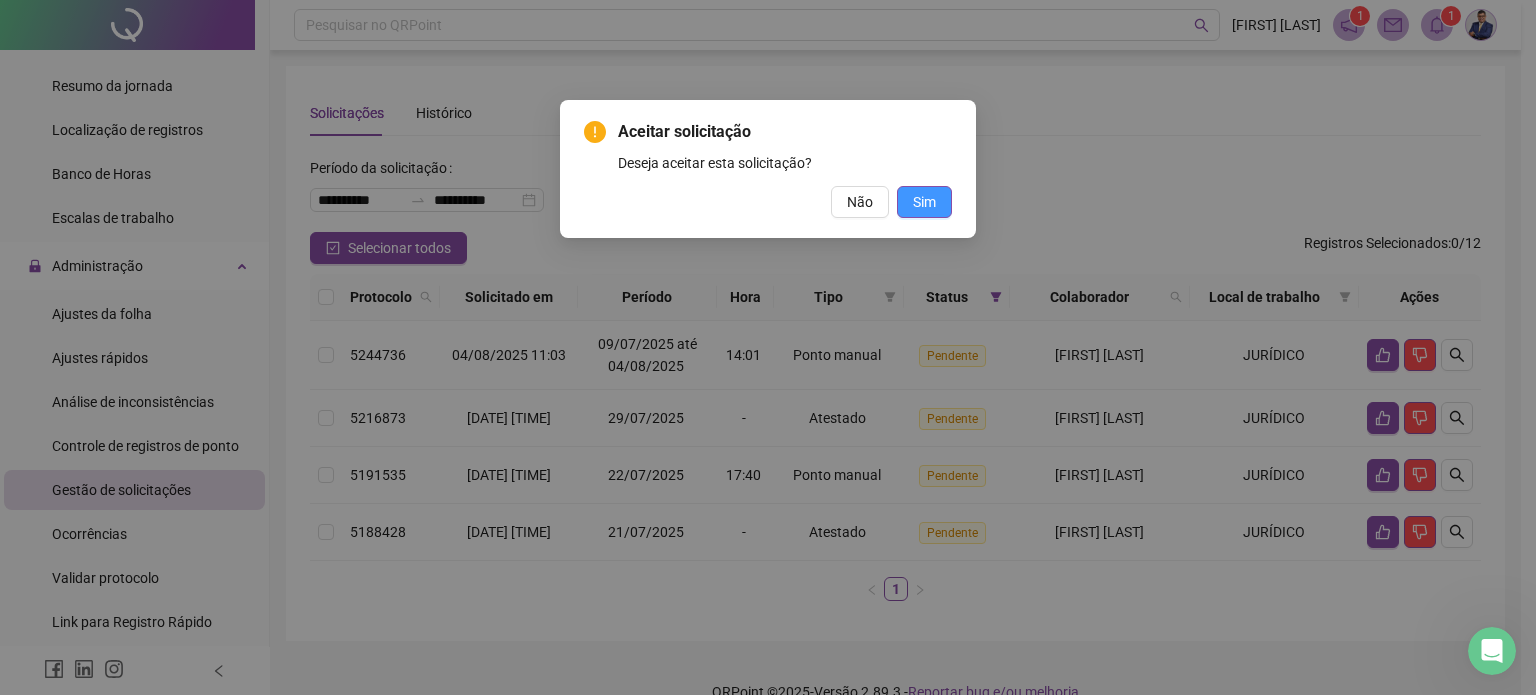 click on "Sim" at bounding box center (924, 202) 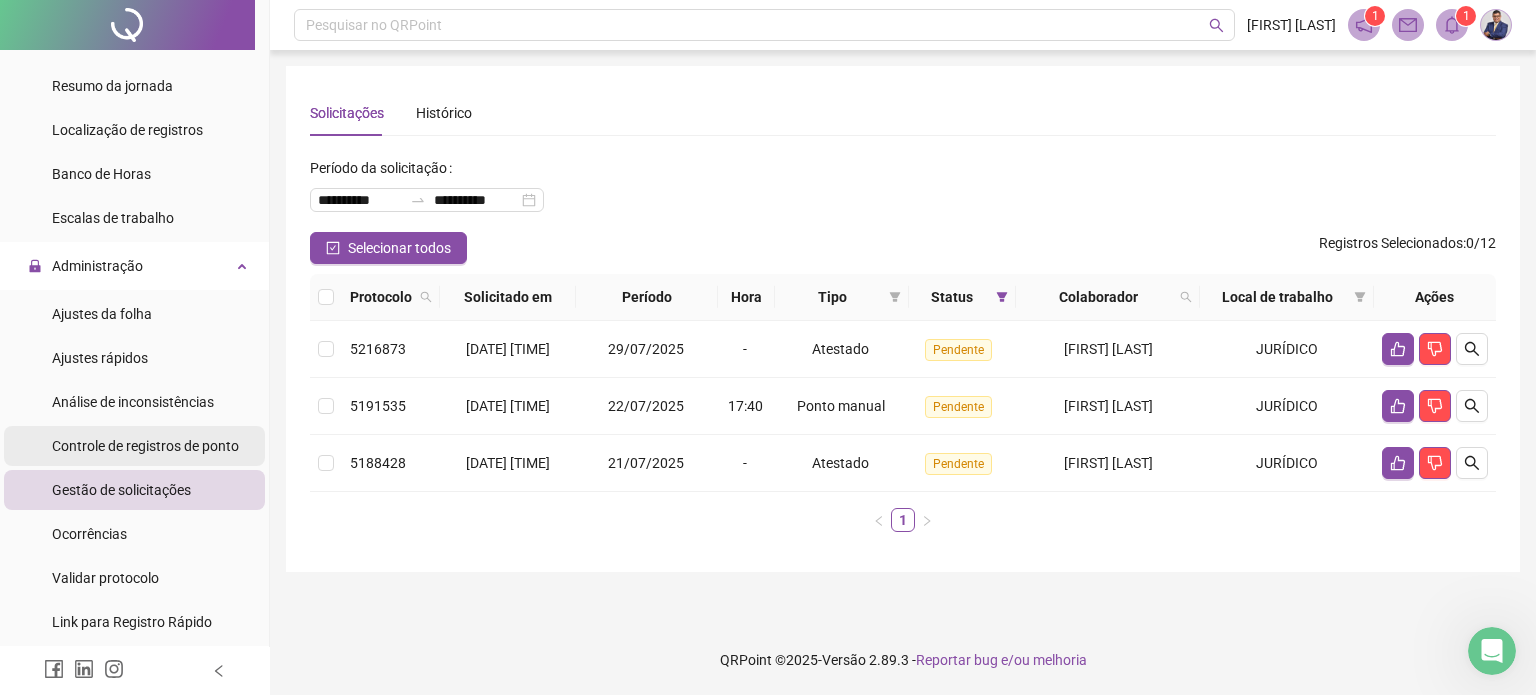 click on "Controle de registros de ponto" at bounding box center [145, 446] 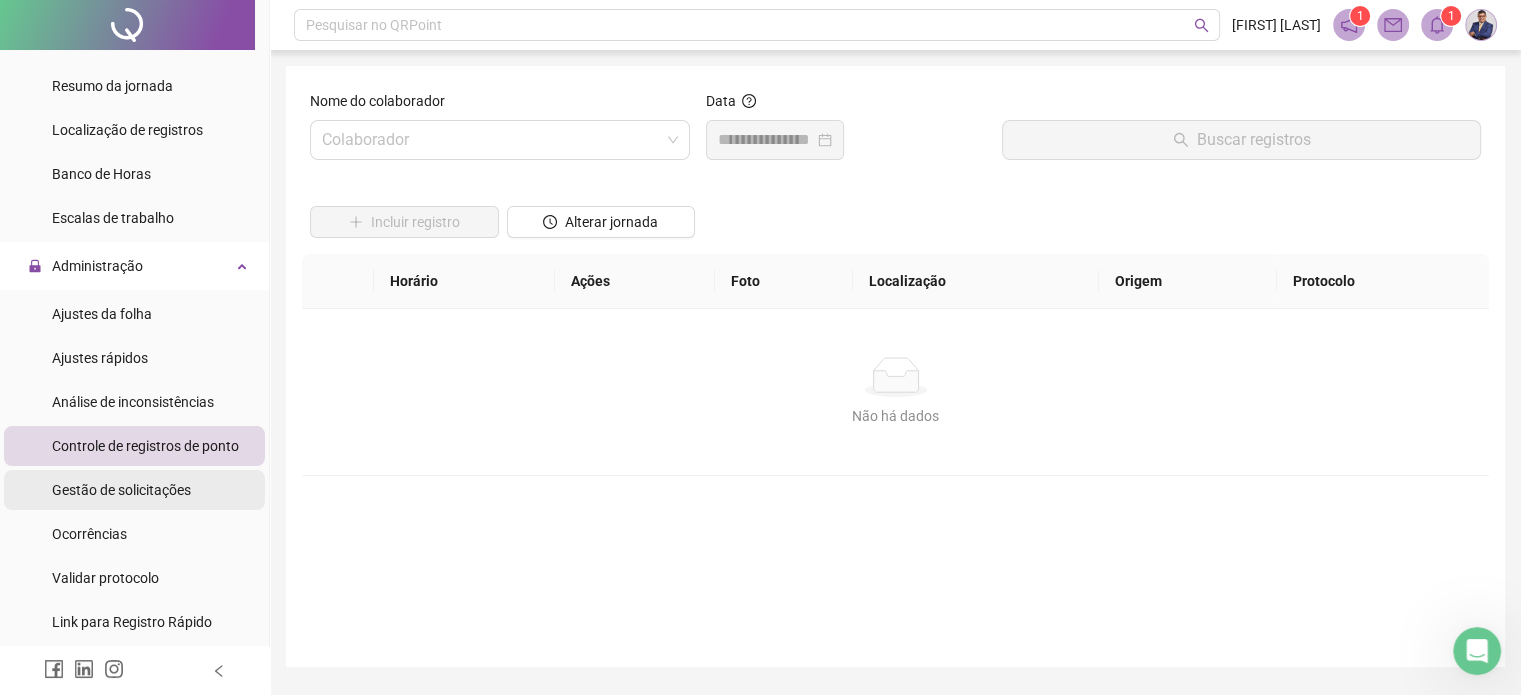 click on "Gestão de solicitações" at bounding box center (121, 490) 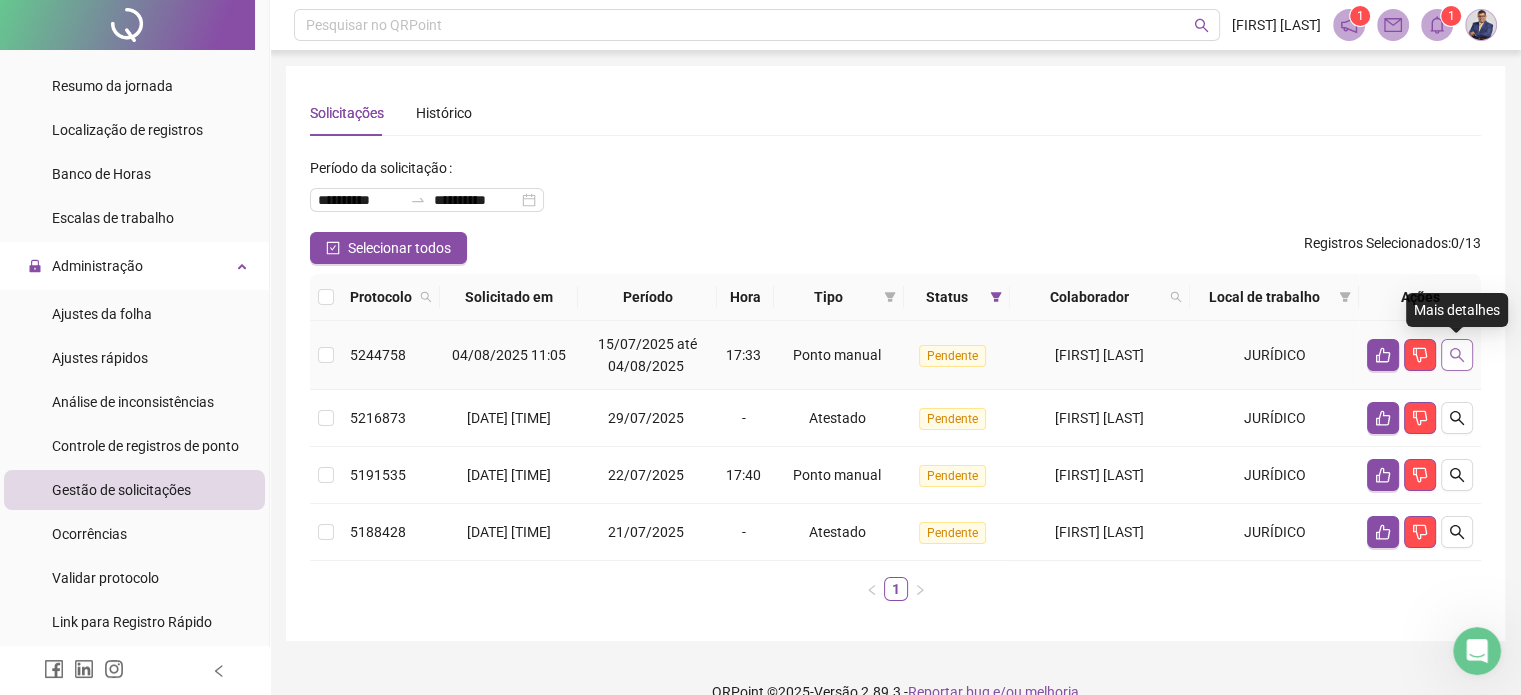 click 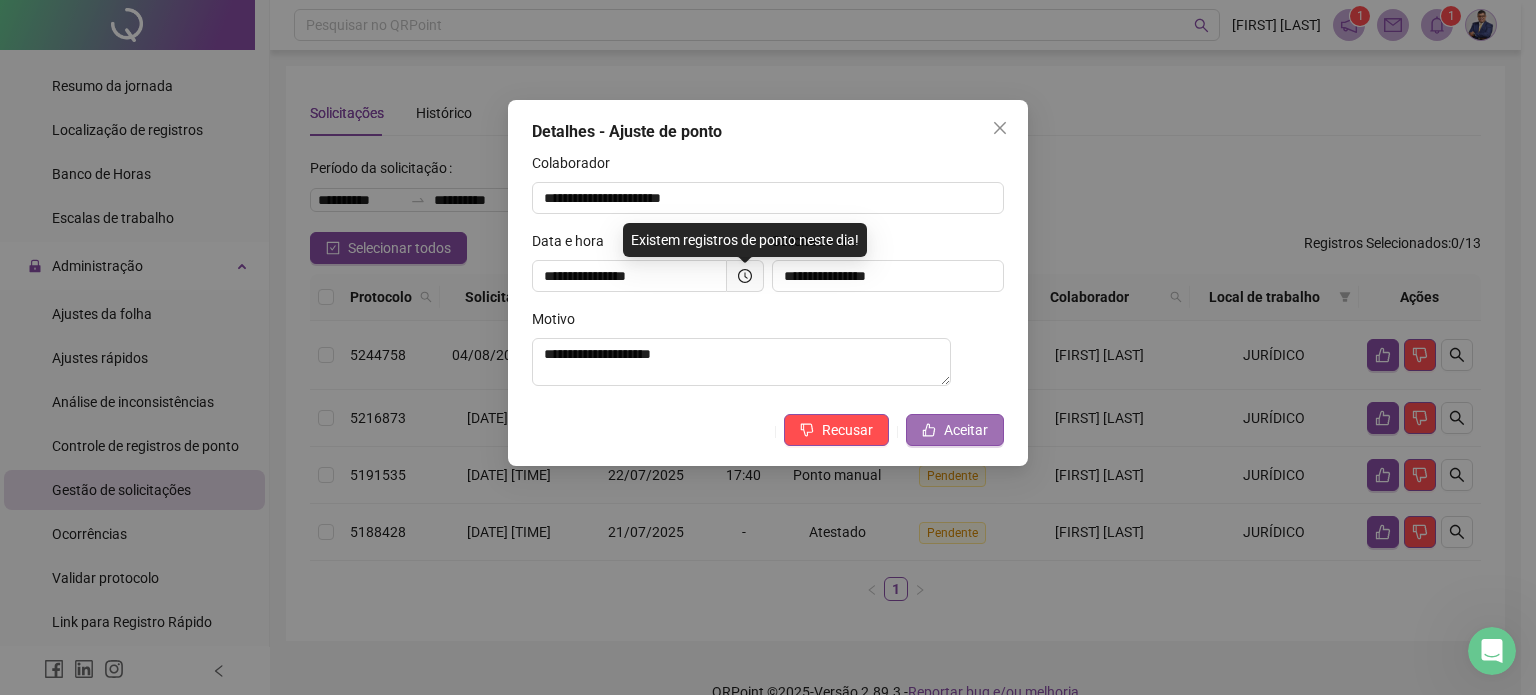 click on "Aceitar" at bounding box center [966, 430] 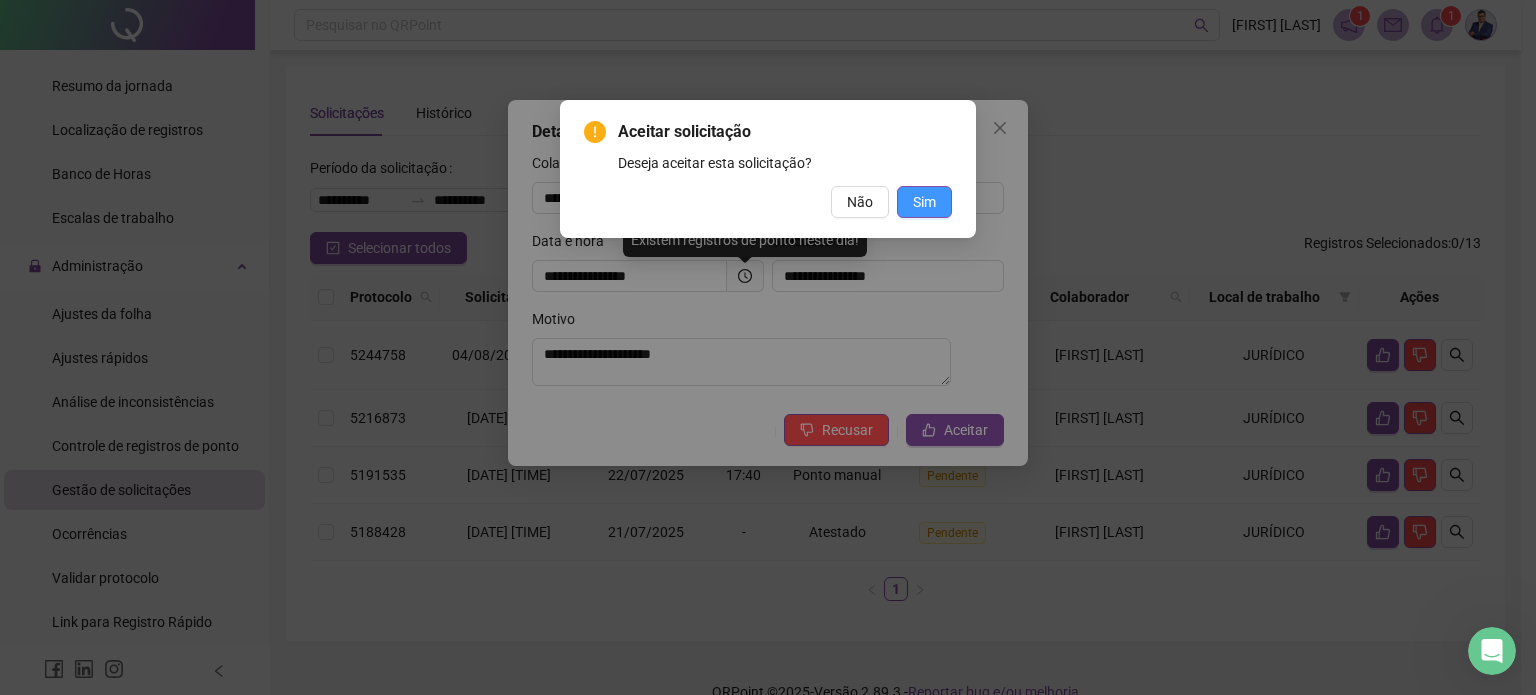 click on "Sim" at bounding box center (924, 202) 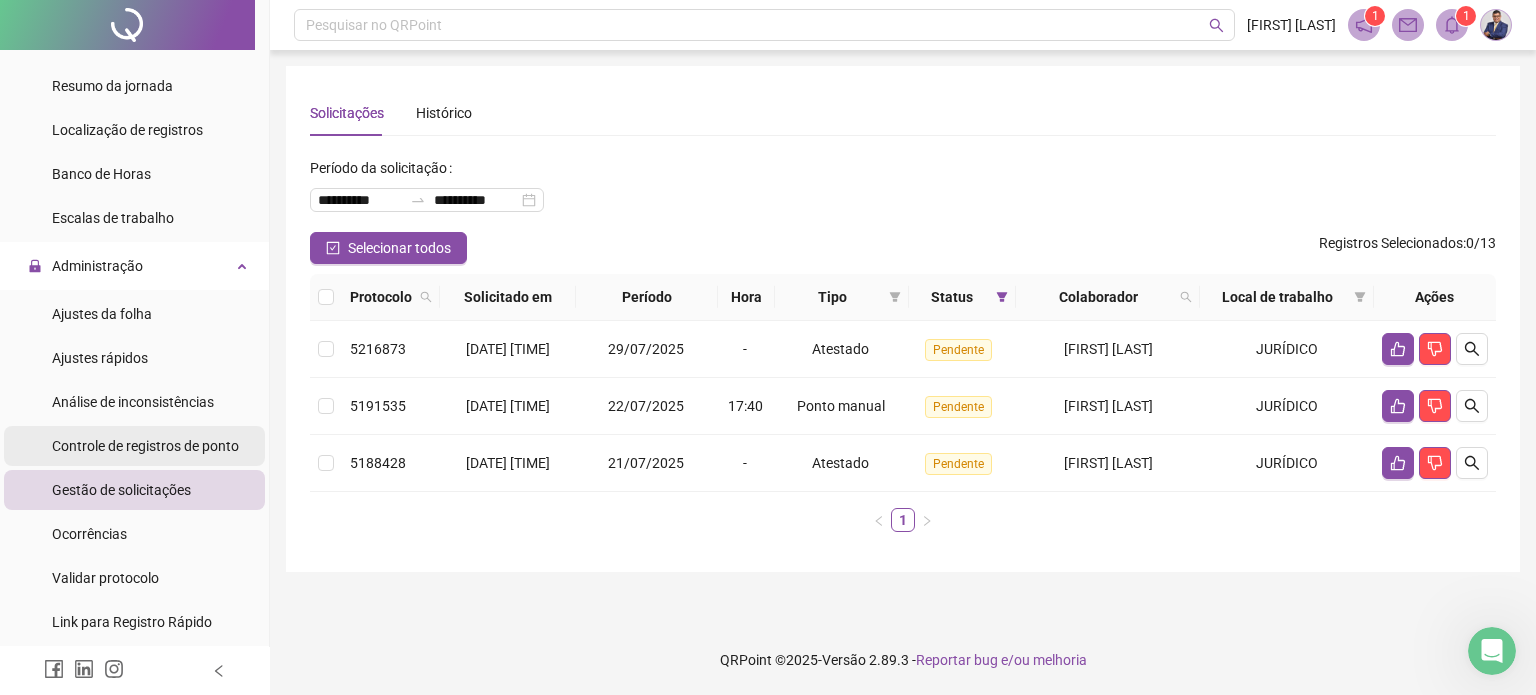 click on "Controle de registros de ponto" at bounding box center (145, 446) 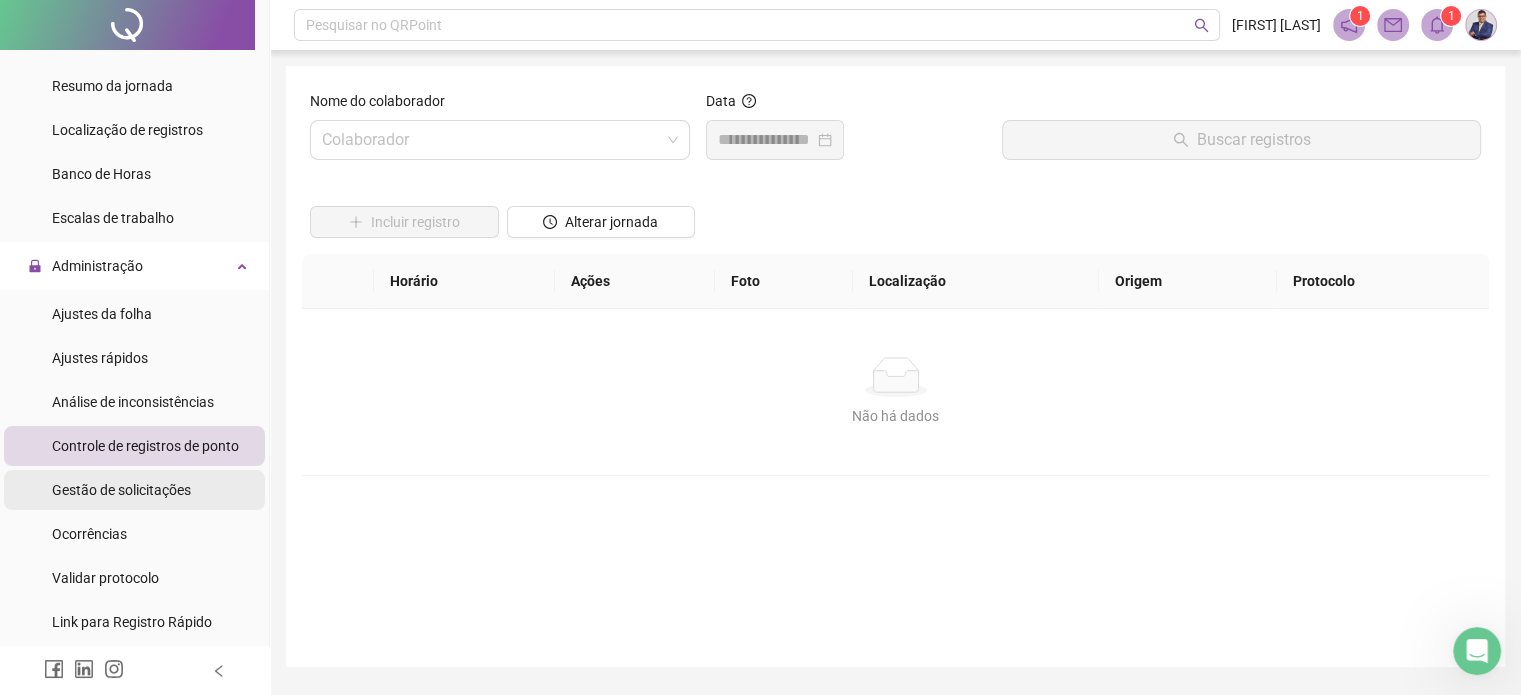 click on "Gestão de solicitações" at bounding box center [121, 490] 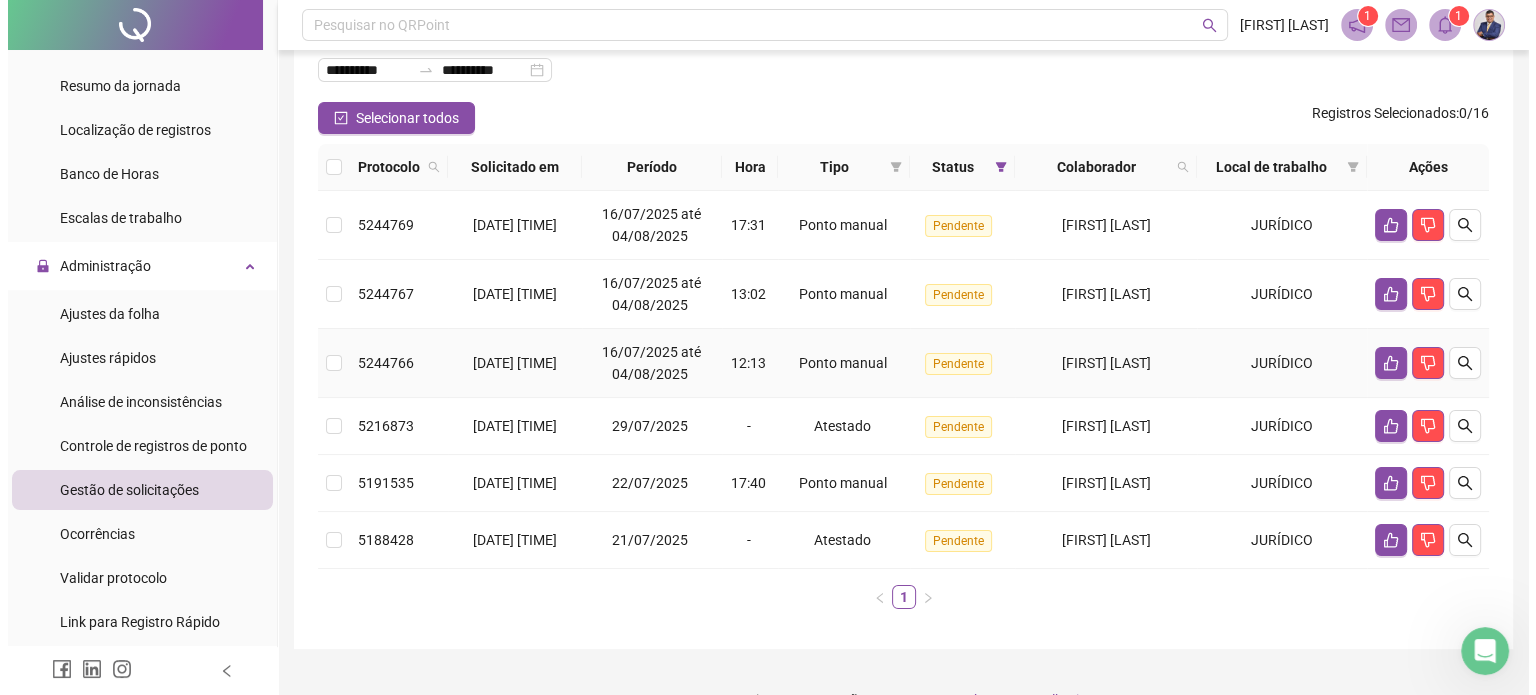 scroll, scrollTop: 168, scrollLeft: 0, axis: vertical 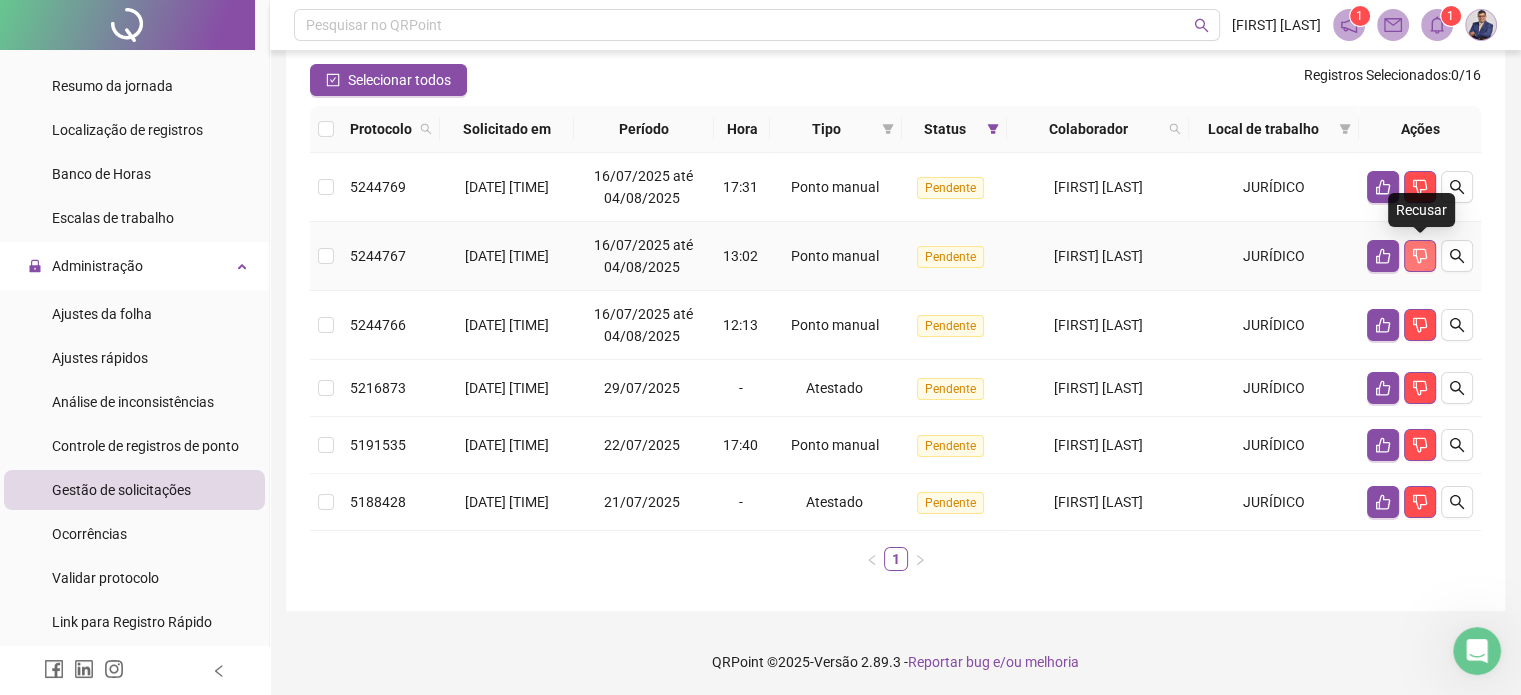 click 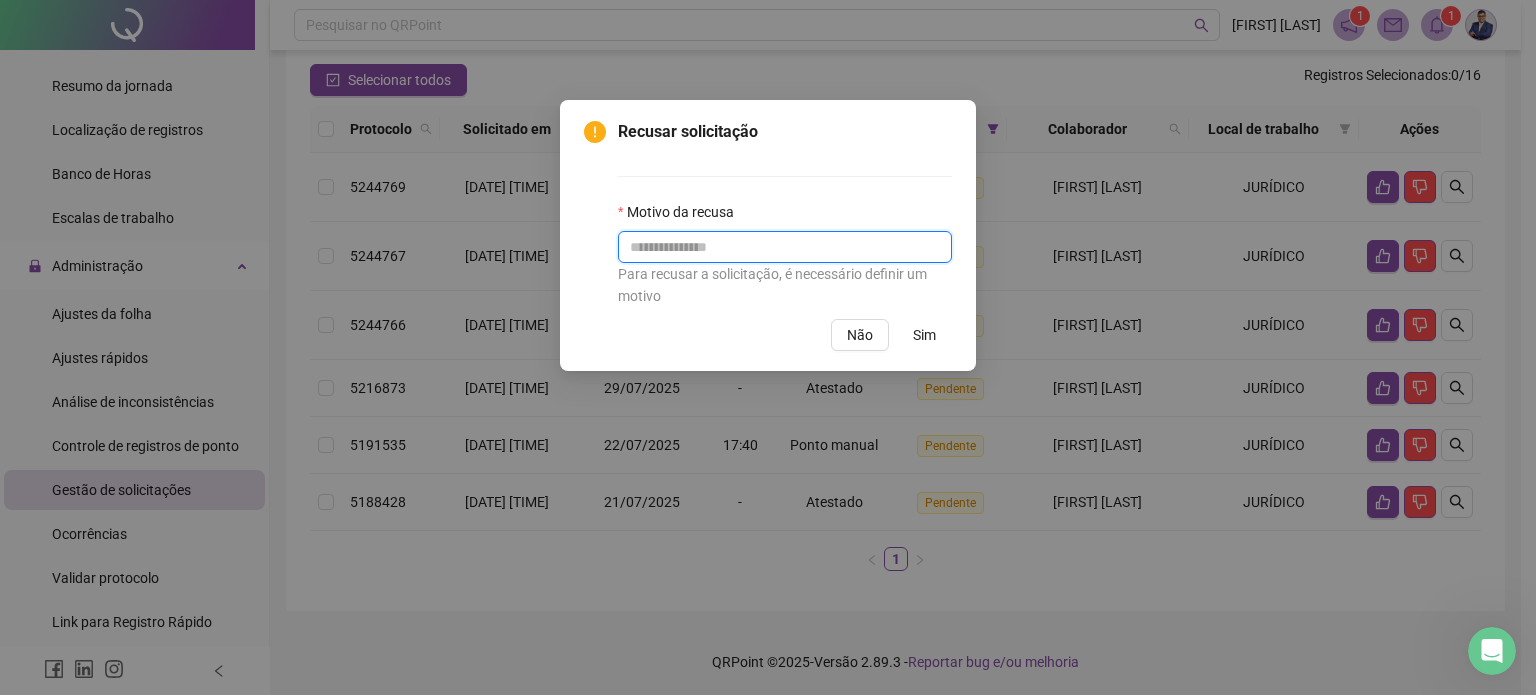 click at bounding box center (785, 247) 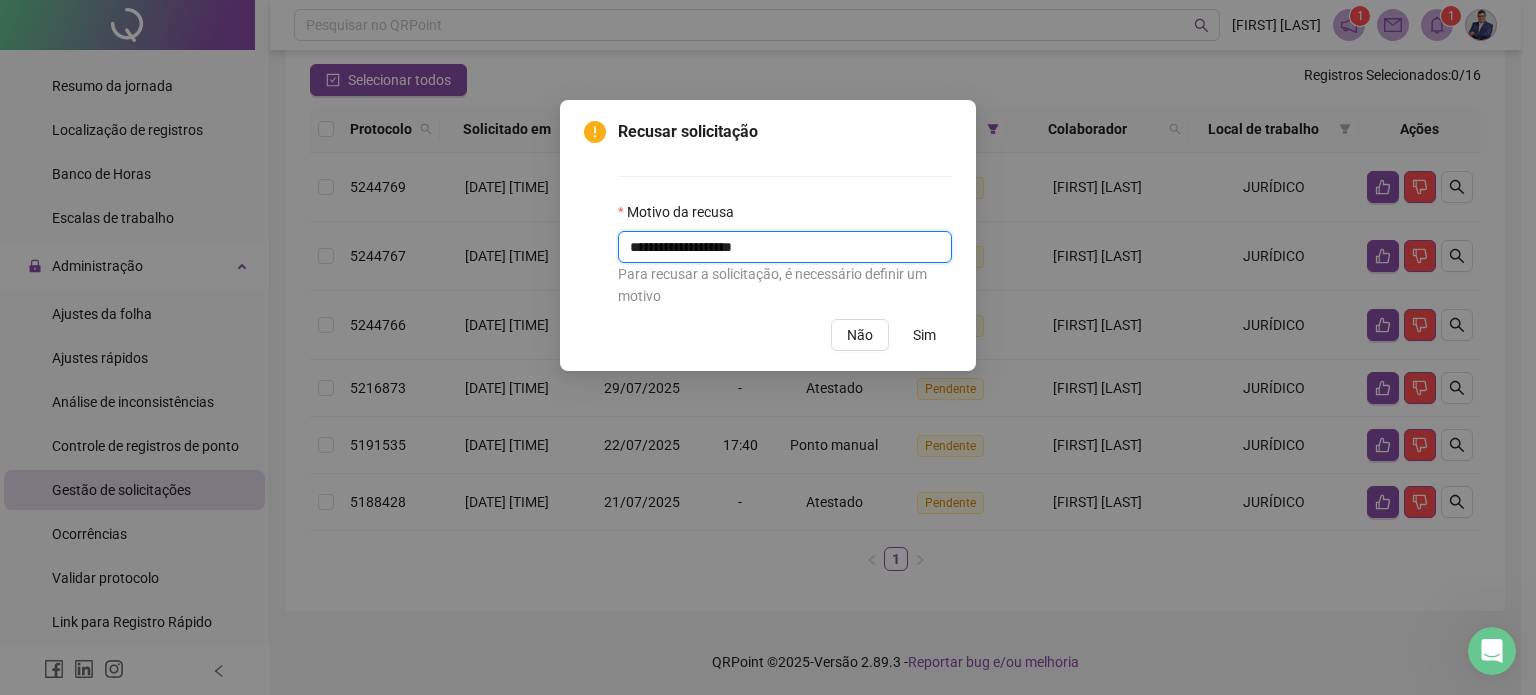 type on "**********" 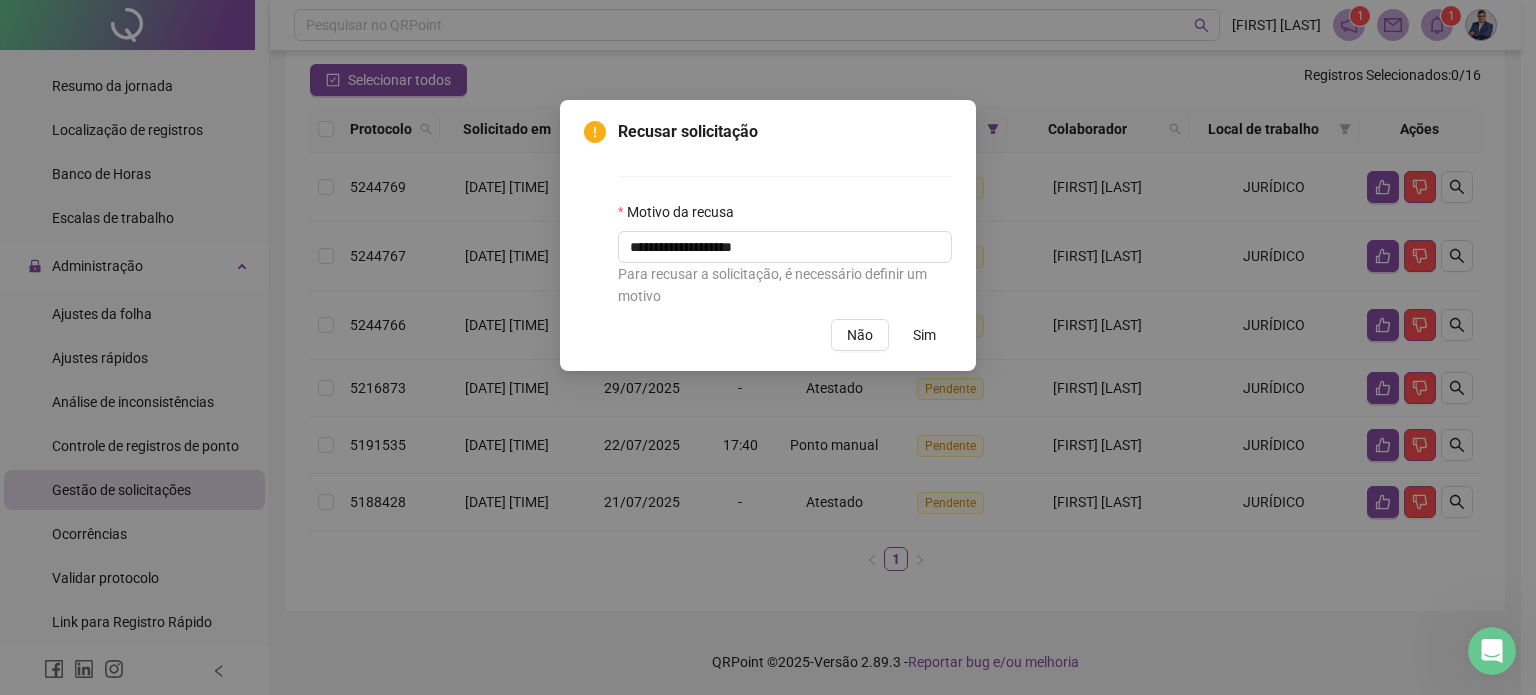 click on "Sim" at bounding box center [924, 335] 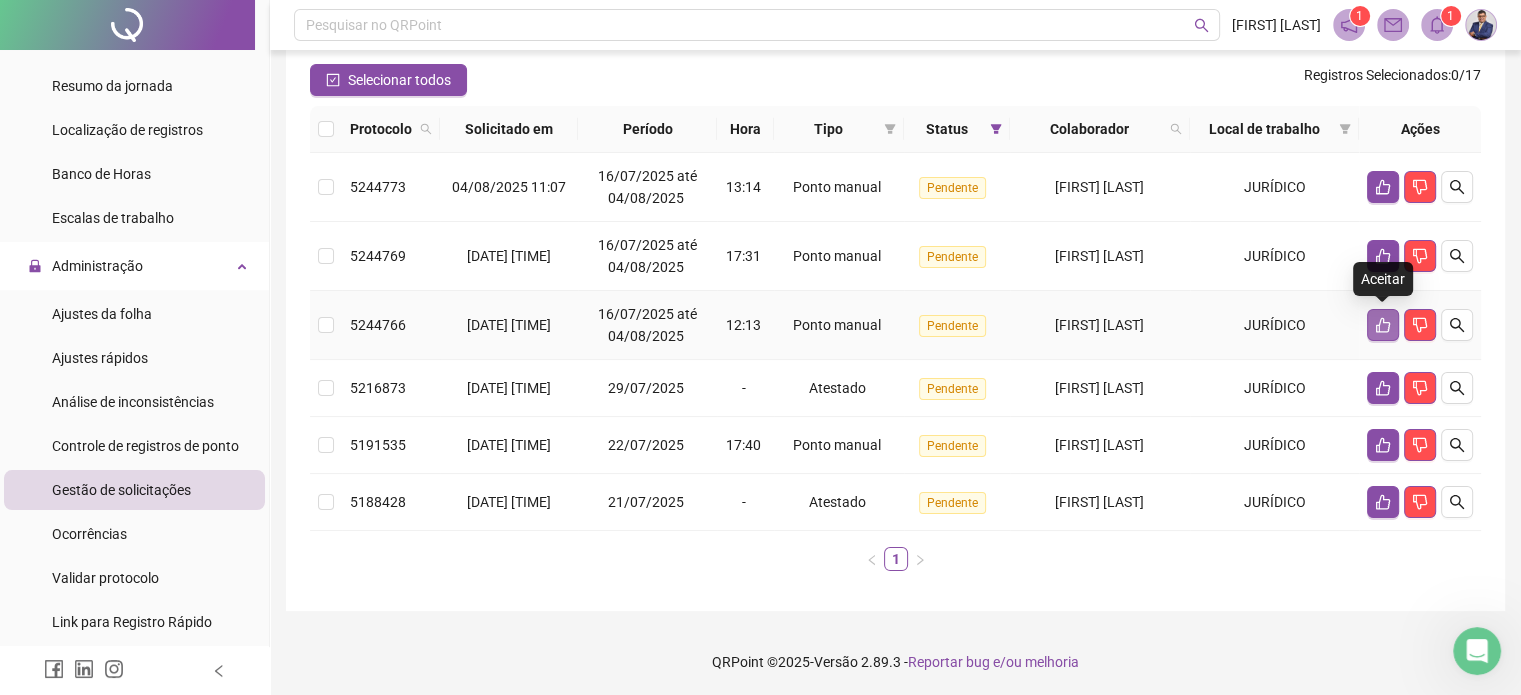 click 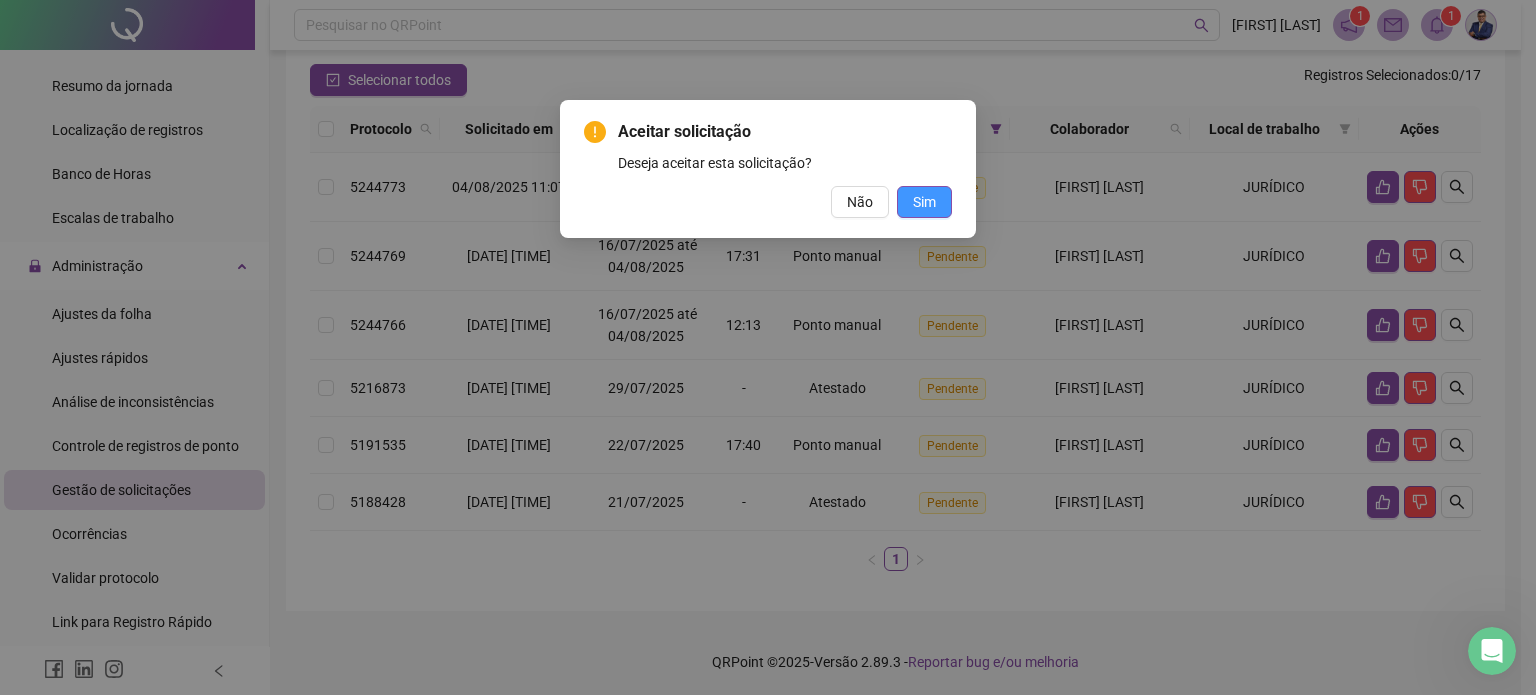 click on "Sim" at bounding box center (924, 202) 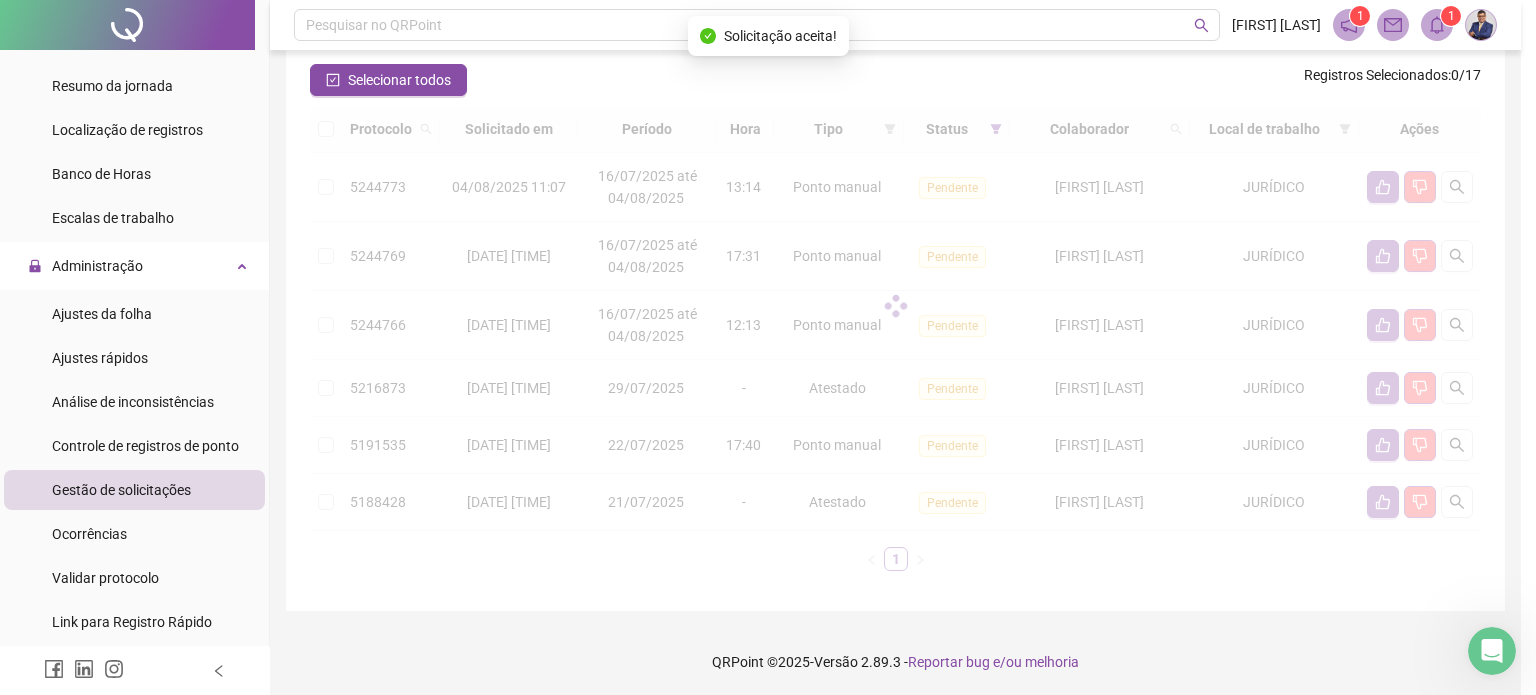 scroll, scrollTop: 100, scrollLeft: 0, axis: vertical 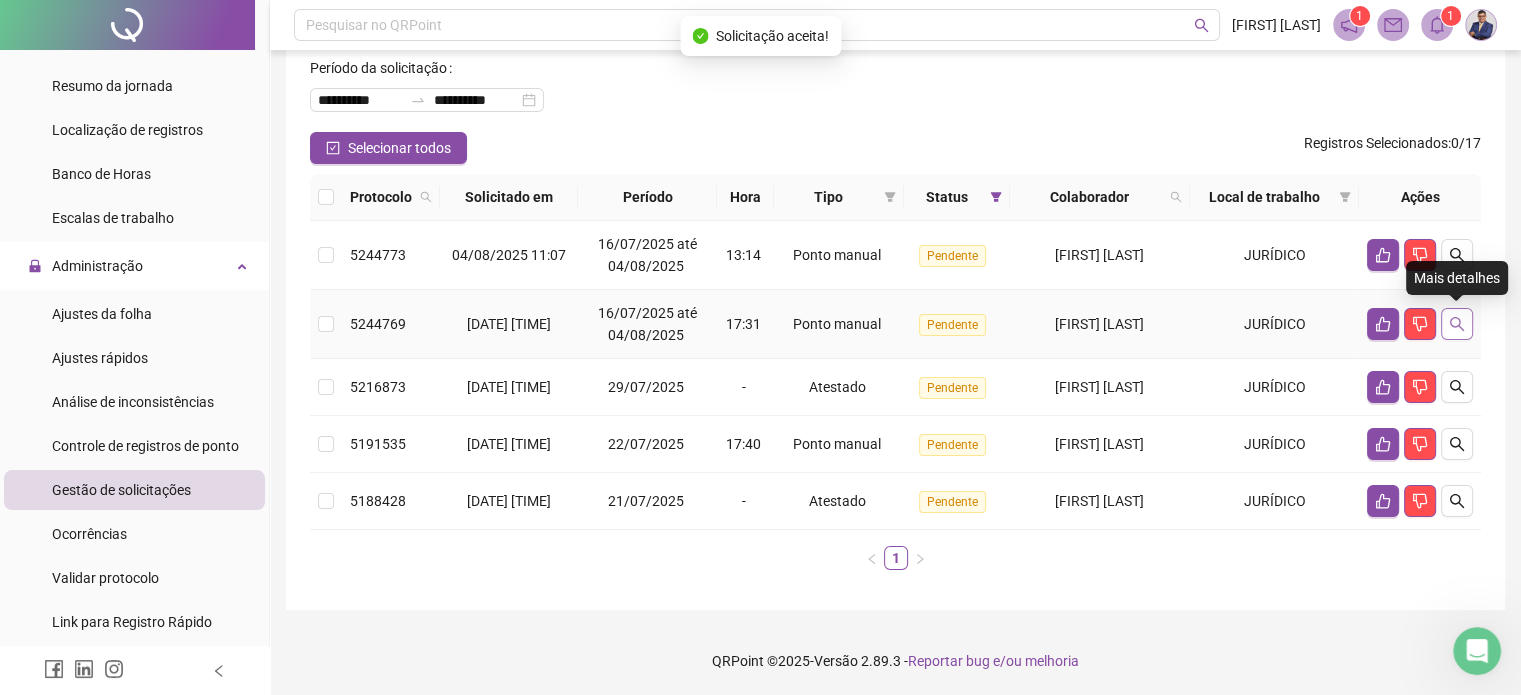 click 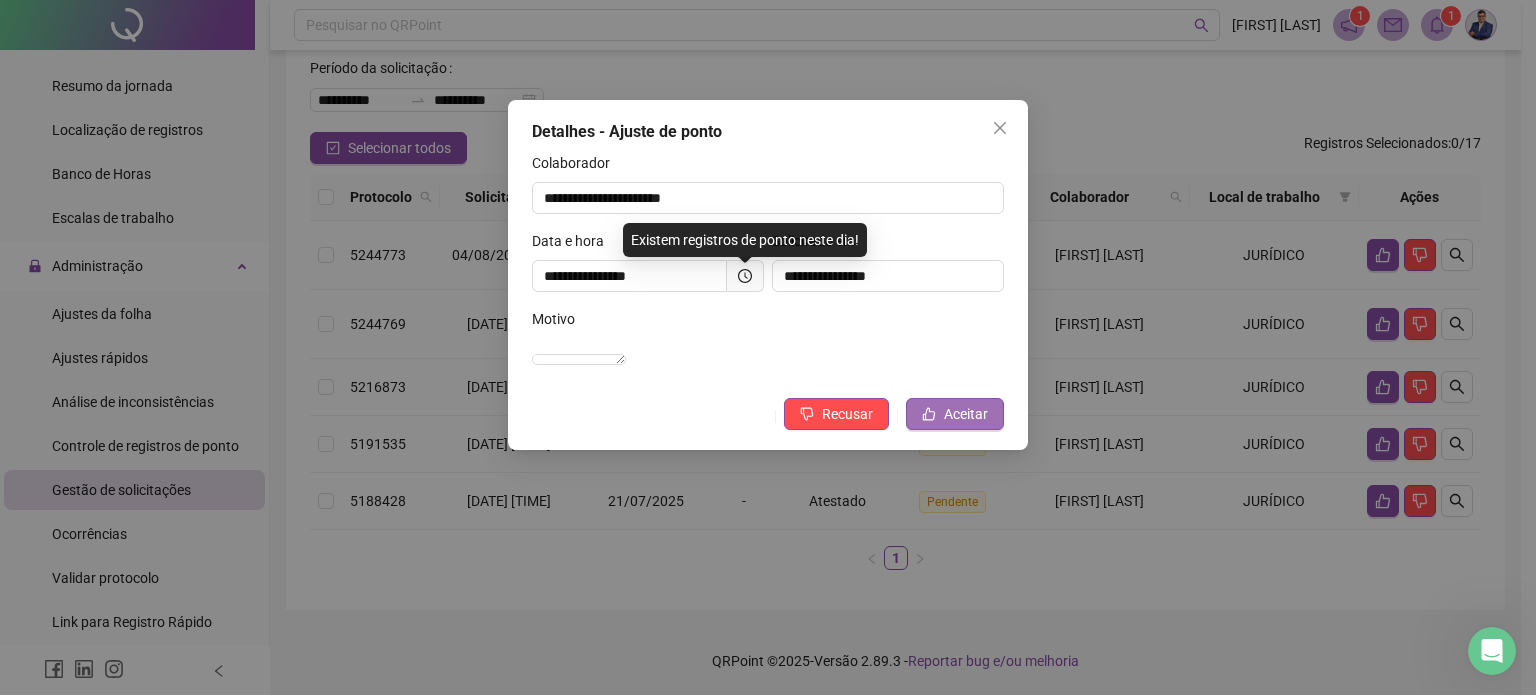 click on "Aceitar" at bounding box center (966, 414) 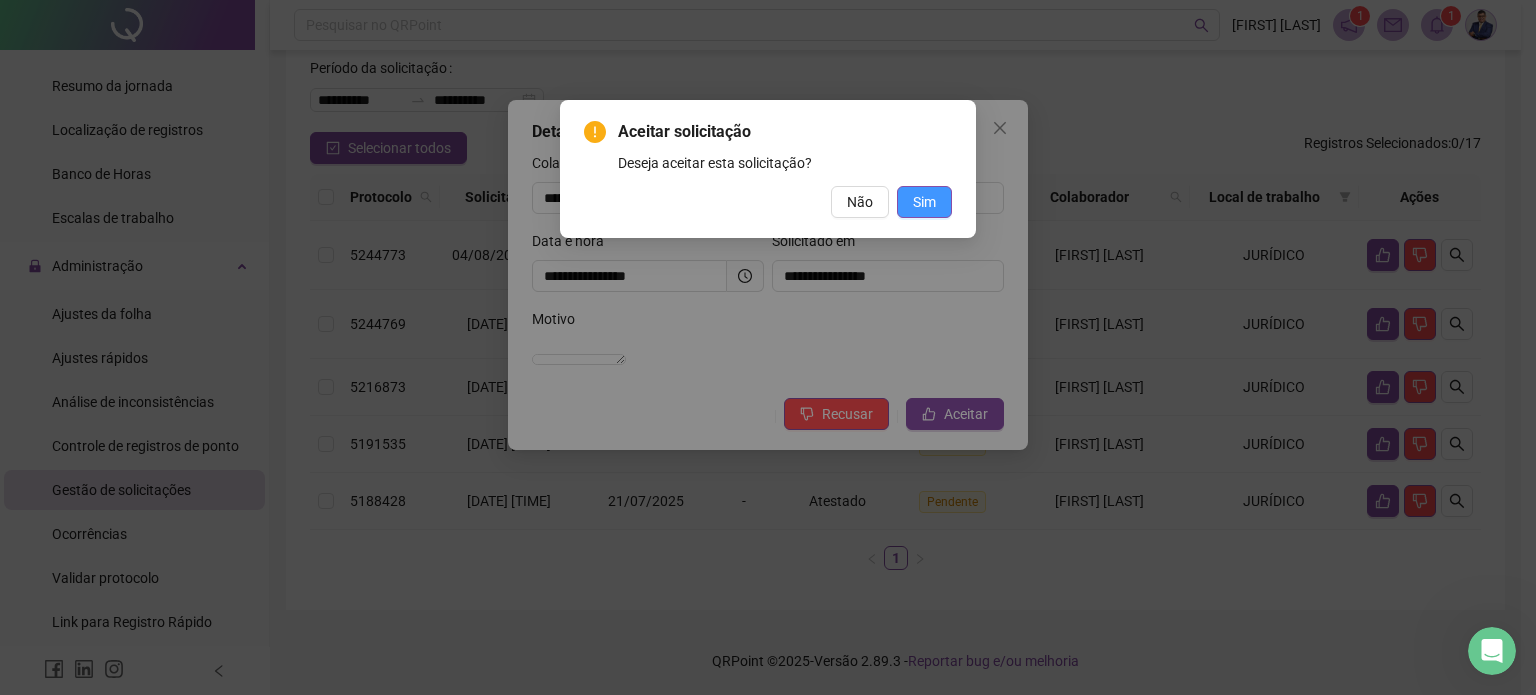 click on "Sim" at bounding box center [924, 202] 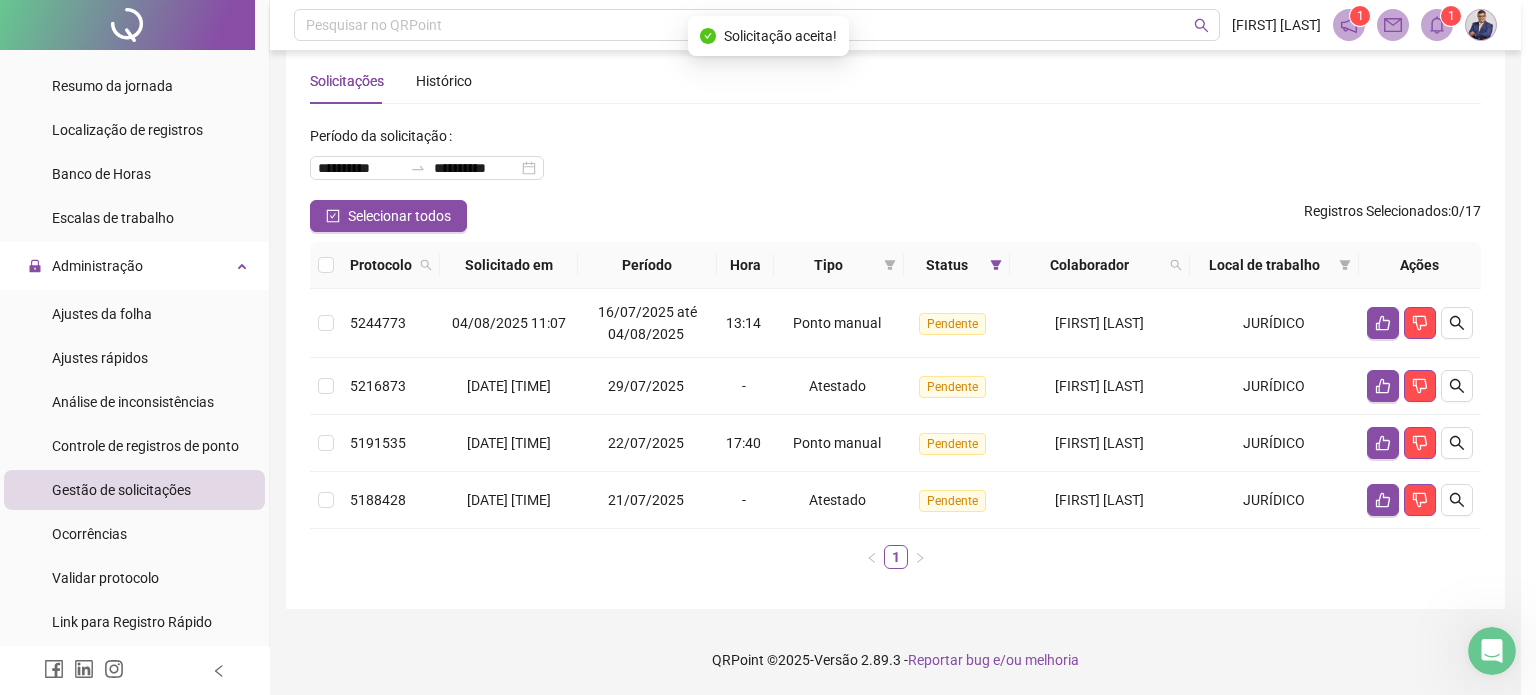 scroll, scrollTop: 31, scrollLeft: 0, axis: vertical 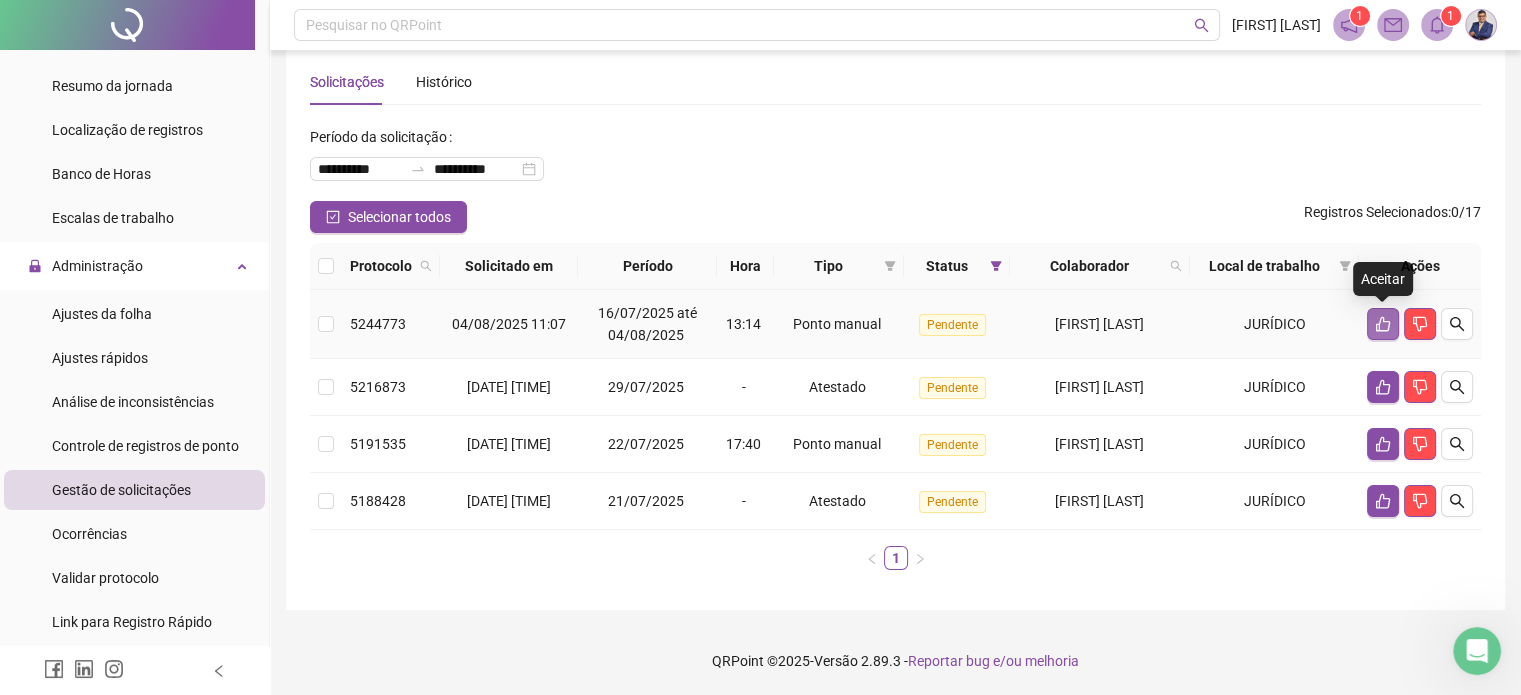 click at bounding box center [1383, 324] 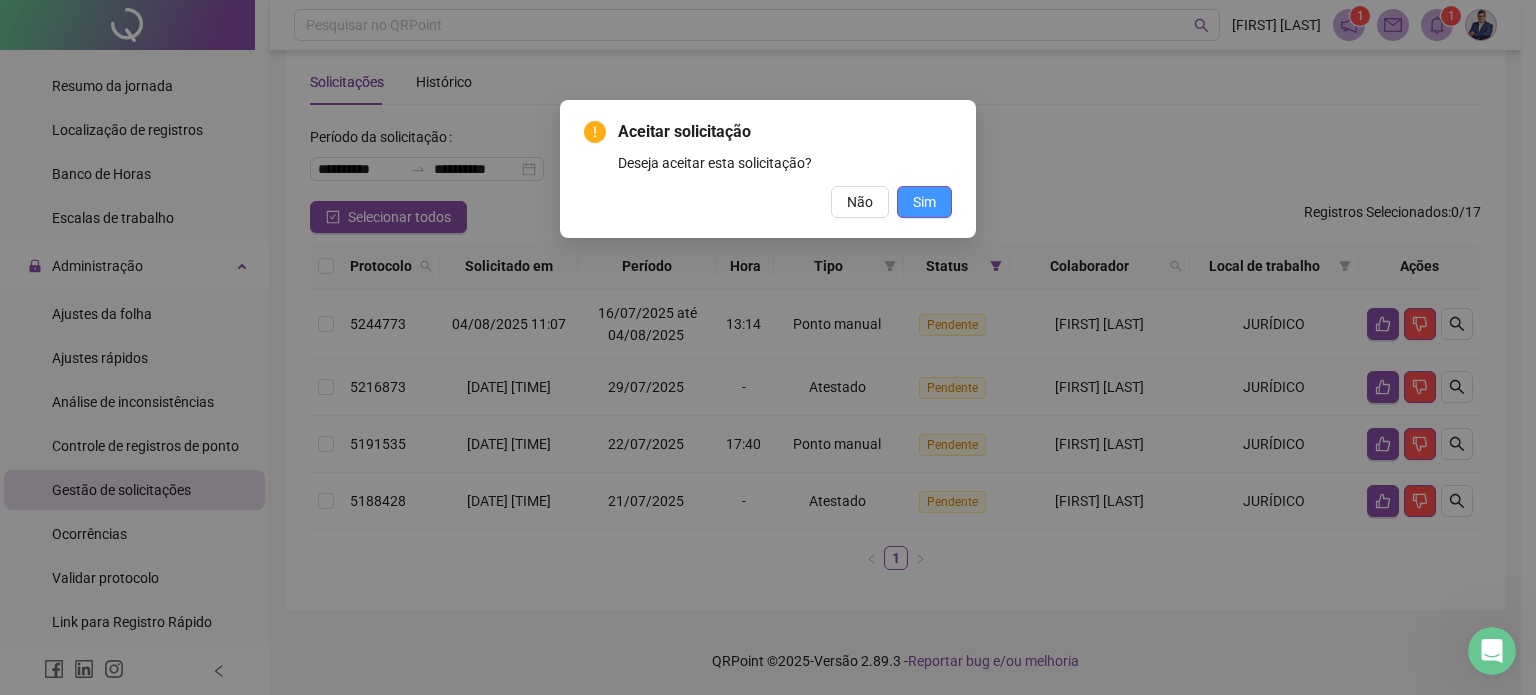 click on "Sim" at bounding box center (924, 202) 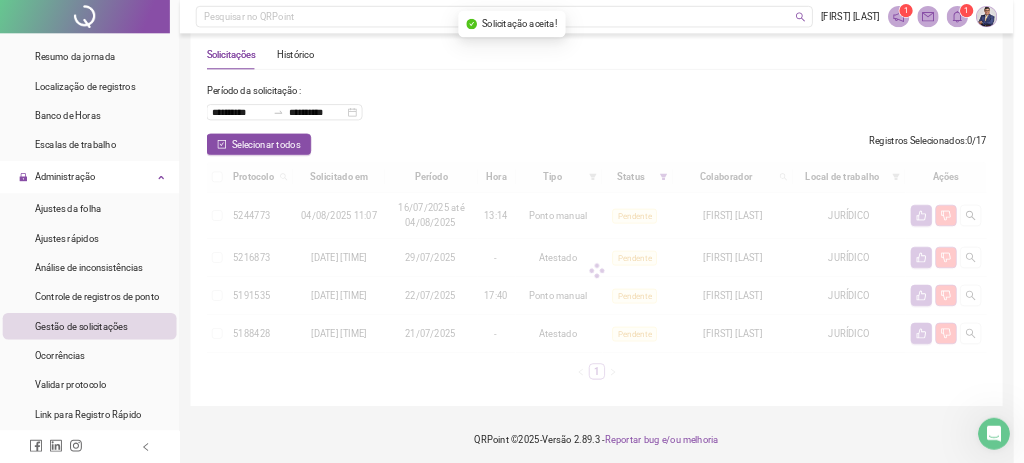 scroll, scrollTop: 0, scrollLeft: 0, axis: both 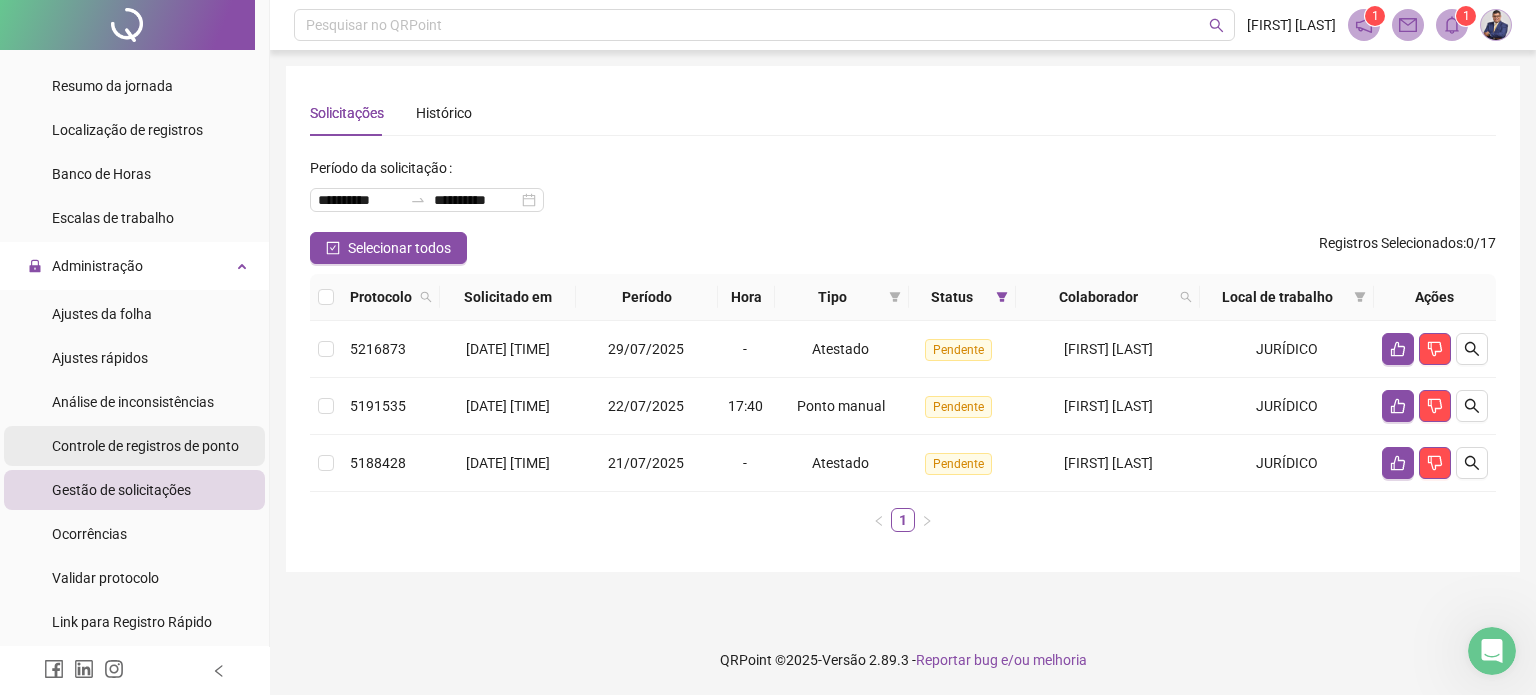 click on "Controle de registros de ponto" at bounding box center [145, 446] 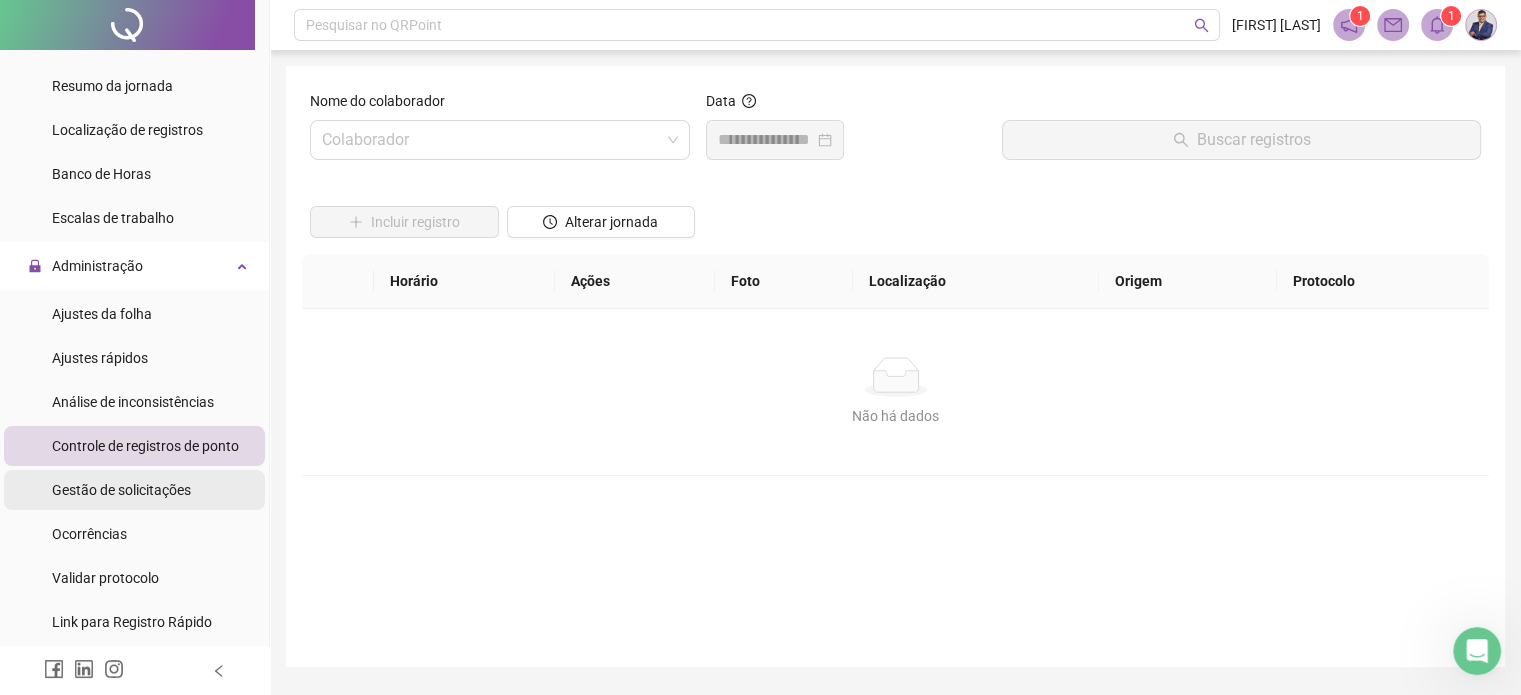click on "Gestão de solicitações" at bounding box center [121, 490] 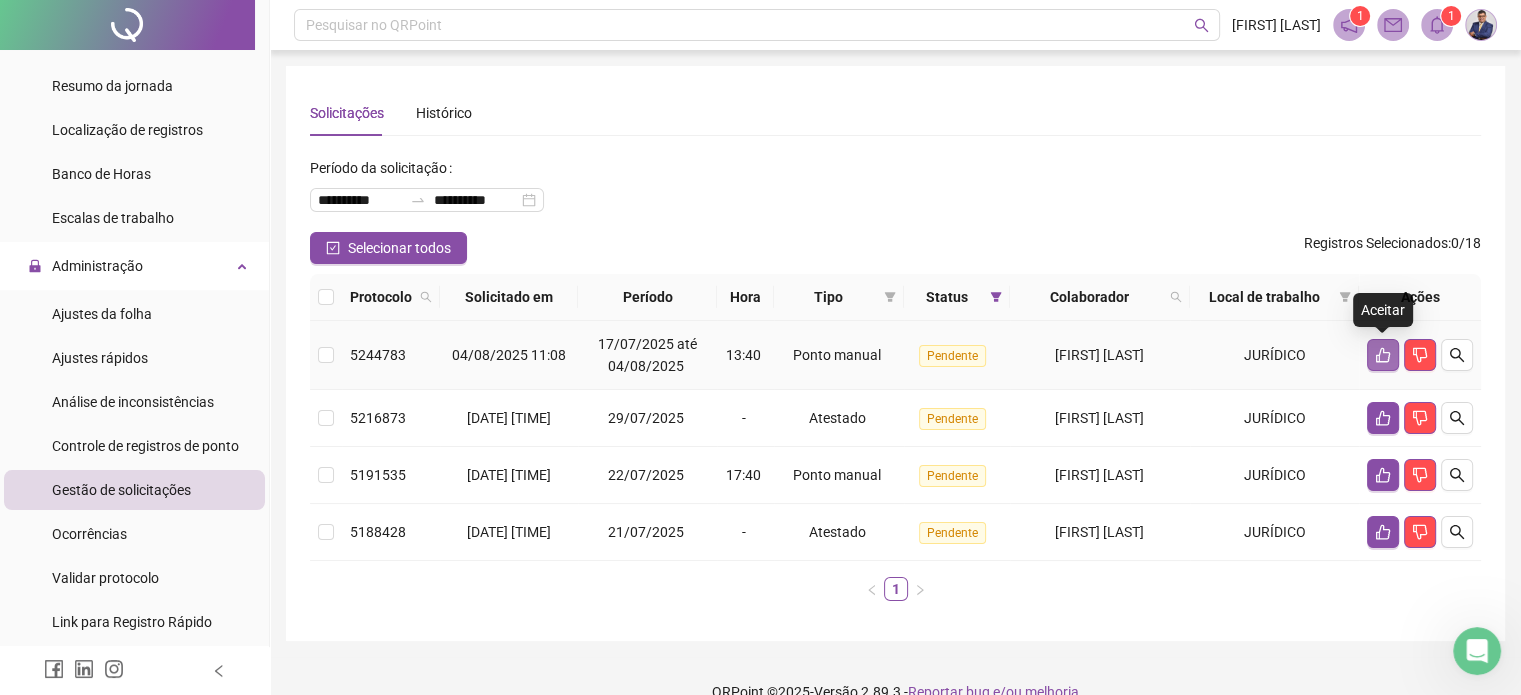 click 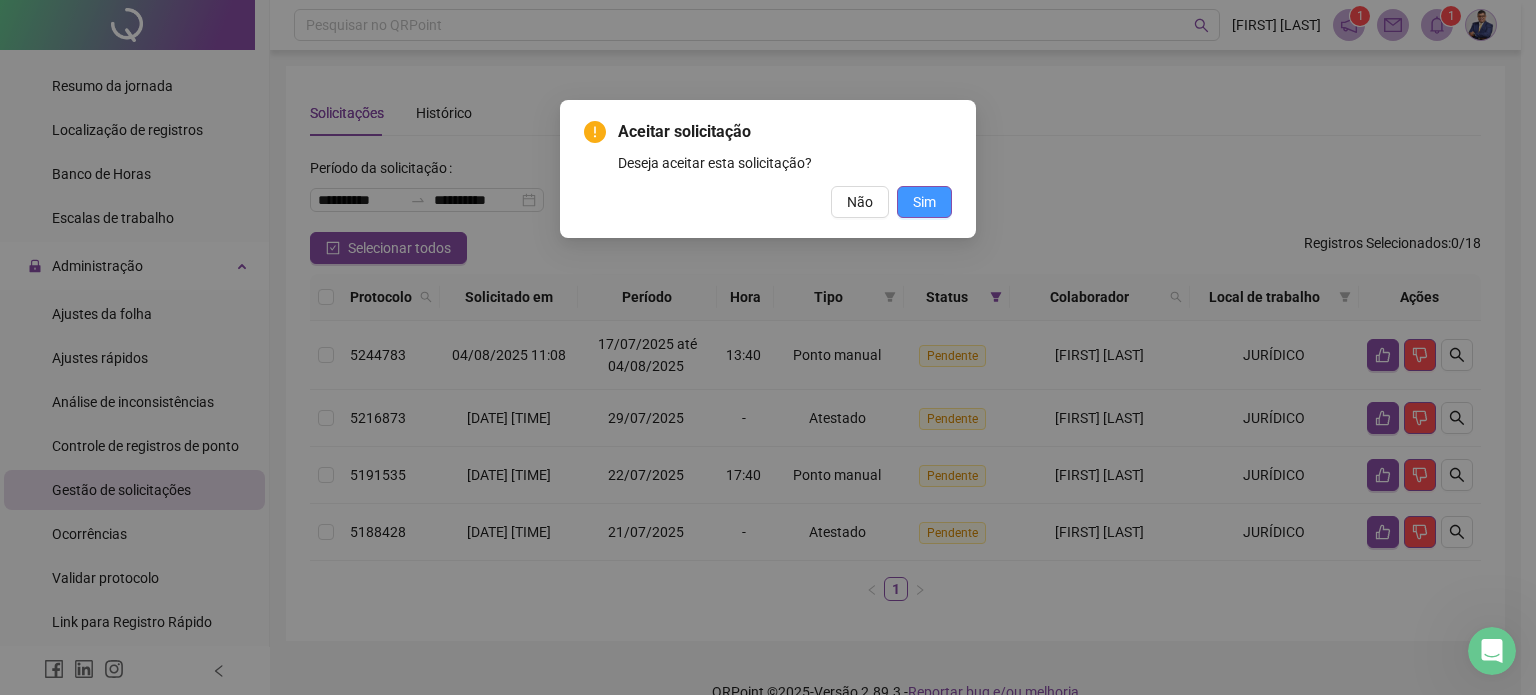 click on "Sim" at bounding box center (924, 202) 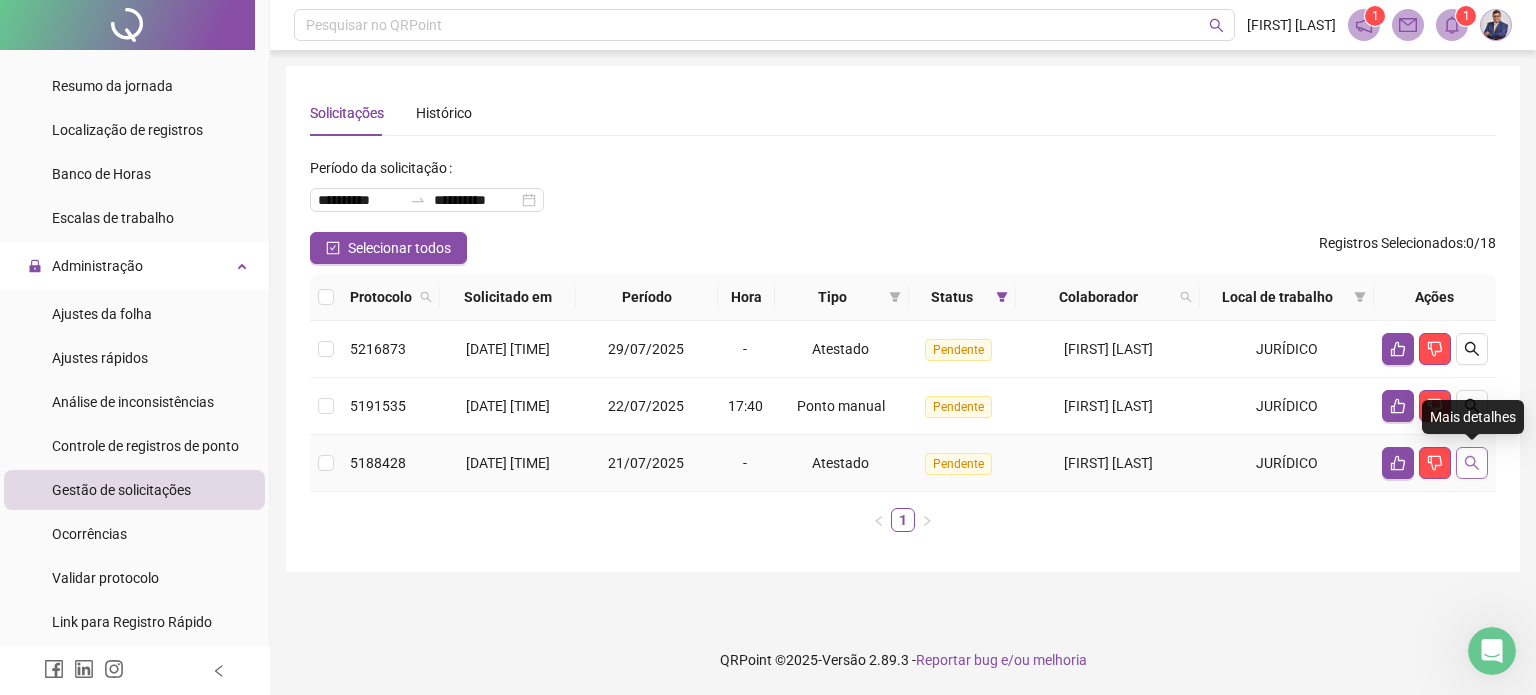 click 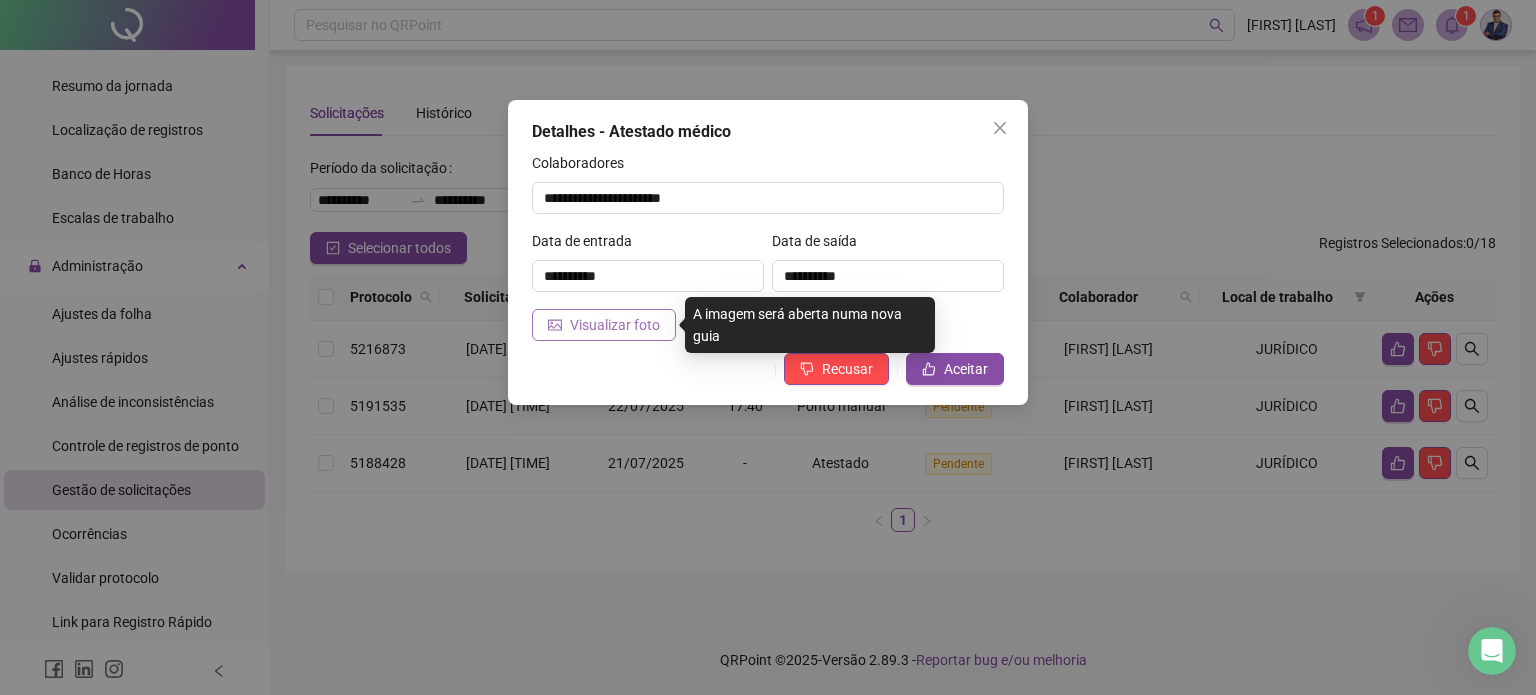 click on "Visualizar foto" at bounding box center [615, 325] 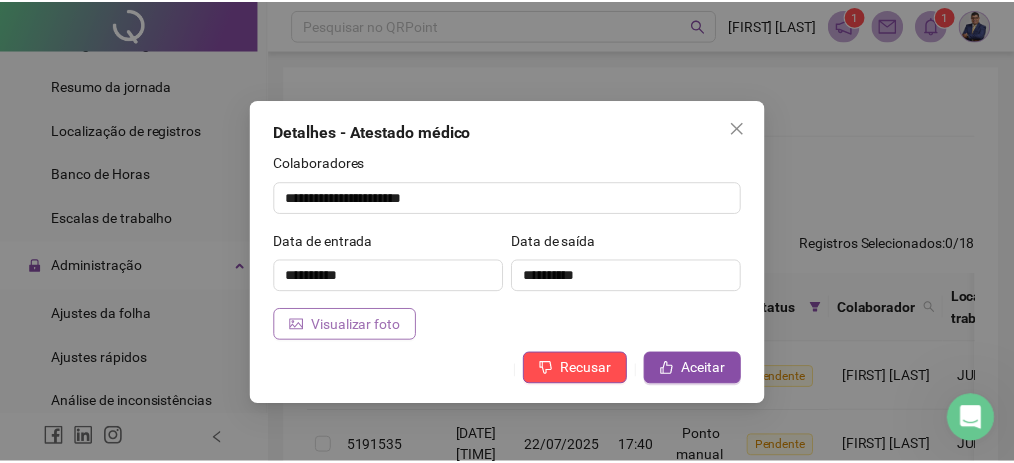 scroll, scrollTop: 300, scrollLeft: 0, axis: vertical 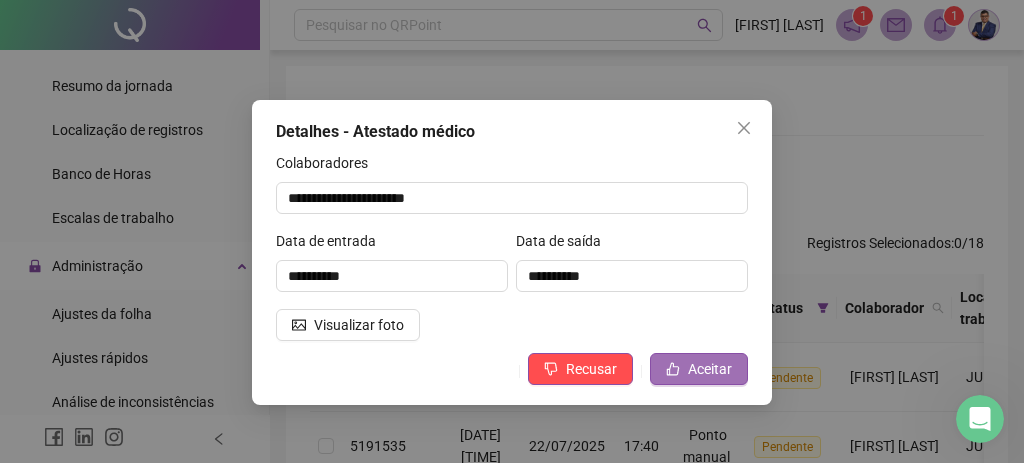 click on "Aceitar" at bounding box center [710, 369] 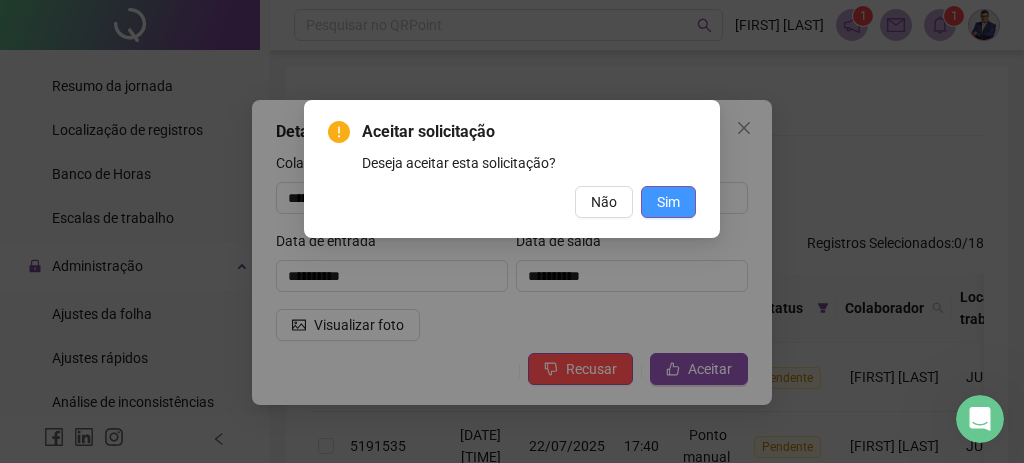 click on "Sim" at bounding box center [668, 202] 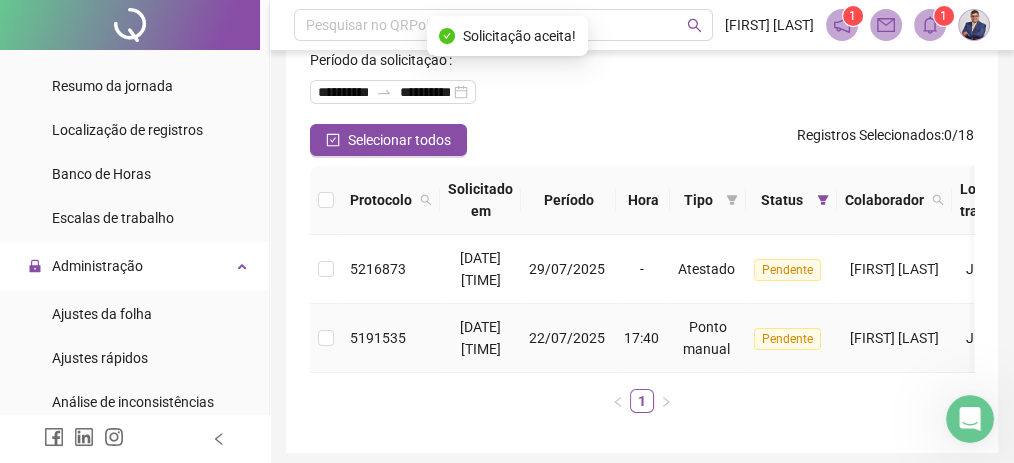 scroll, scrollTop: 0, scrollLeft: 0, axis: both 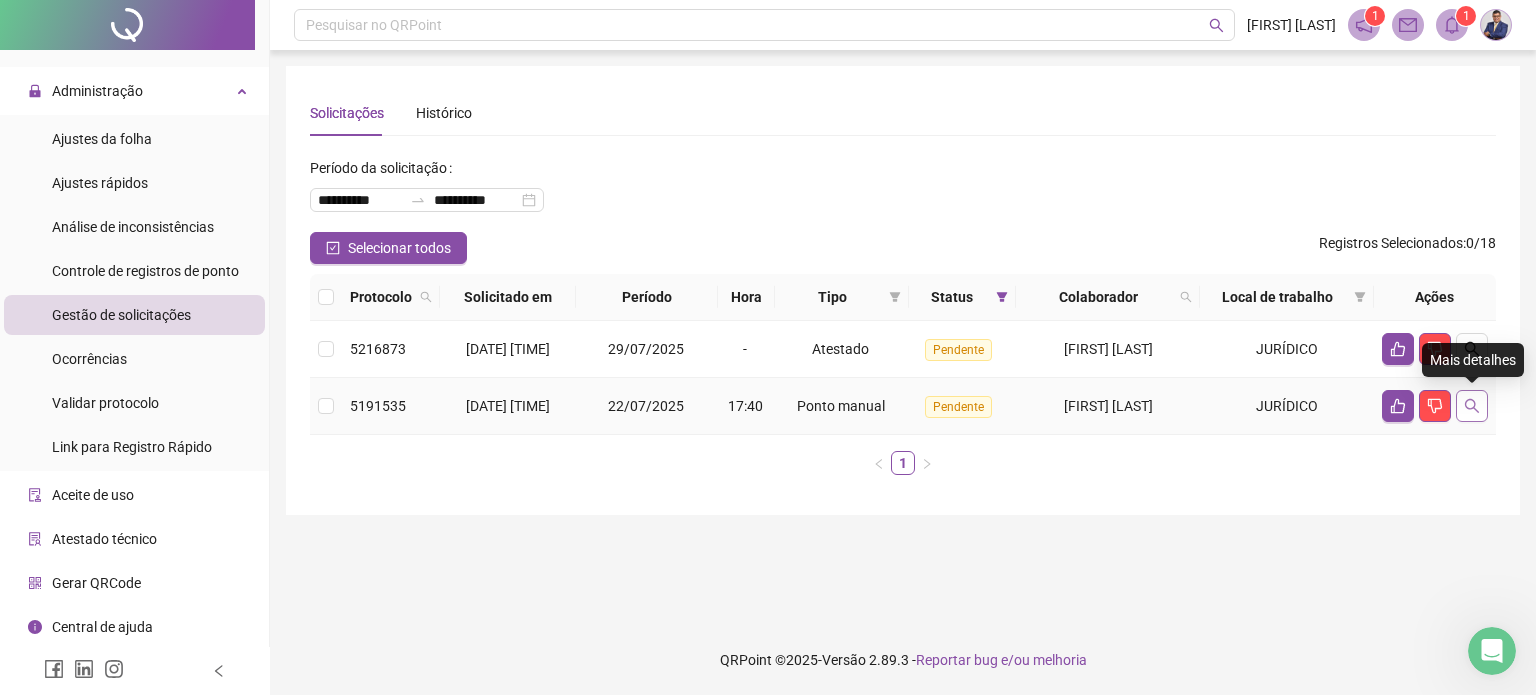click 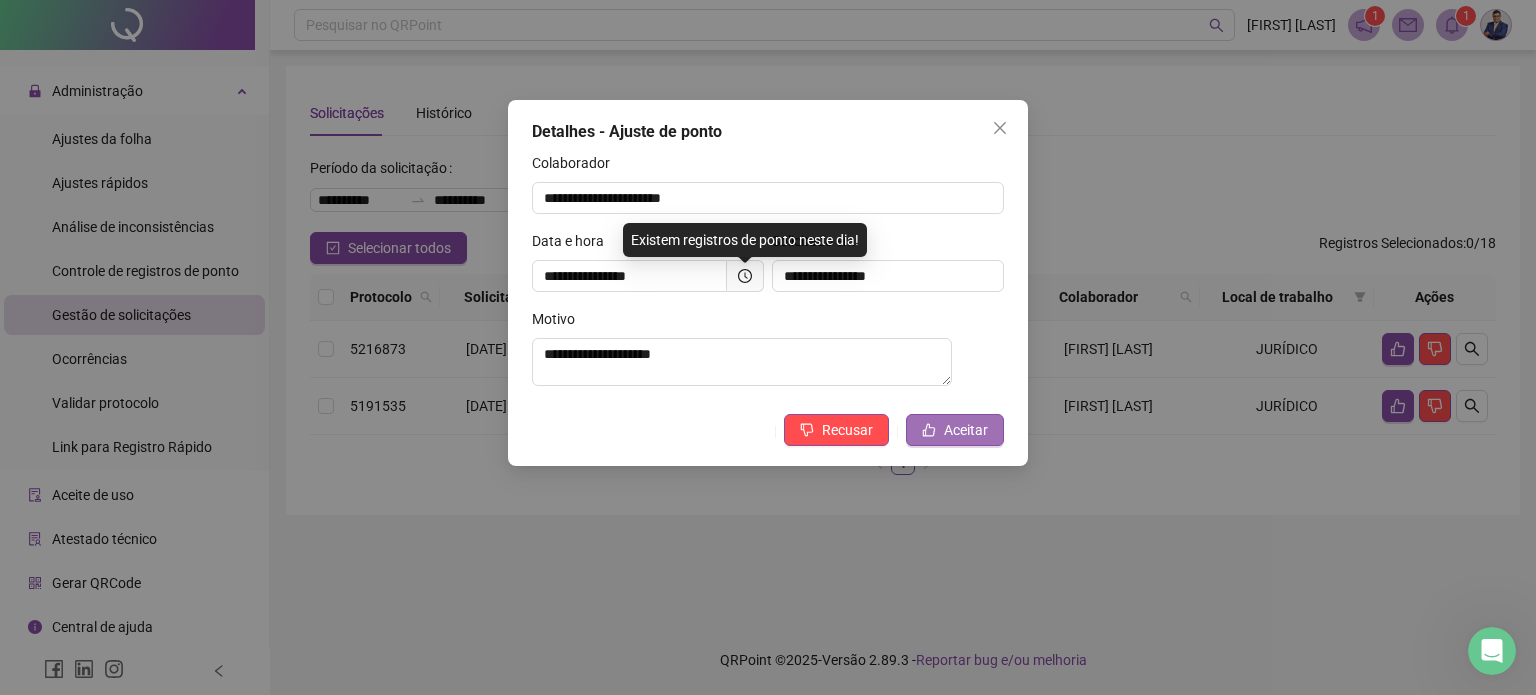 click on "Aceitar" at bounding box center (966, 430) 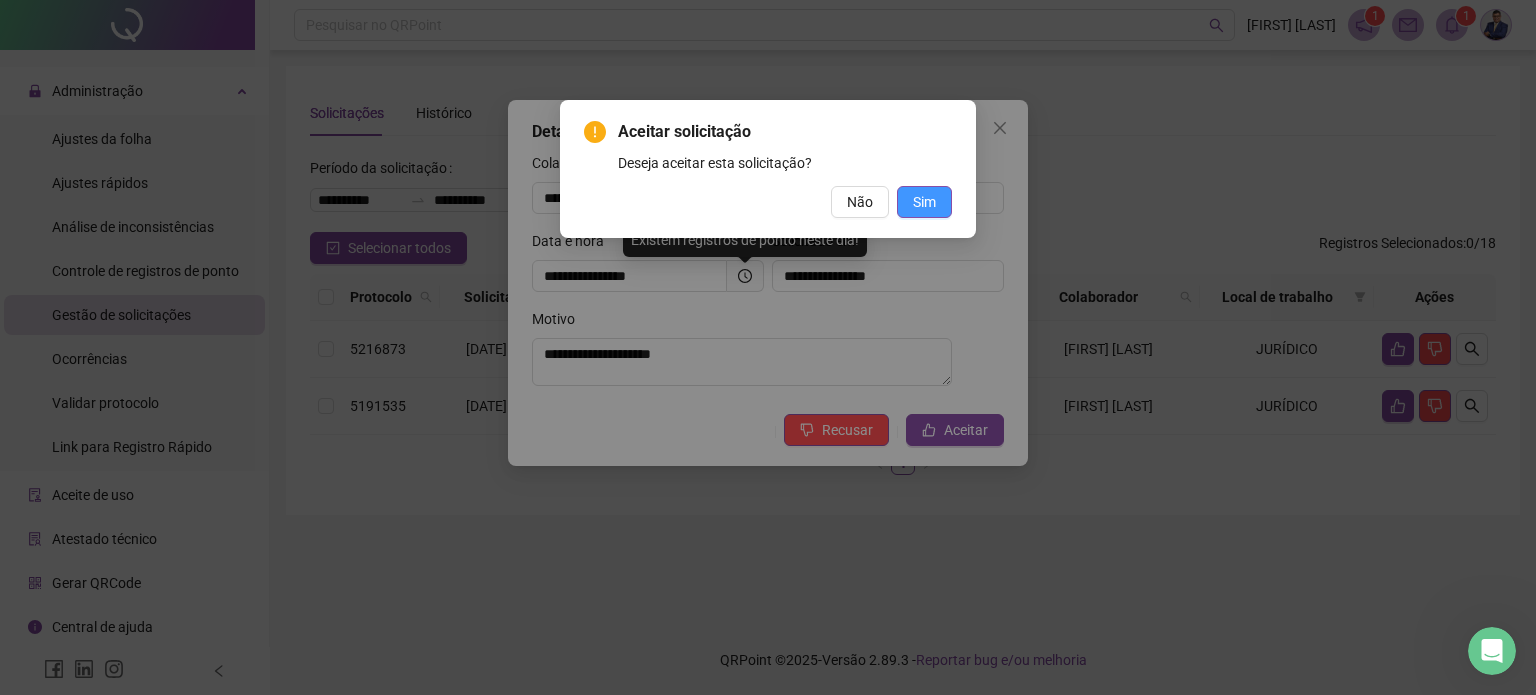 click on "Sim" at bounding box center (924, 202) 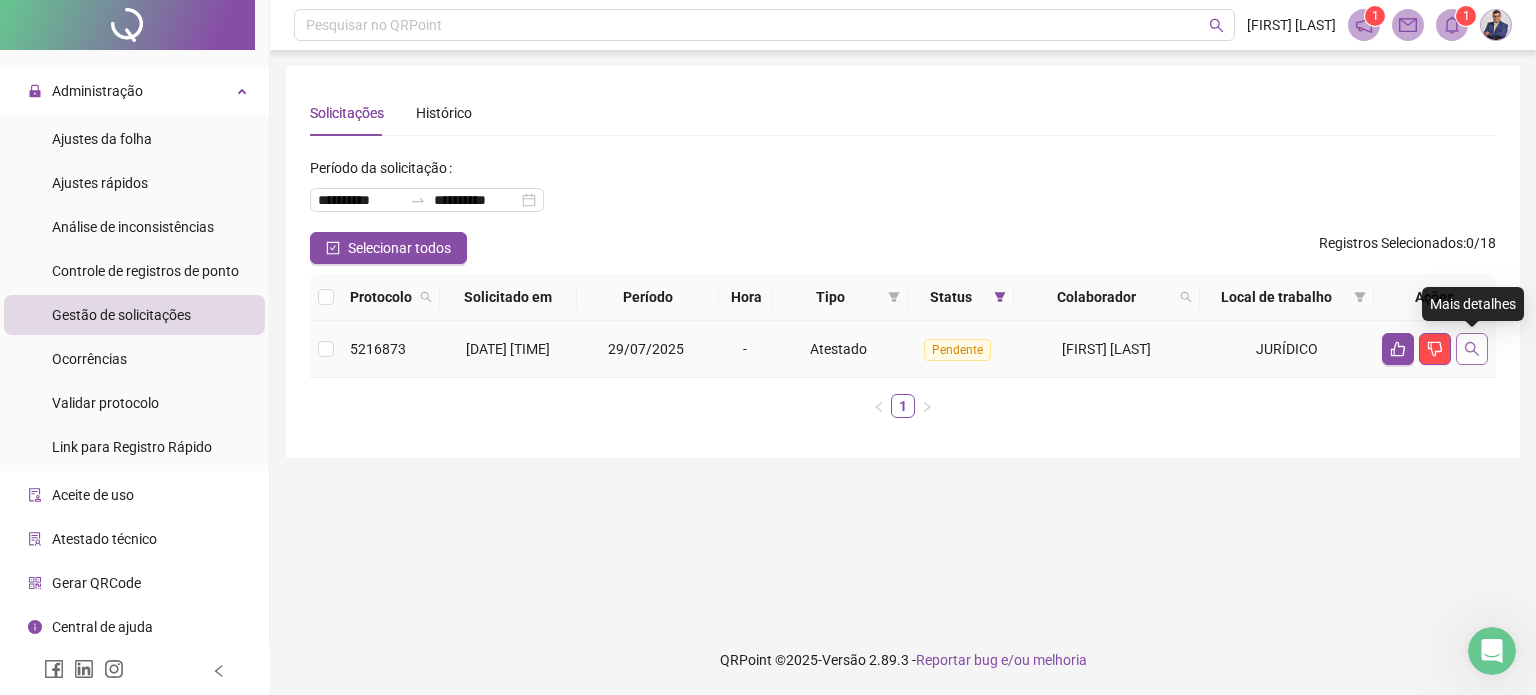 click 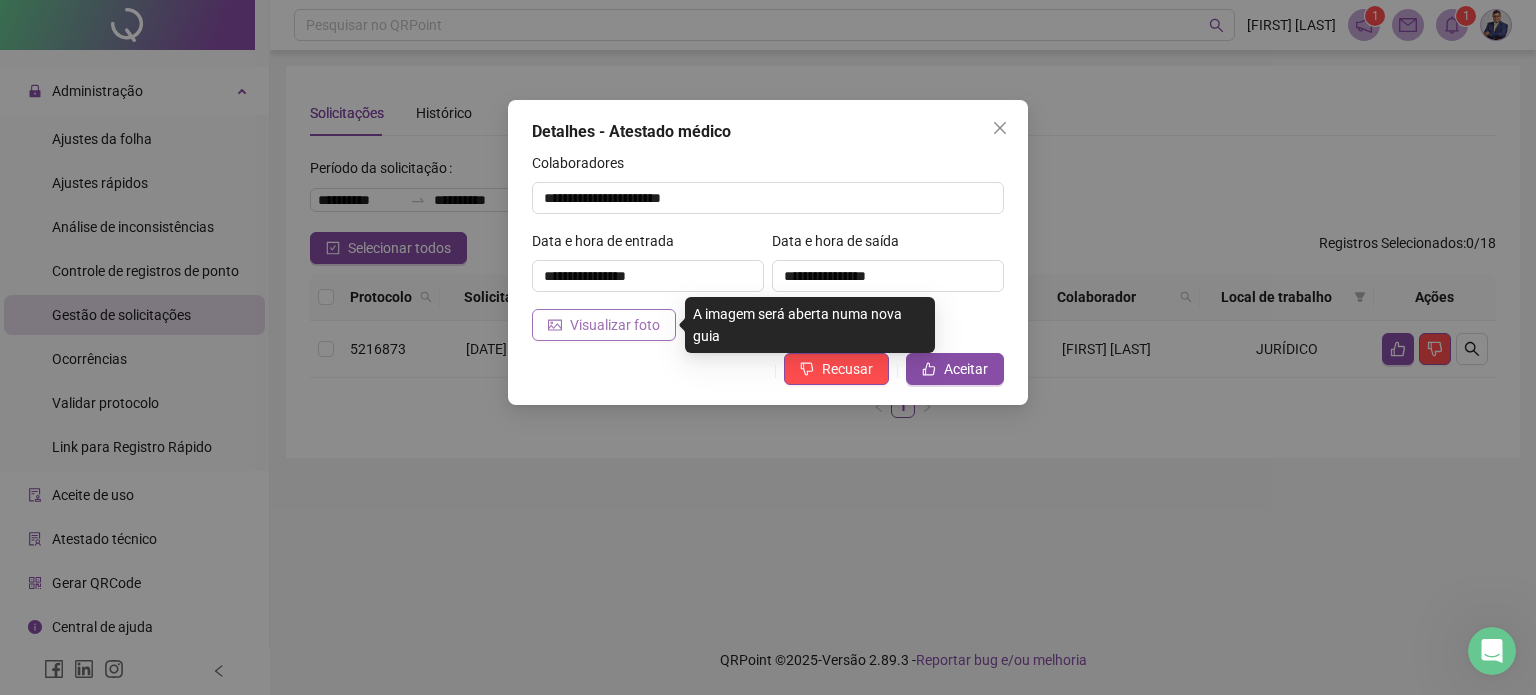 click on "Visualizar foto" at bounding box center (604, 325) 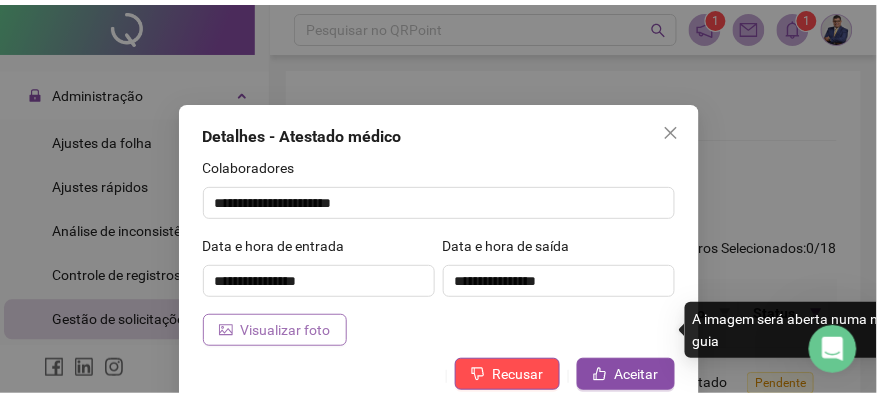 scroll, scrollTop: 474, scrollLeft: 0, axis: vertical 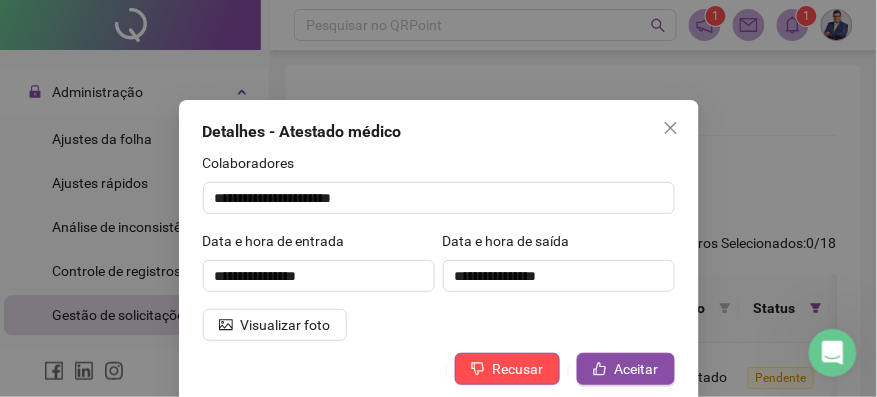type 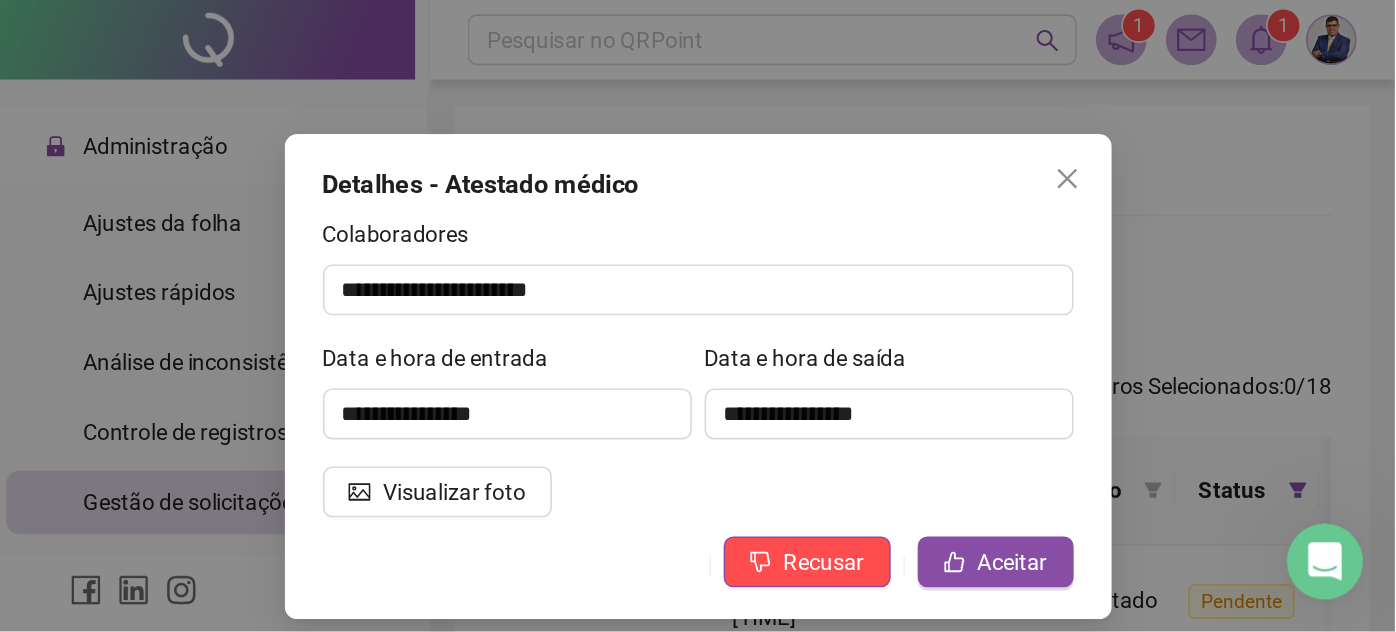 scroll, scrollTop: 31, scrollLeft: 0, axis: vertical 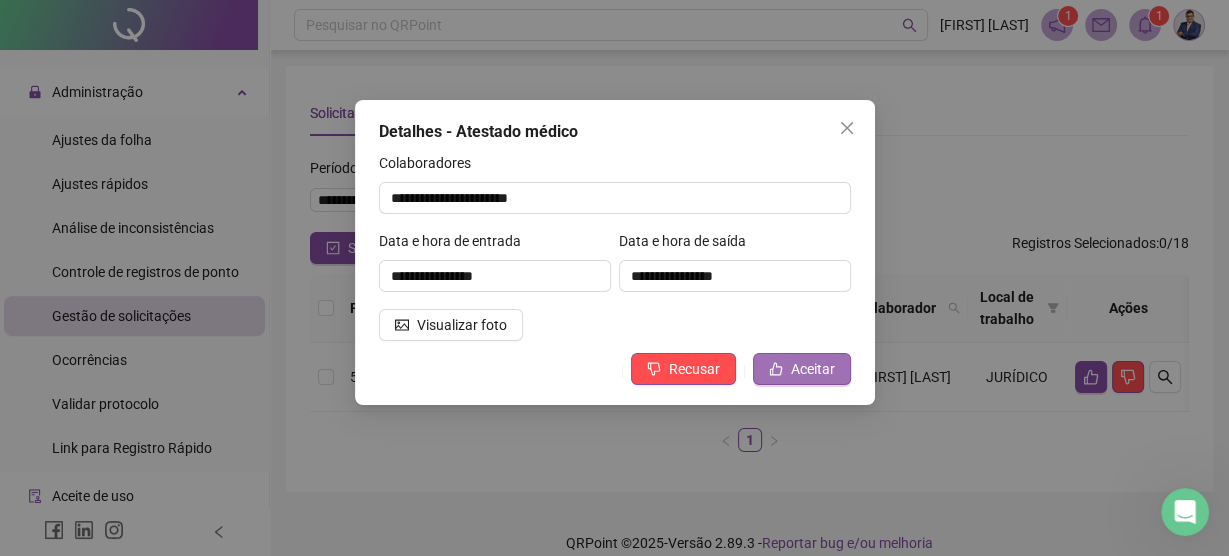 click on "Aceitar" at bounding box center [813, 369] 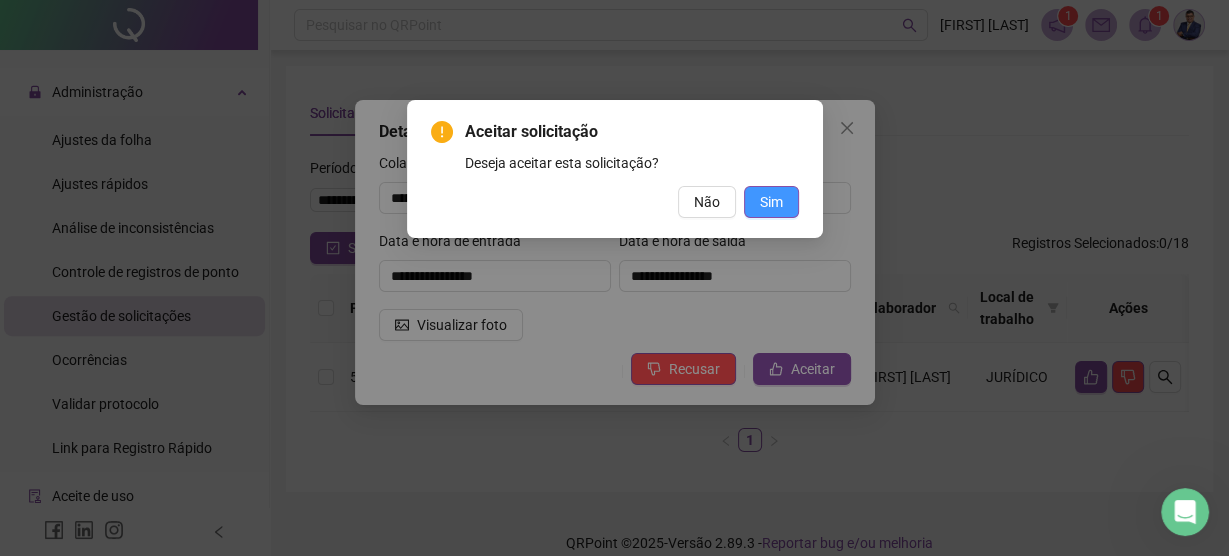 click on "Sim" at bounding box center [771, 202] 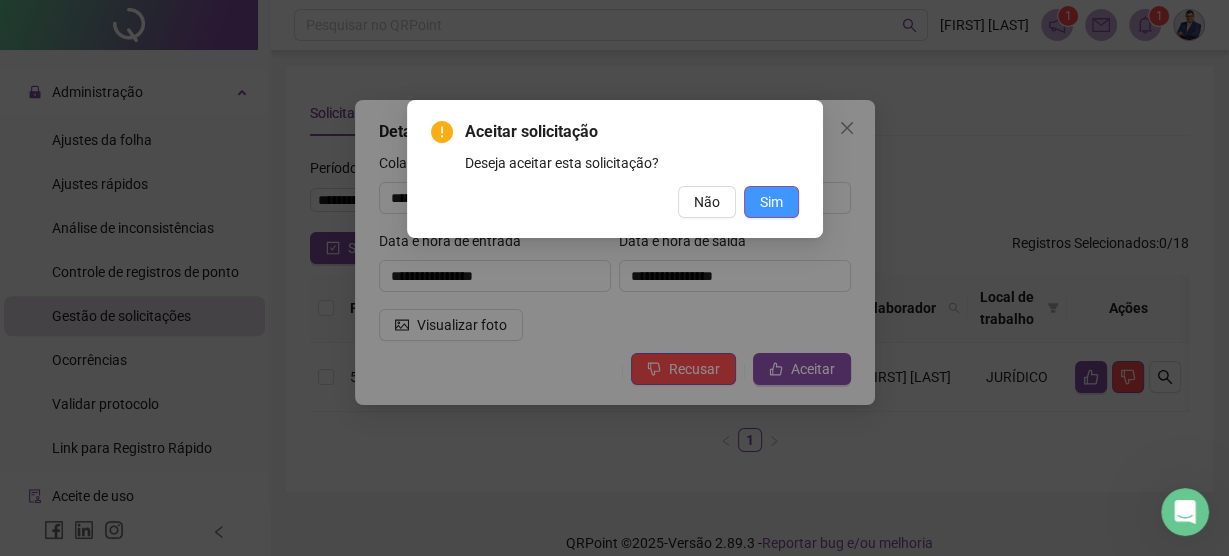 click on "Sim" at bounding box center [771, 202] 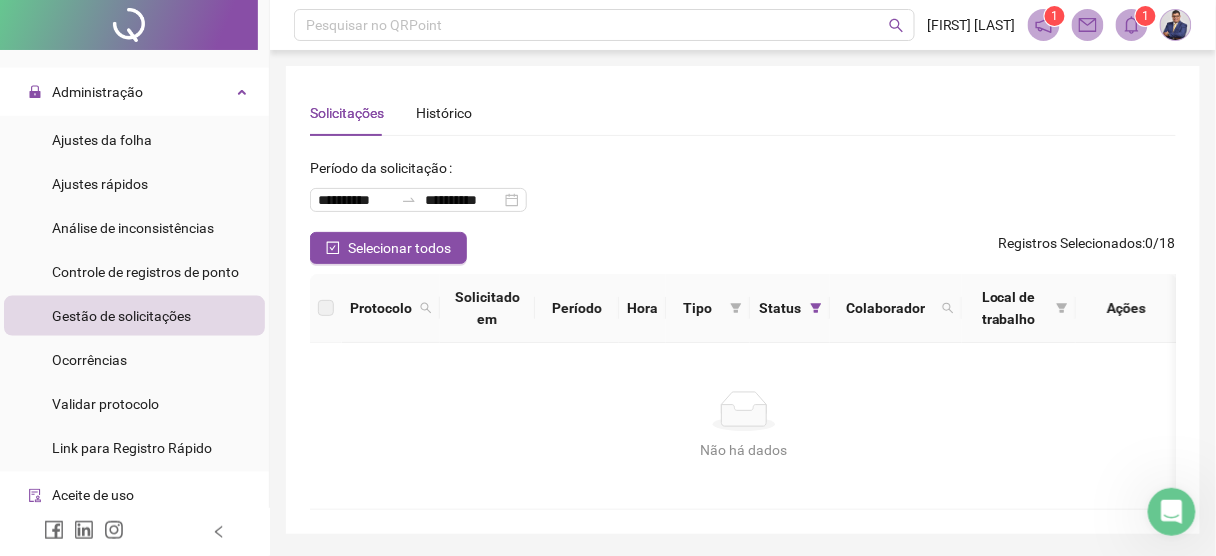 click on "Gestão de solicitações" at bounding box center [121, 316] 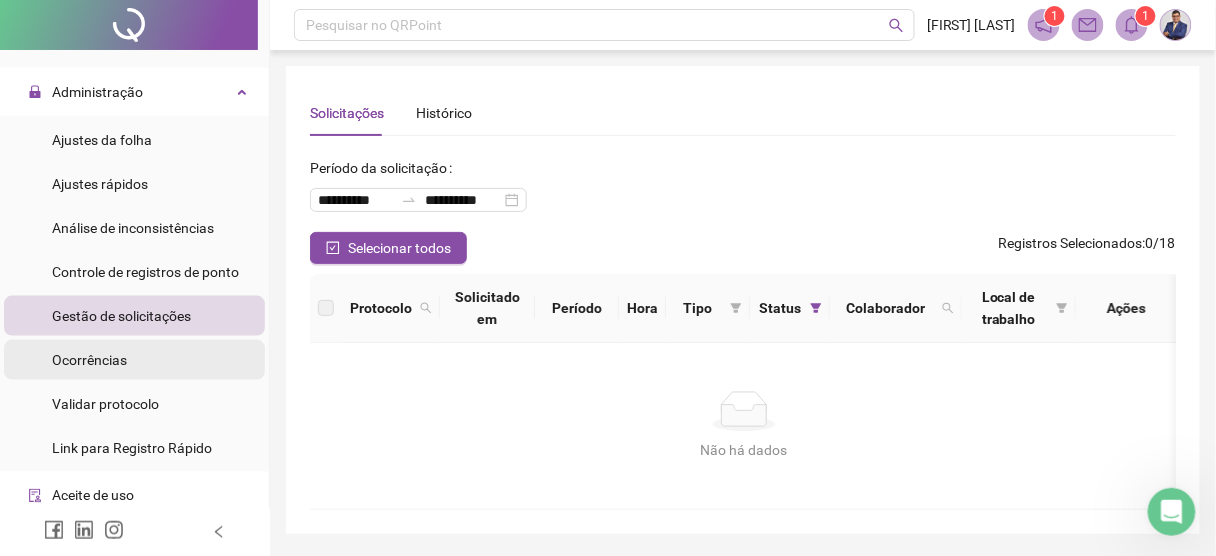 click on "Ocorrências" at bounding box center [89, 360] 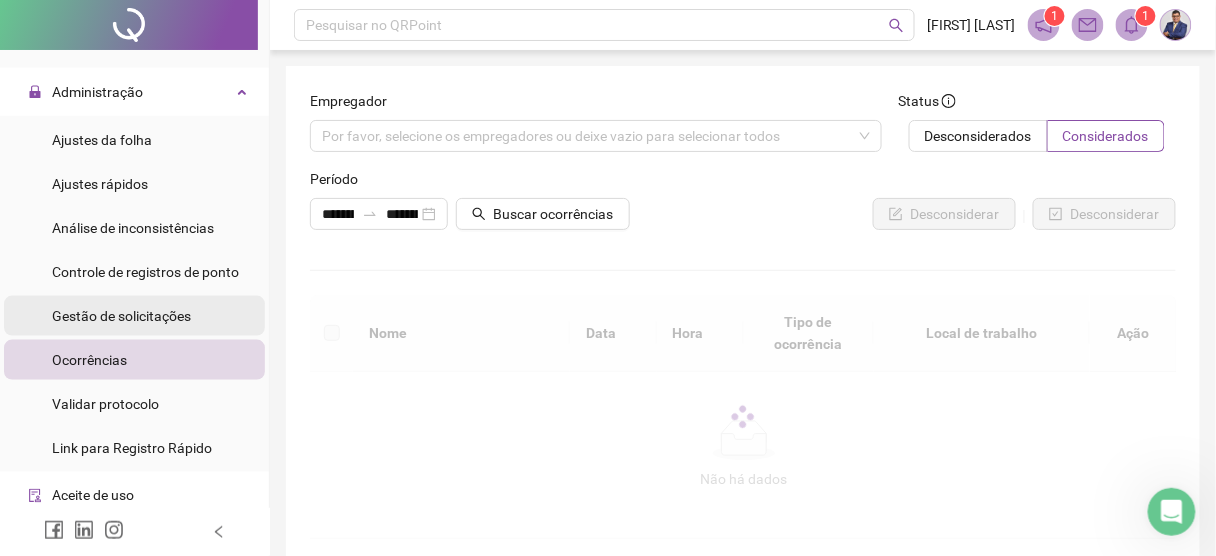 click on "Gestão de solicitações" at bounding box center (121, 316) 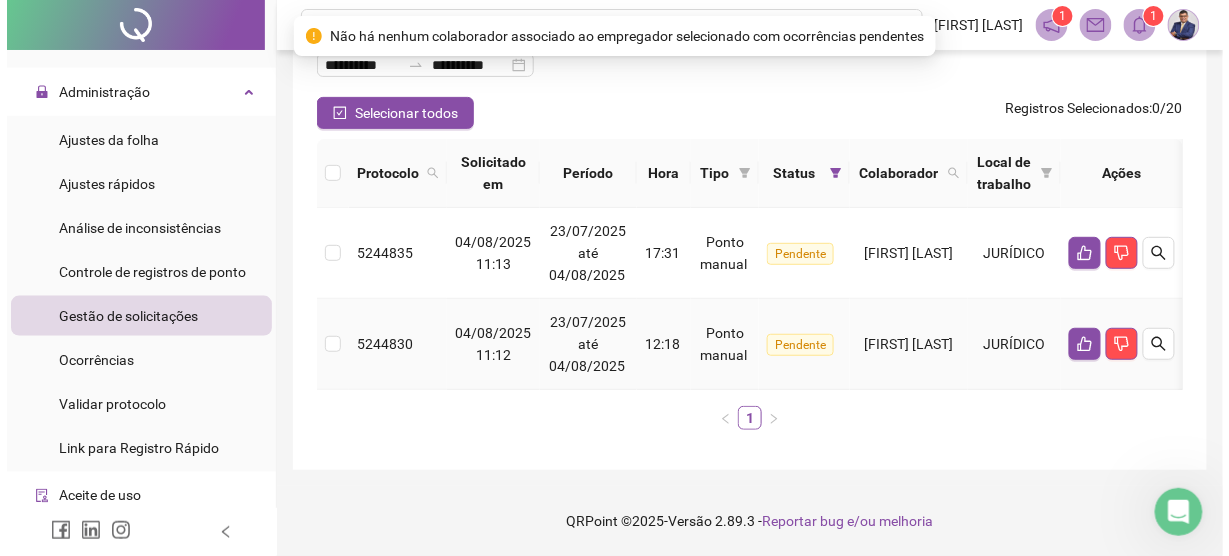 scroll, scrollTop: 145, scrollLeft: 0, axis: vertical 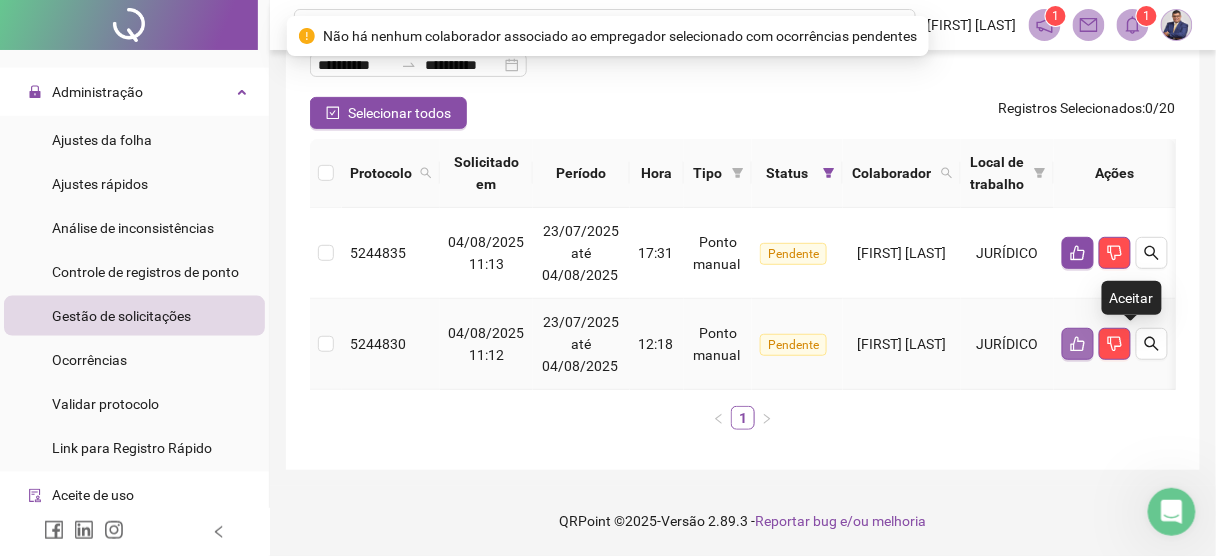 click 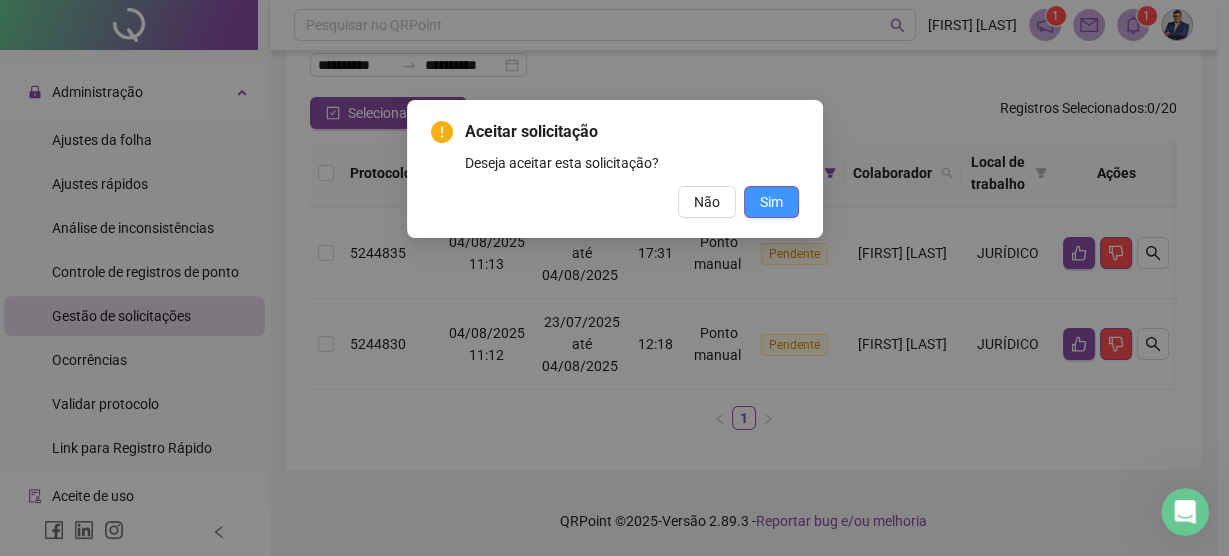 click on "Sim" at bounding box center (771, 202) 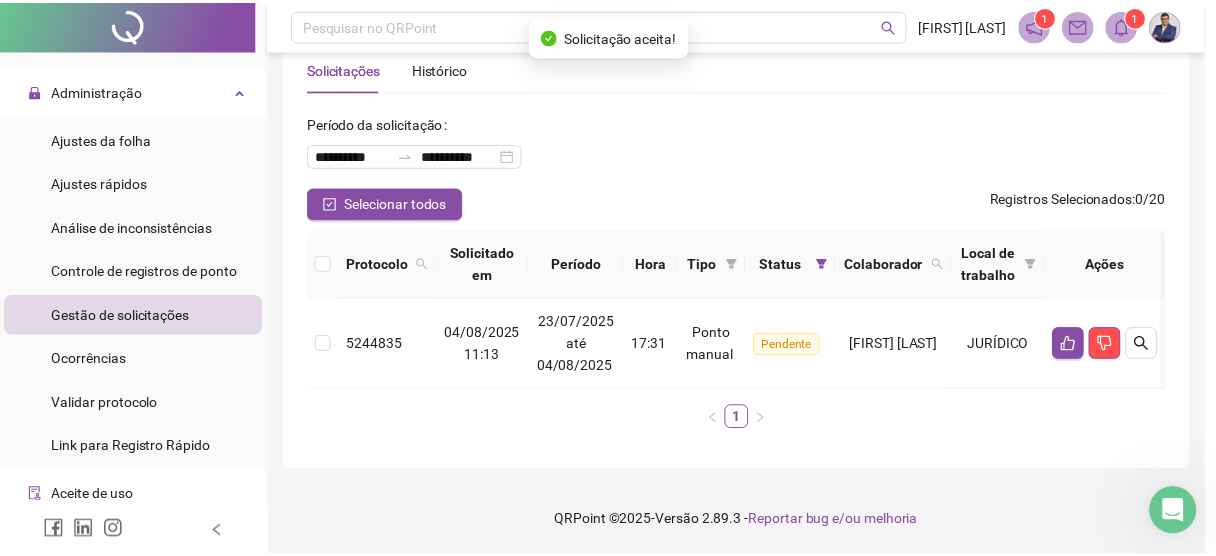 scroll, scrollTop: 55, scrollLeft: 0, axis: vertical 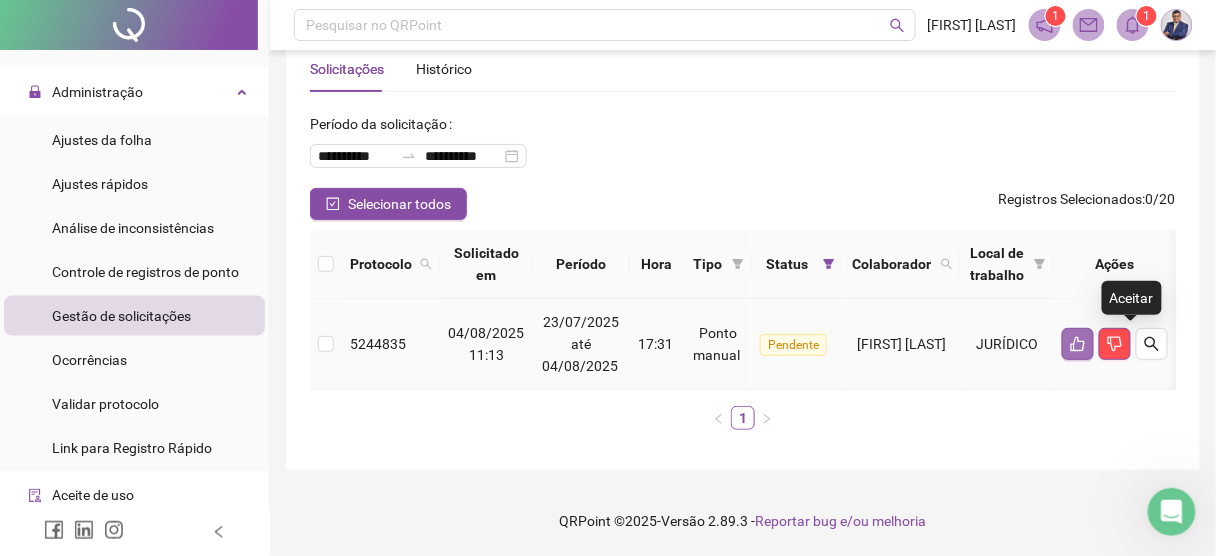 click 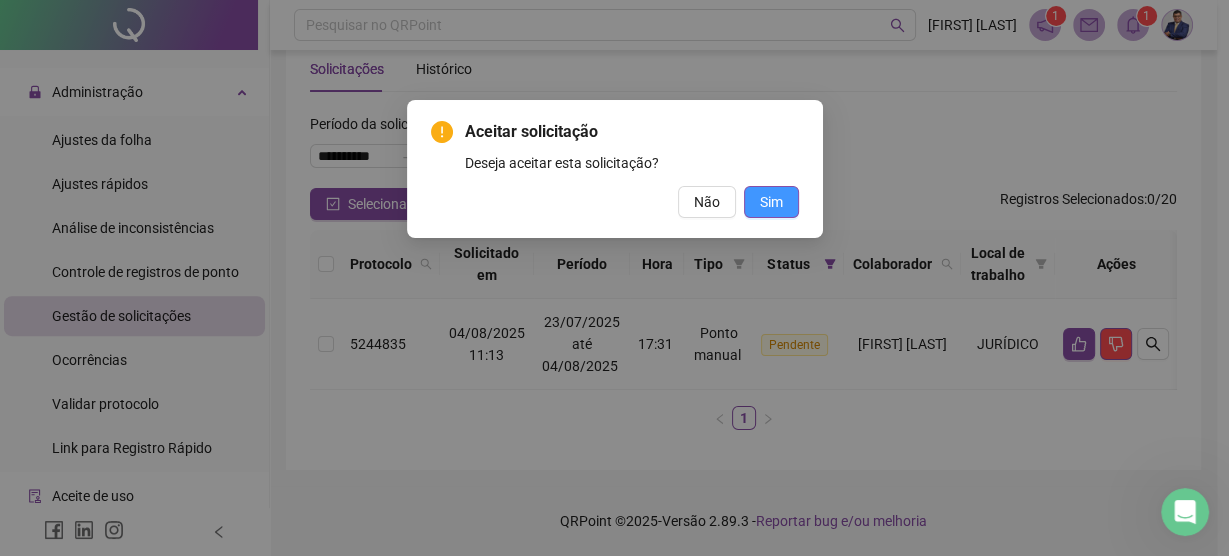 click on "Sim" at bounding box center (771, 202) 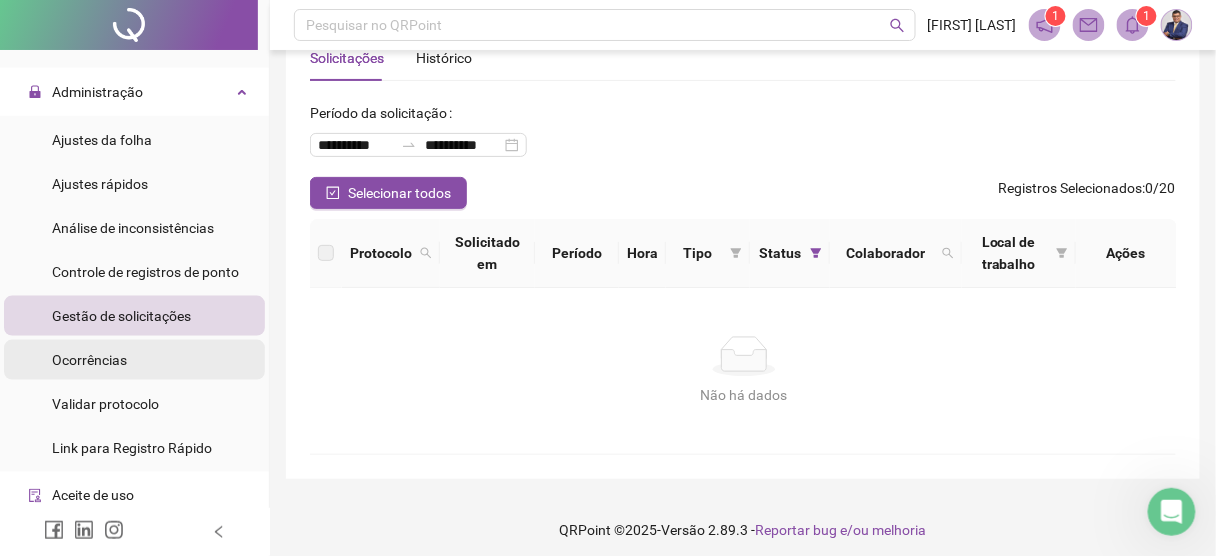 click on "Ocorrências" at bounding box center [89, 360] 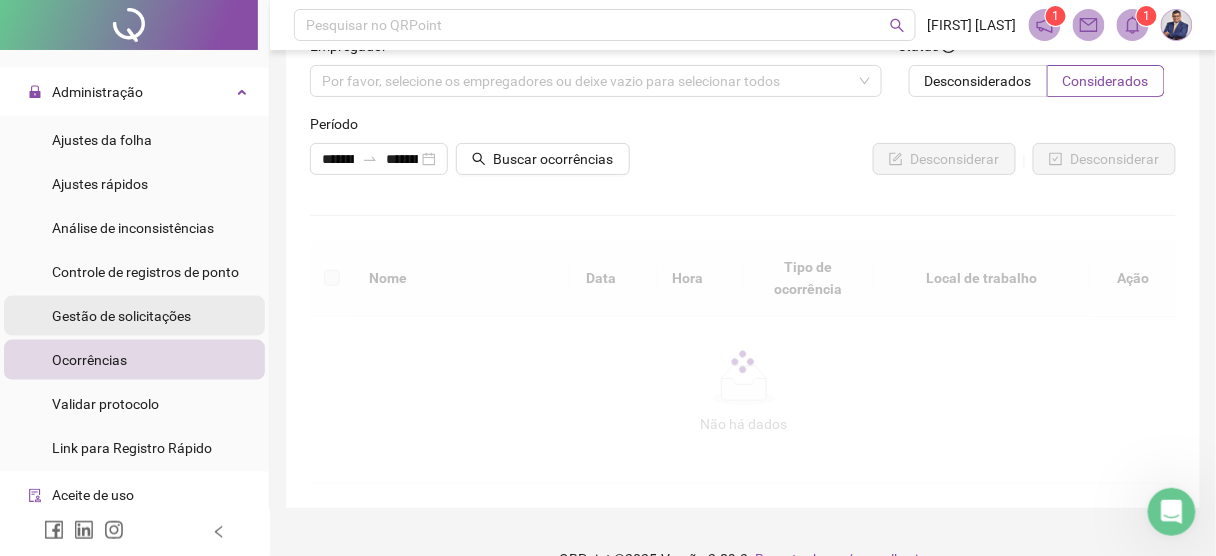 click on "Gestão de solicitações" at bounding box center (121, 316) 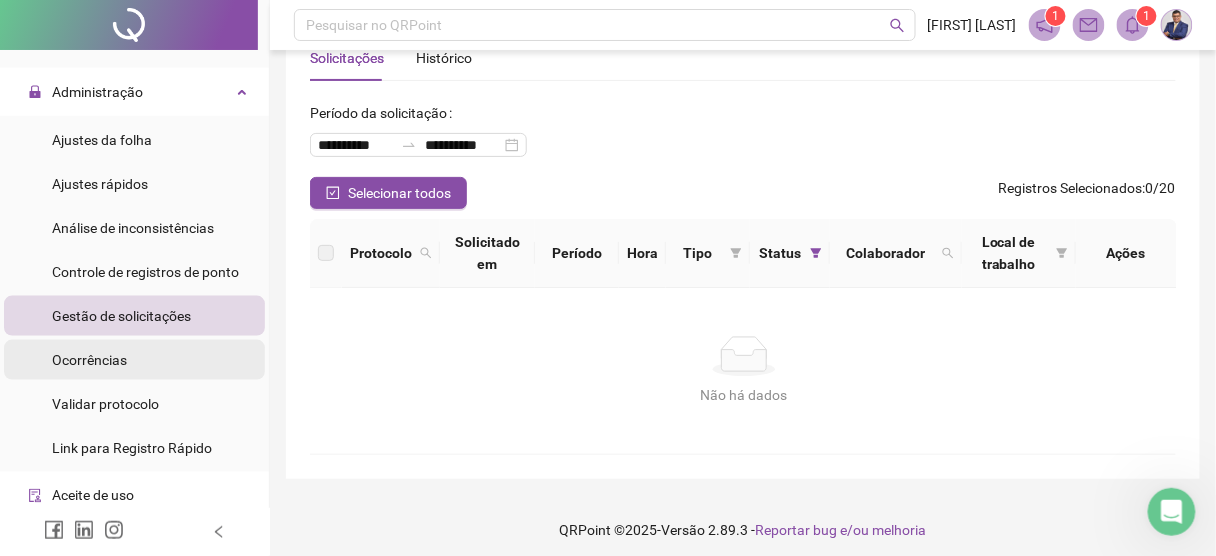 click on "Ocorrências" at bounding box center [89, 360] 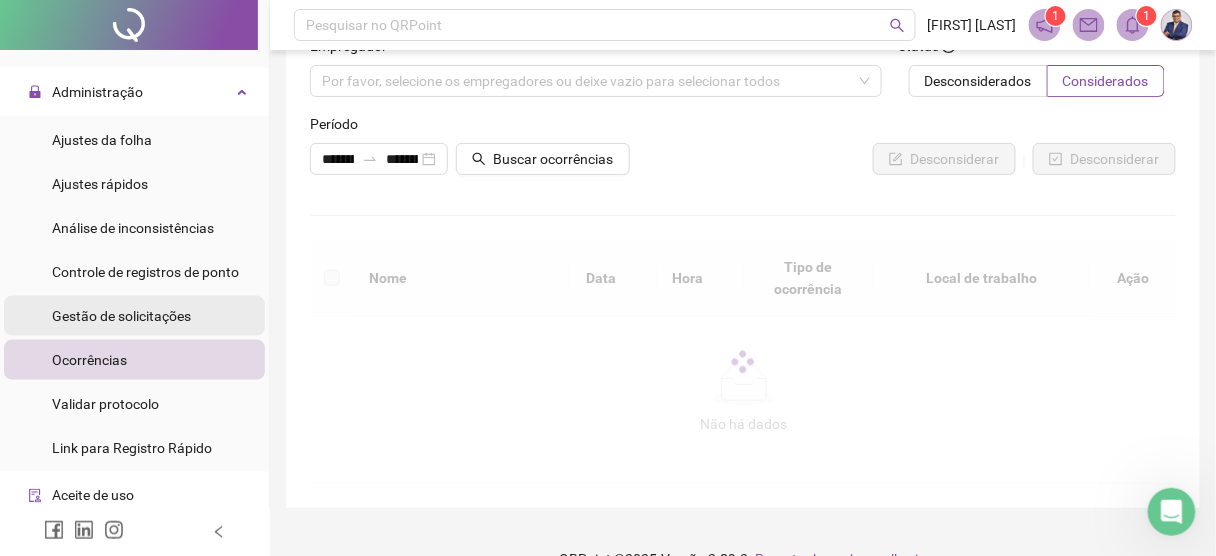 click on "Gestão de solicitações" at bounding box center [121, 316] 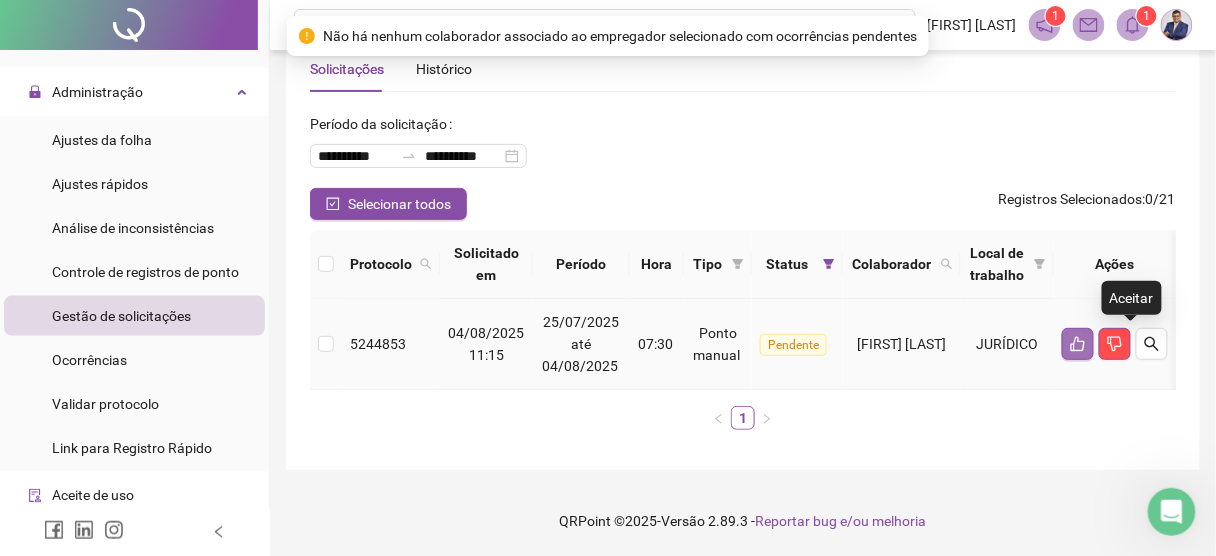 click 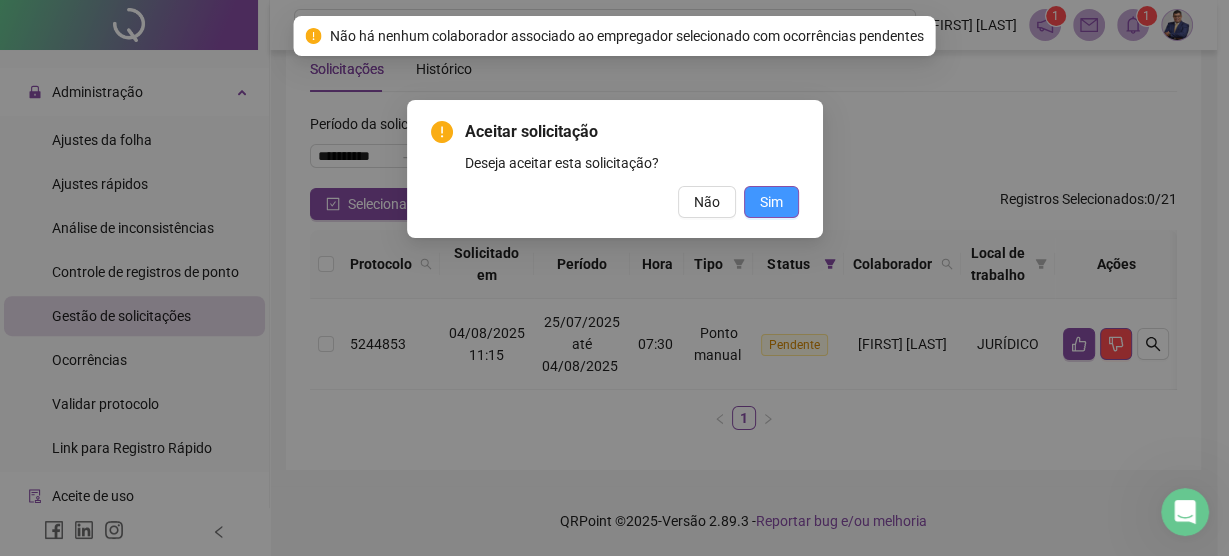 click on "Sim" at bounding box center [771, 202] 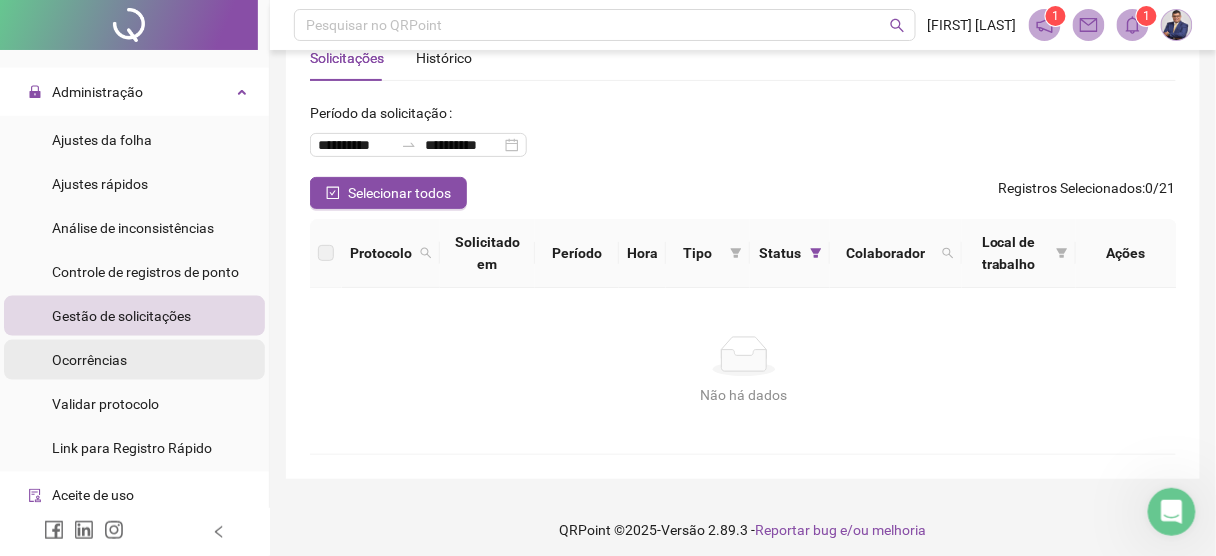 click on "Ocorrências" at bounding box center (134, 360) 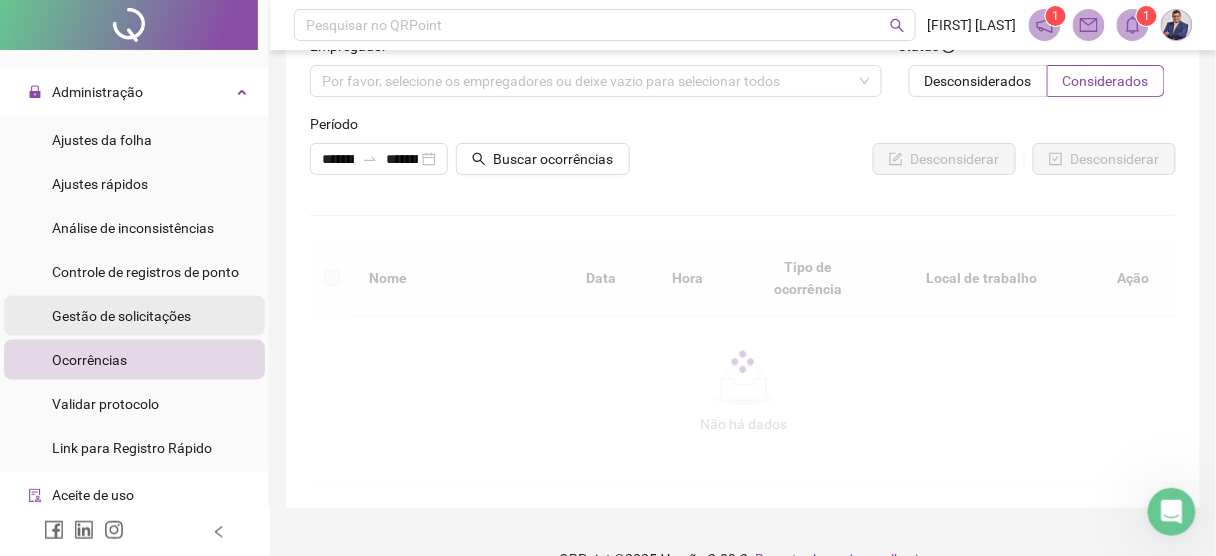 click on "Gestão de solicitações" at bounding box center (121, 316) 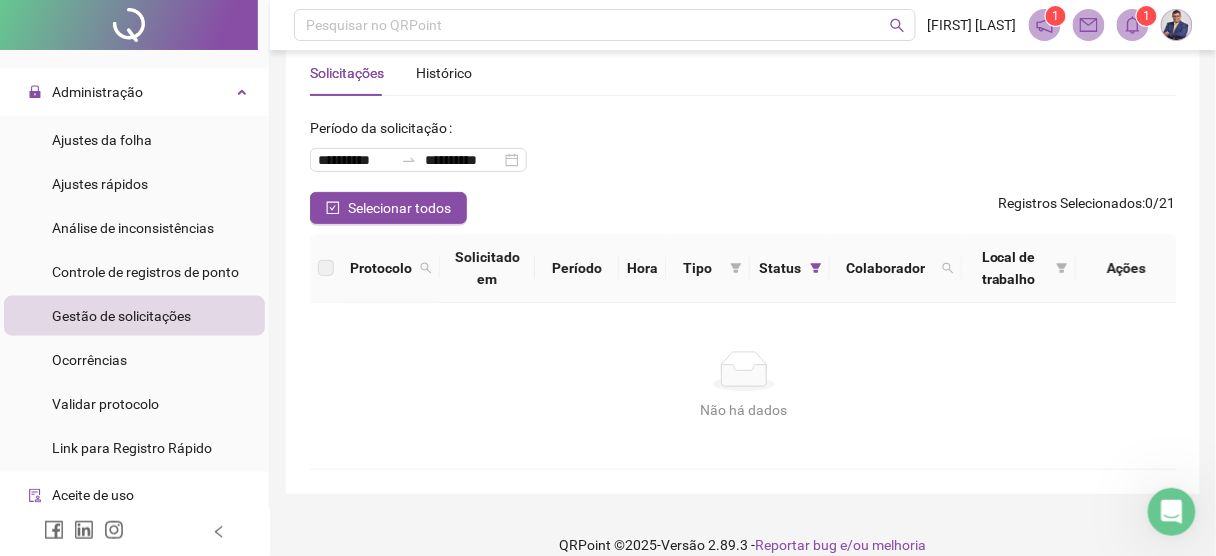 scroll, scrollTop: 75, scrollLeft: 0, axis: vertical 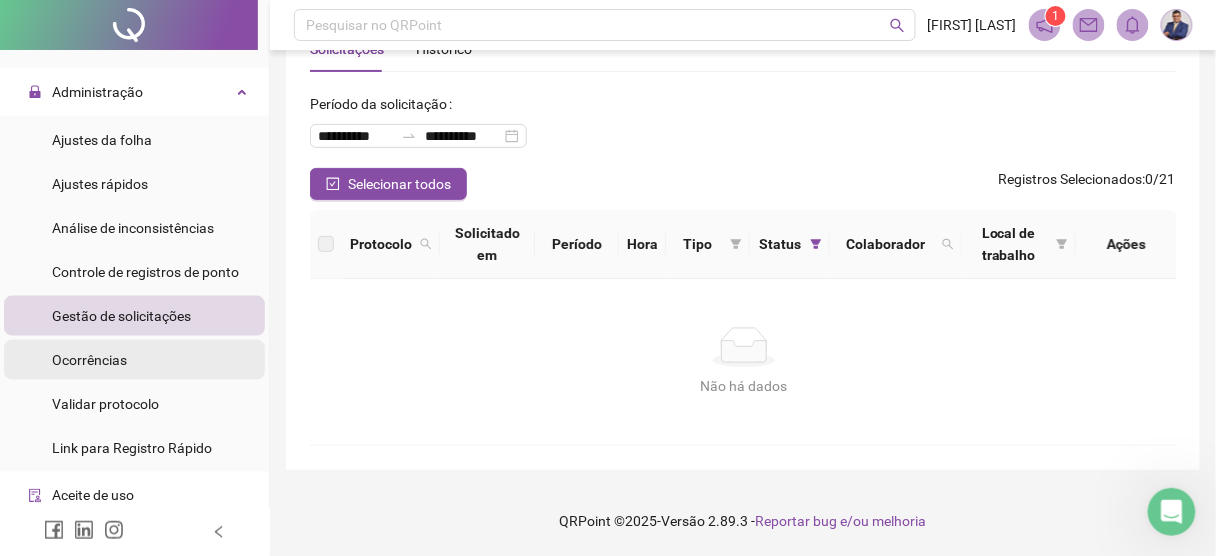 click on "Ocorrências" at bounding box center [89, 360] 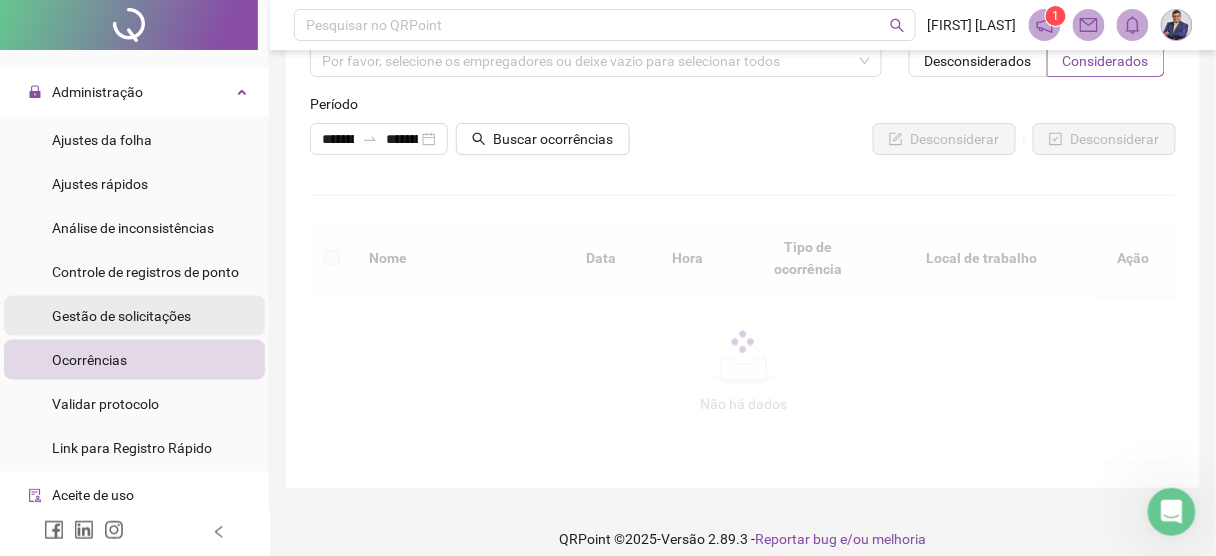 click on "Gestão de solicitações" at bounding box center (121, 316) 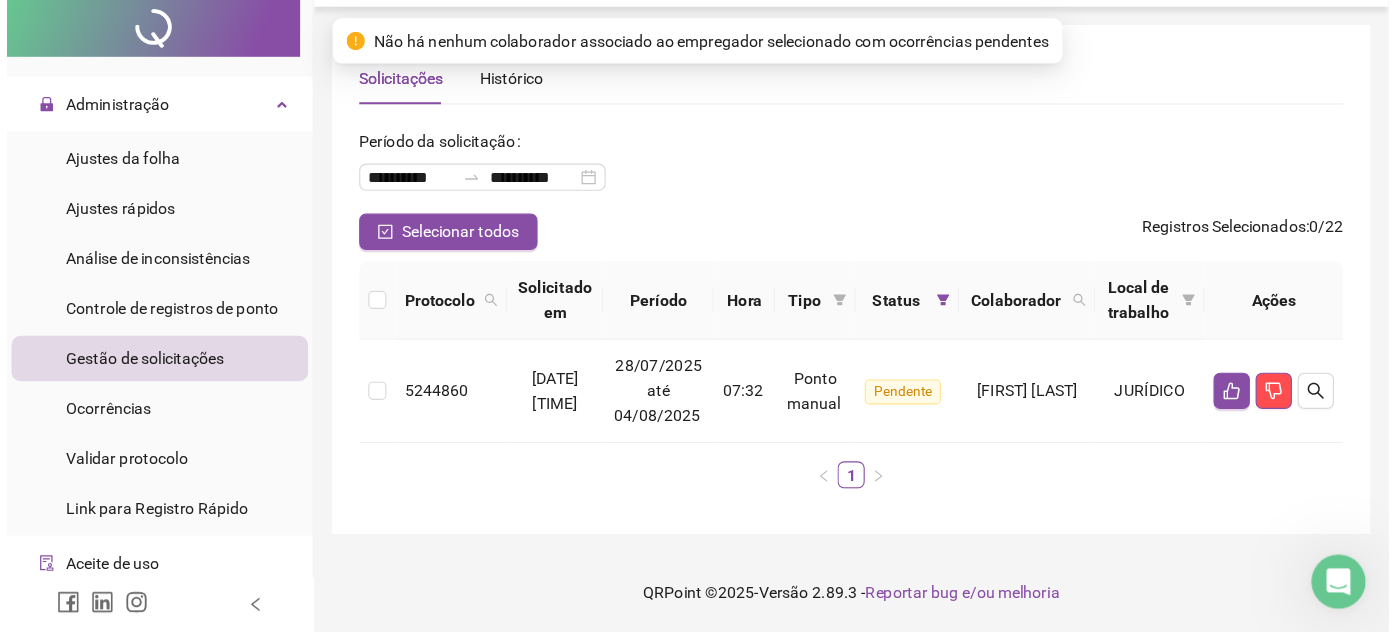 scroll, scrollTop: 0, scrollLeft: 0, axis: both 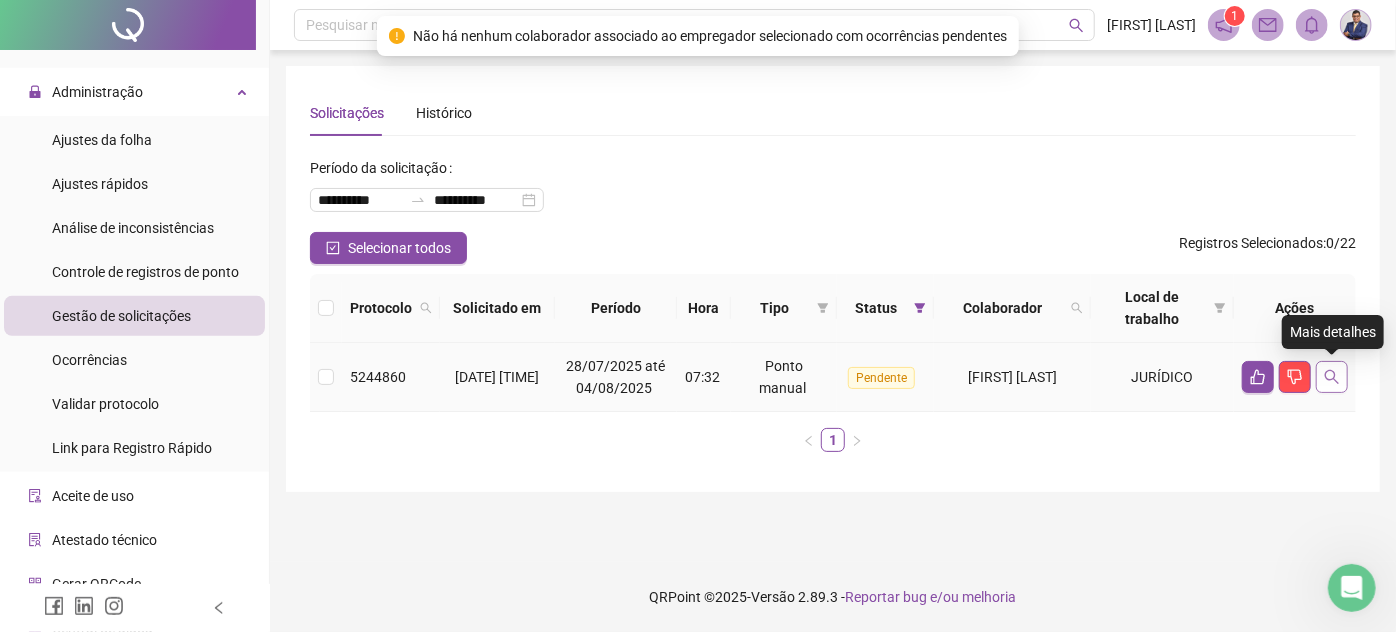 click at bounding box center [1332, 377] 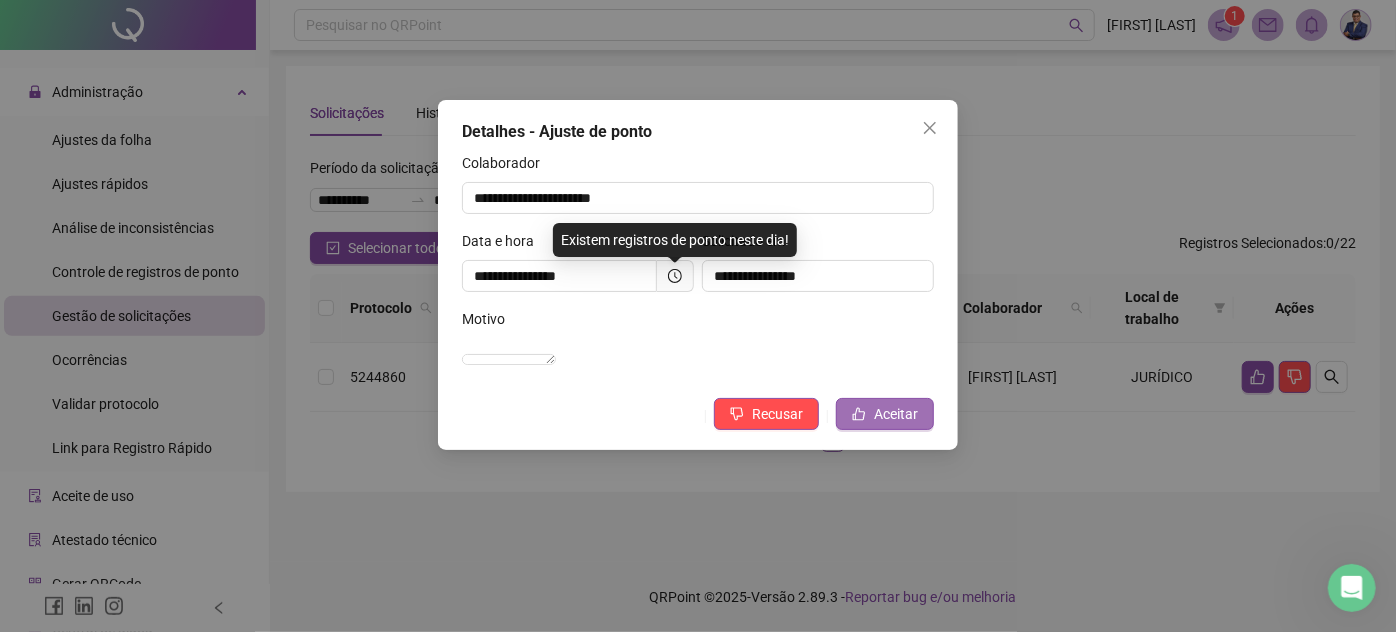 click on "Aceitar" at bounding box center (896, 414) 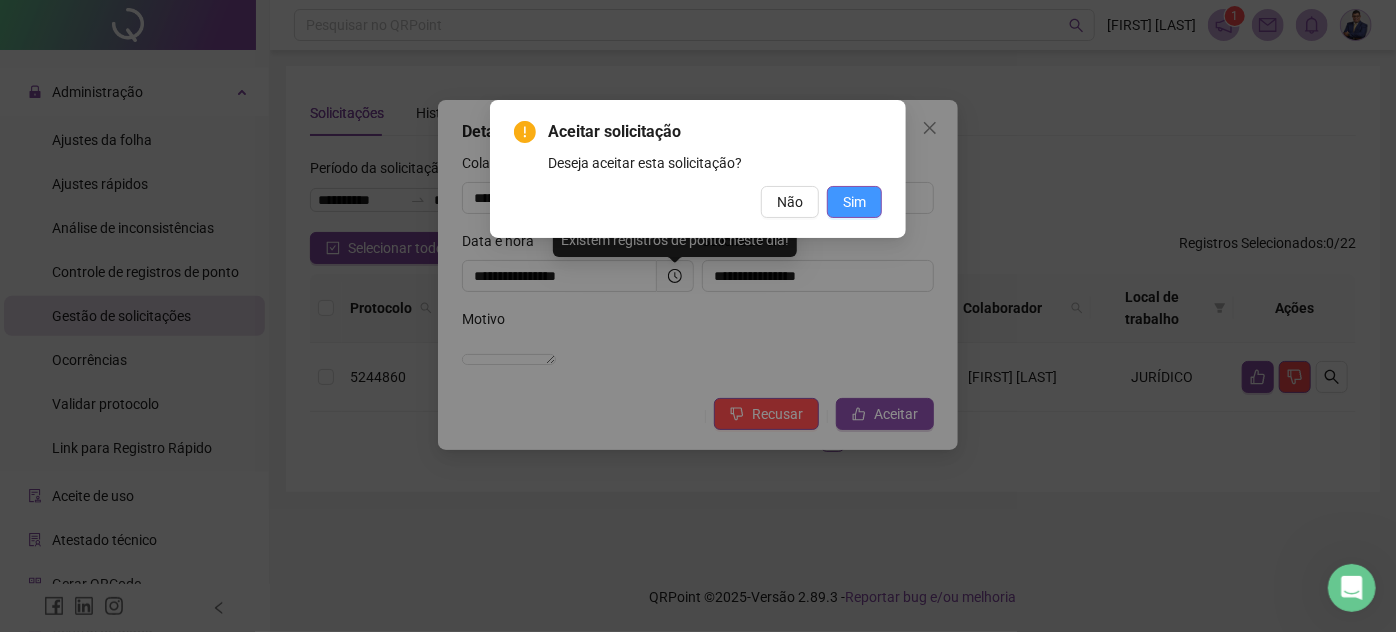 click on "Sim" at bounding box center (854, 202) 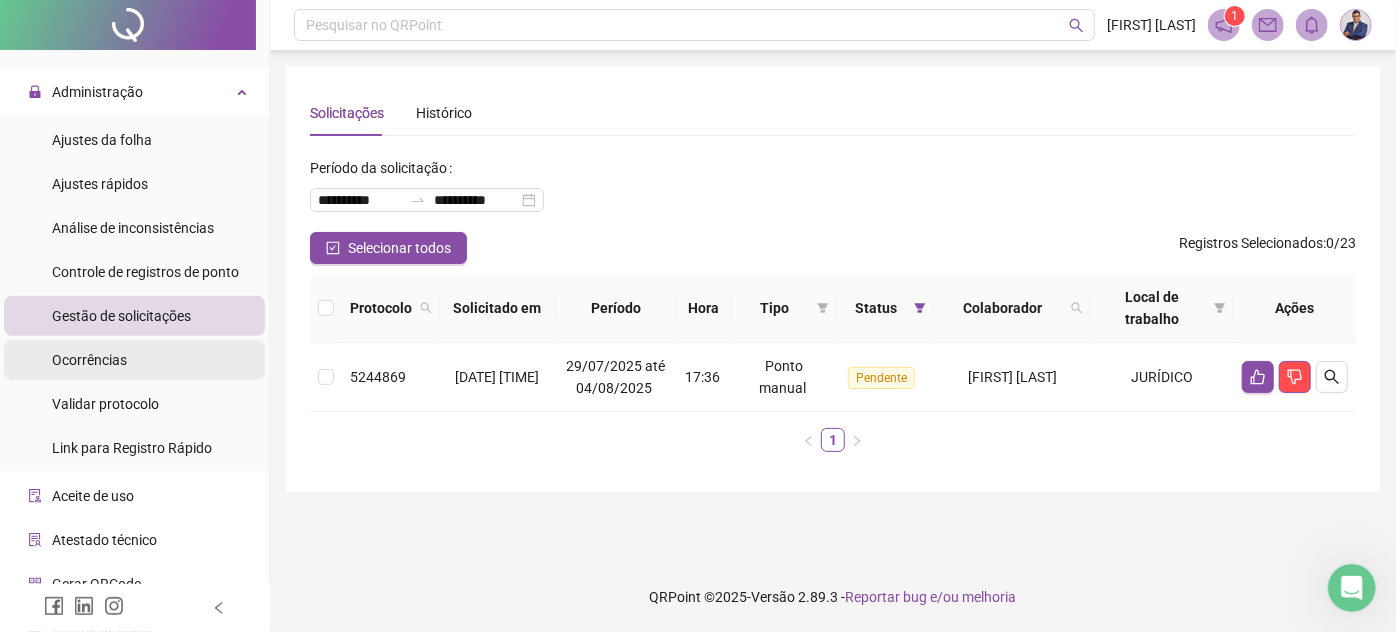 click on "Ocorrências" at bounding box center [89, 360] 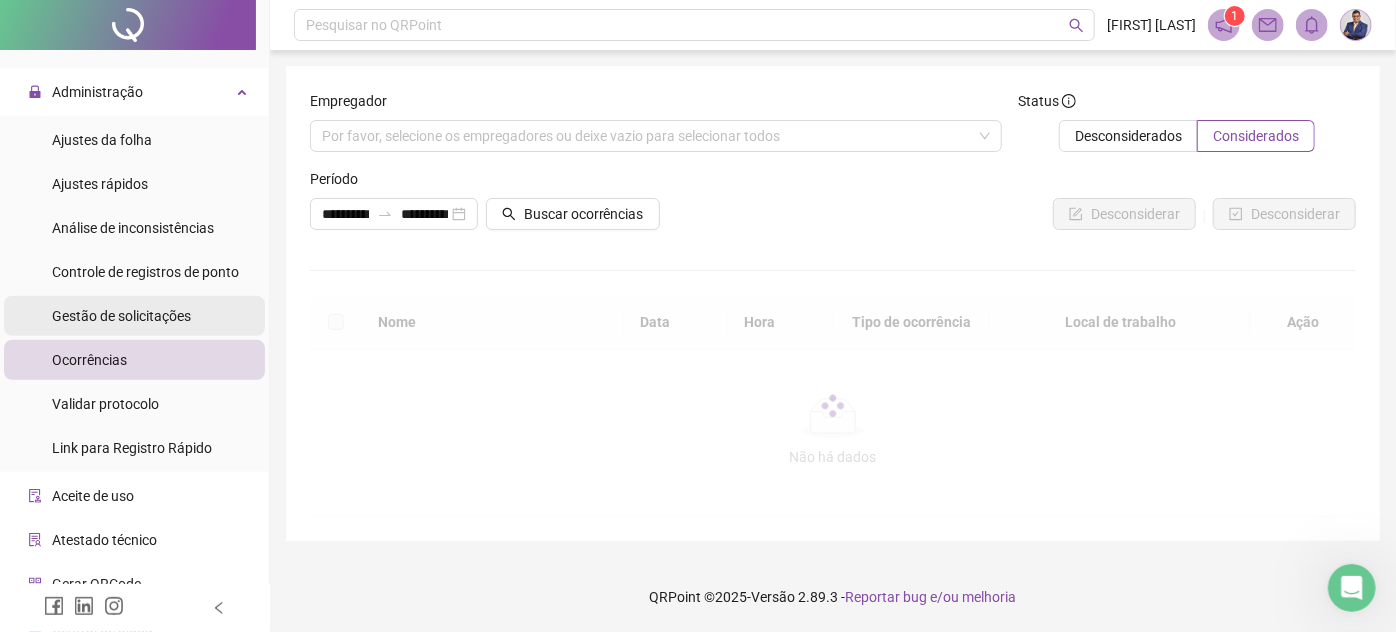 click on "Gestão de solicitações" at bounding box center [121, 316] 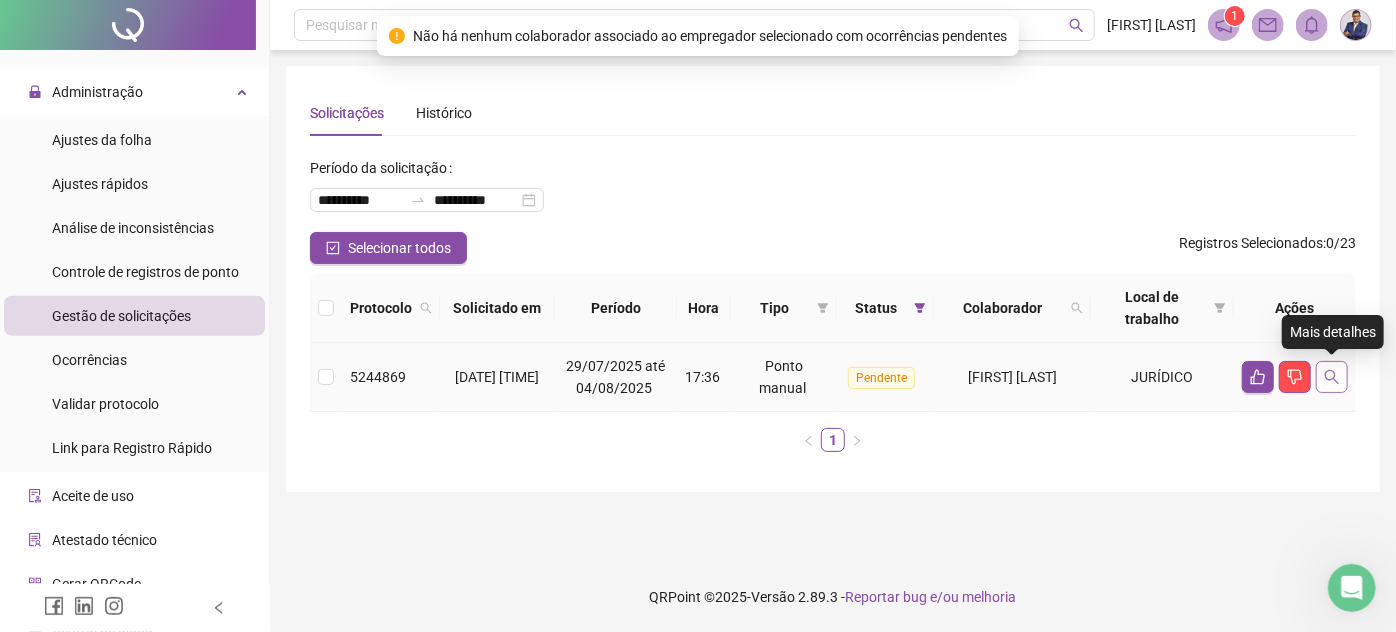 click 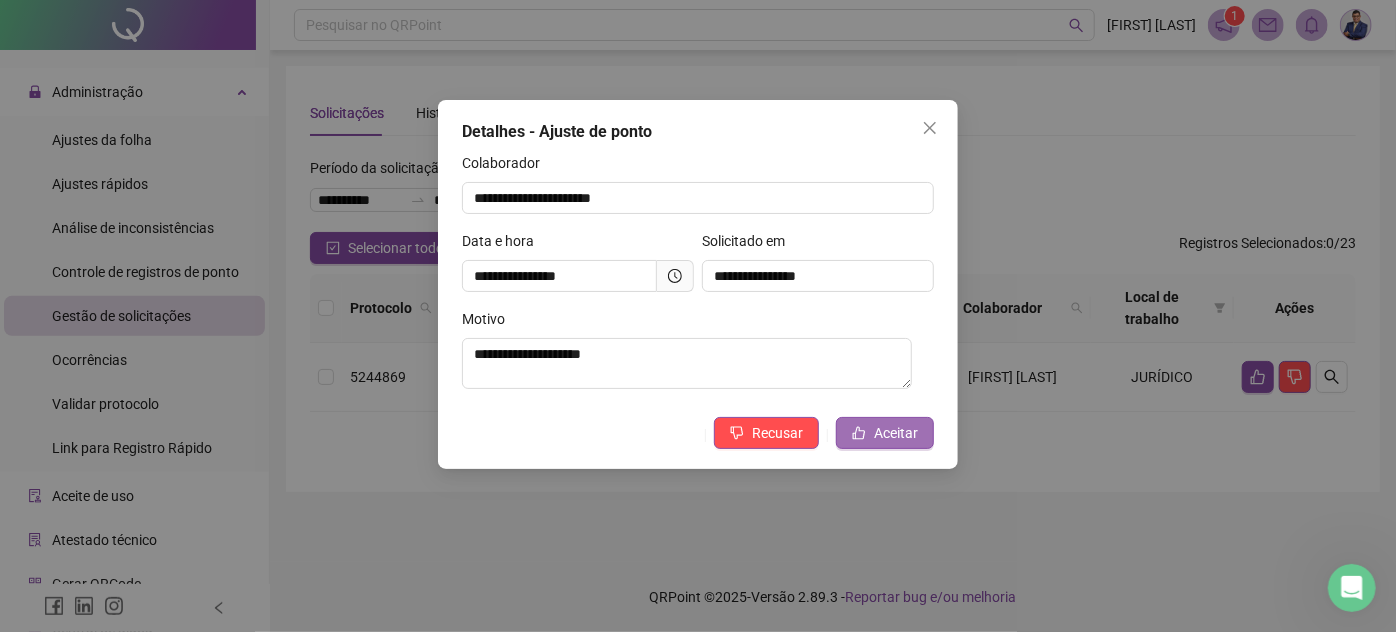 click on "Aceitar" at bounding box center (896, 433) 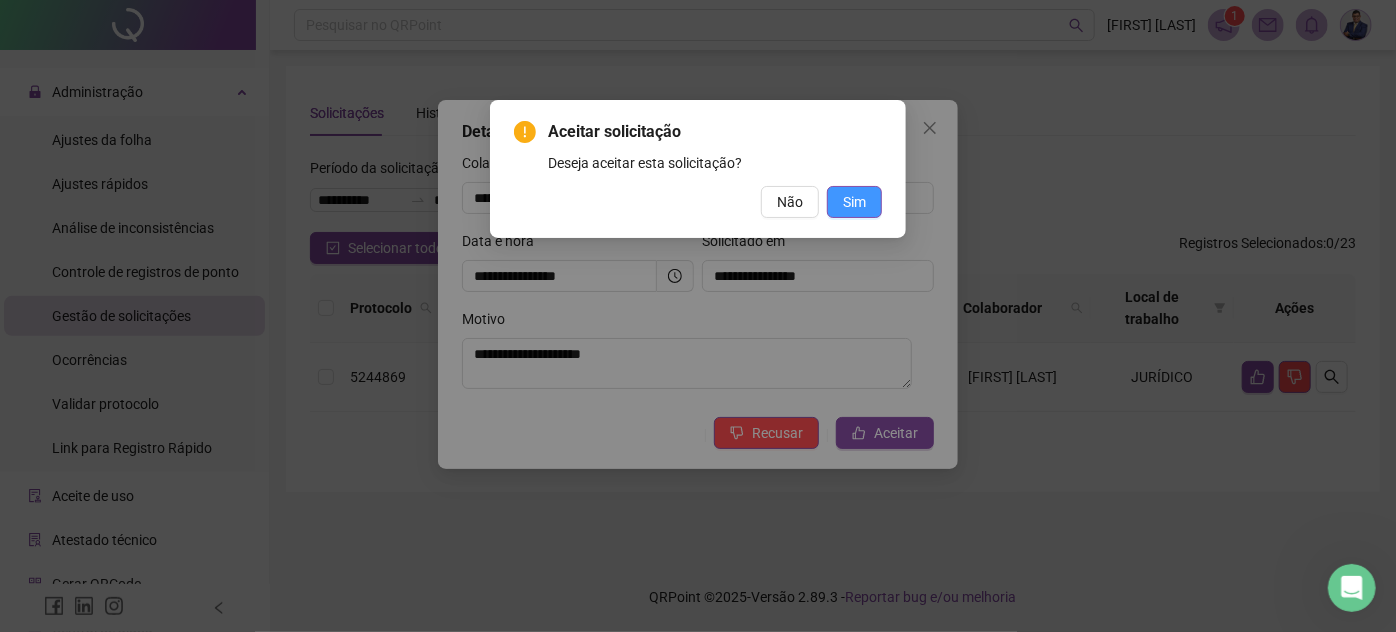 click on "Sim" at bounding box center [854, 202] 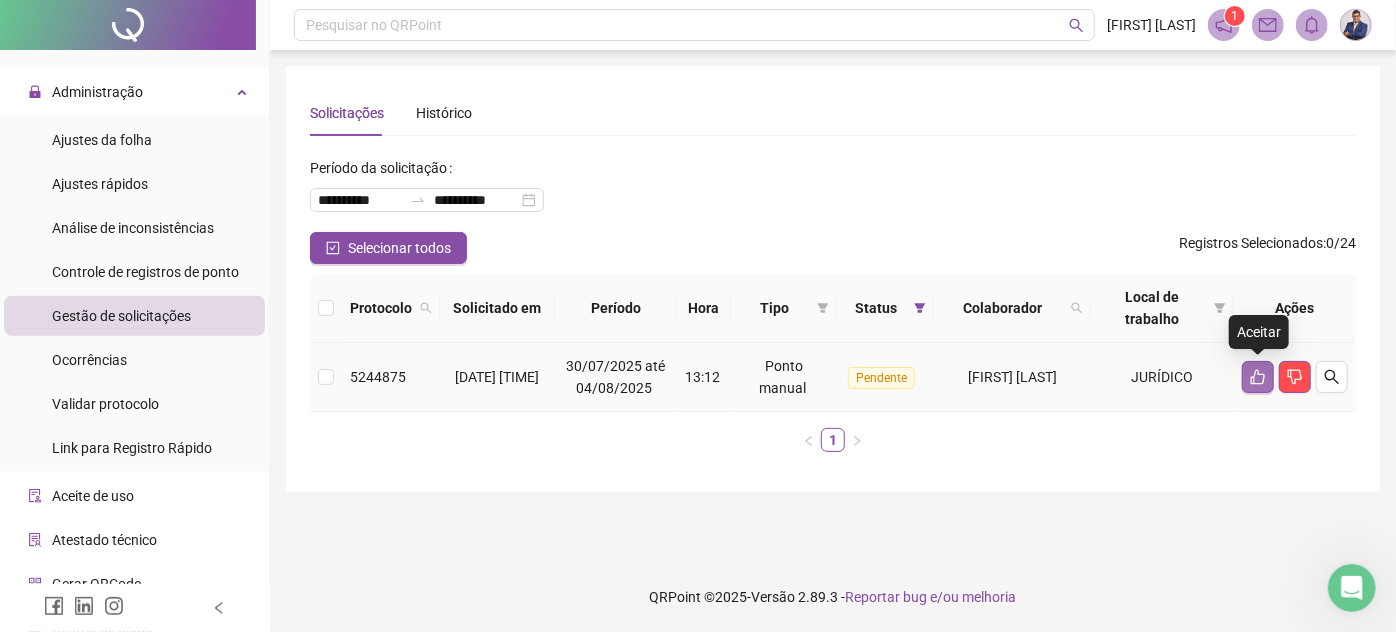 click 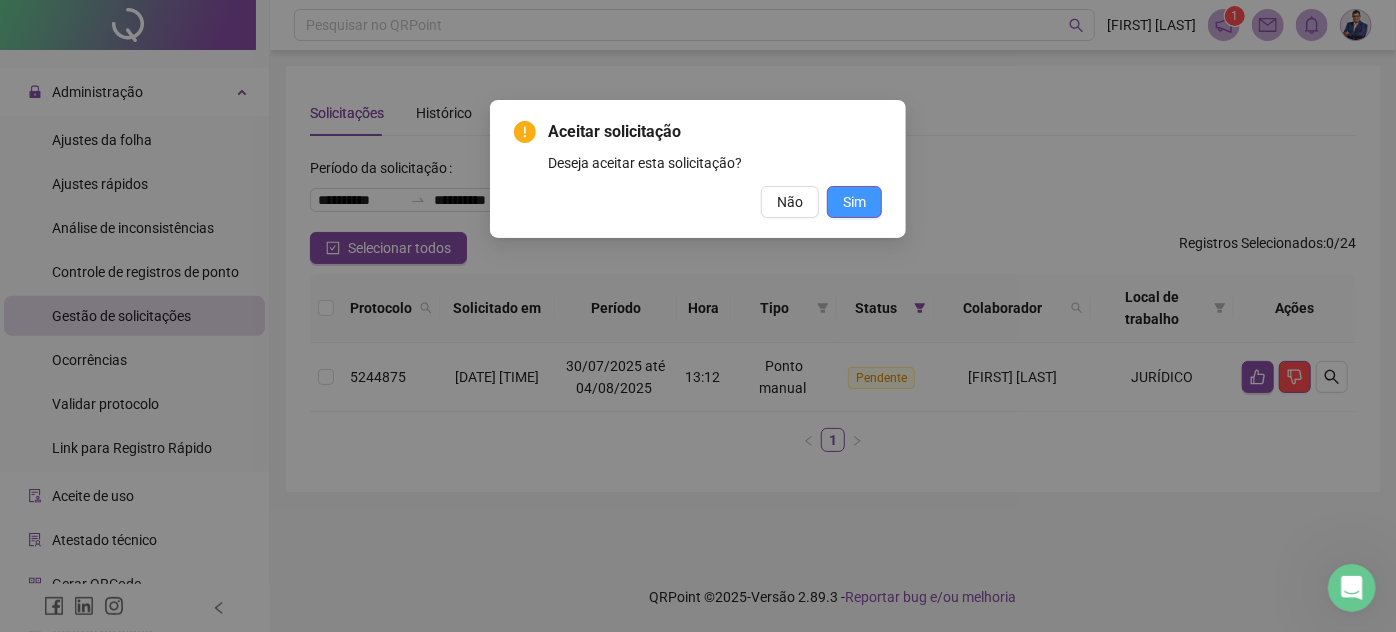 click on "Sim" at bounding box center (854, 202) 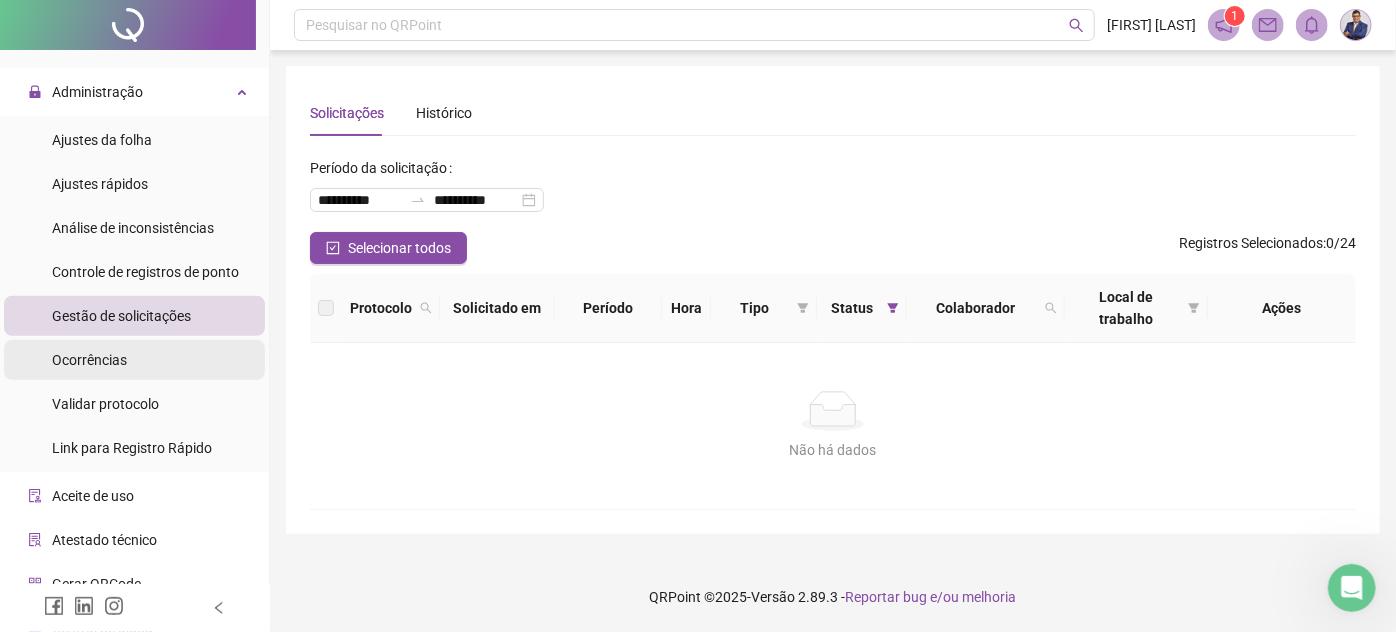 click on "Ocorrências" at bounding box center (134, 360) 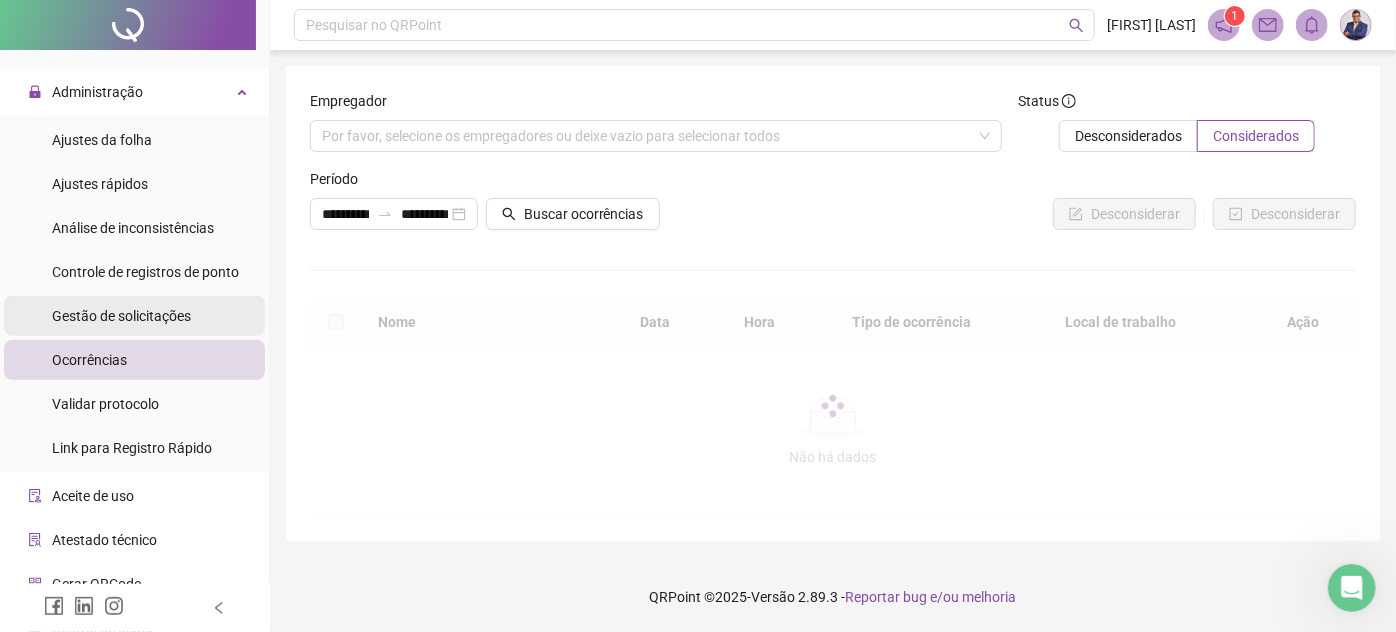 click on "Gestão de solicitações" at bounding box center [121, 316] 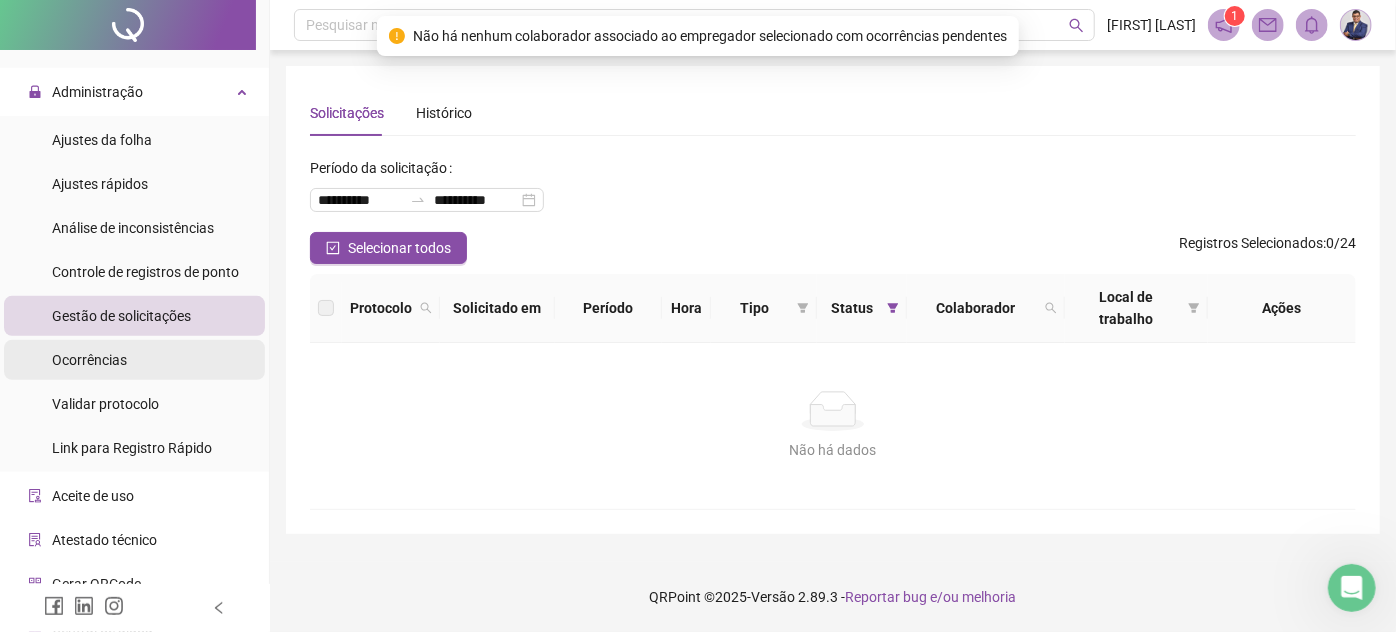 click on "Ocorrências" at bounding box center [89, 360] 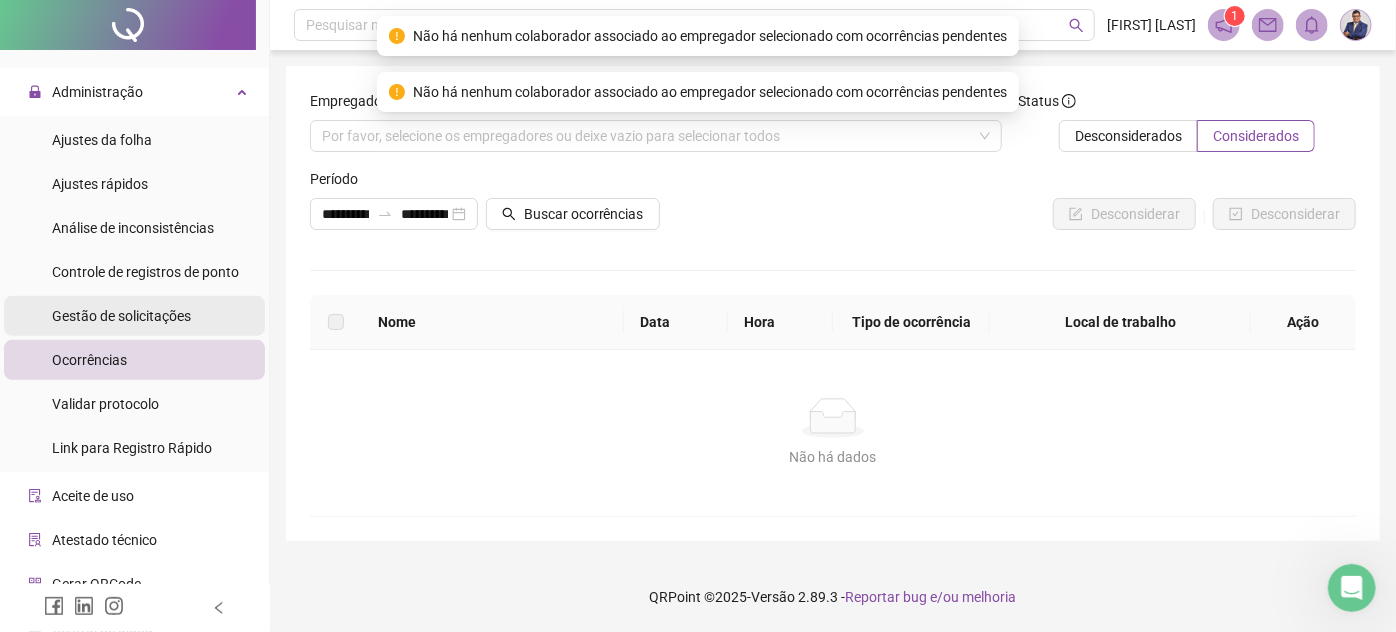 click on "Gestão de solicitações" at bounding box center (121, 316) 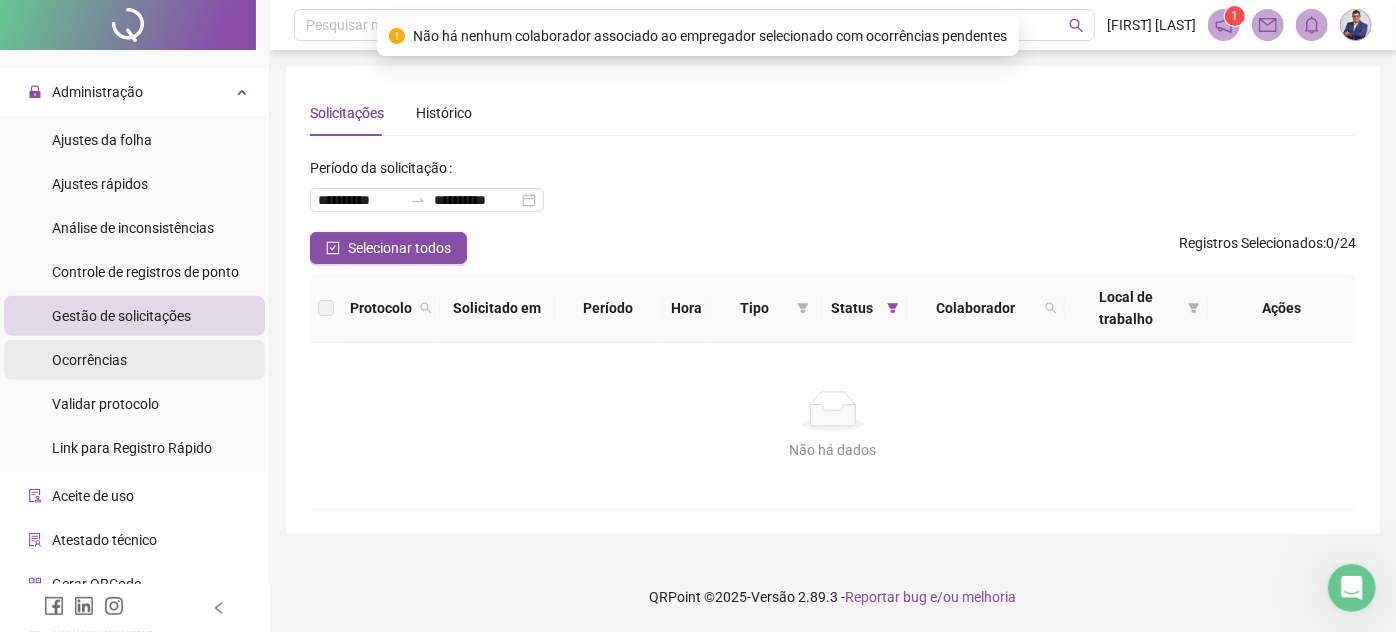 click on "Ocorrências" at bounding box center [89, 360] 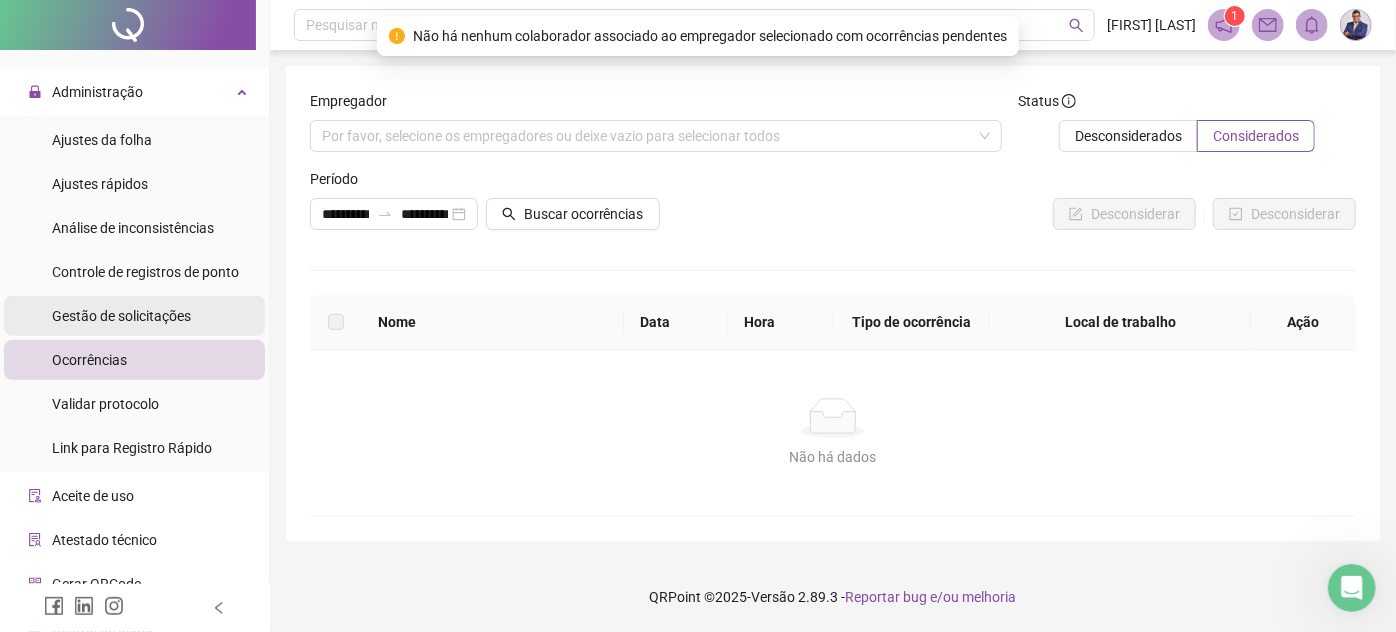 click on "Gestão de solicitações" at bounding box center [121, 316] 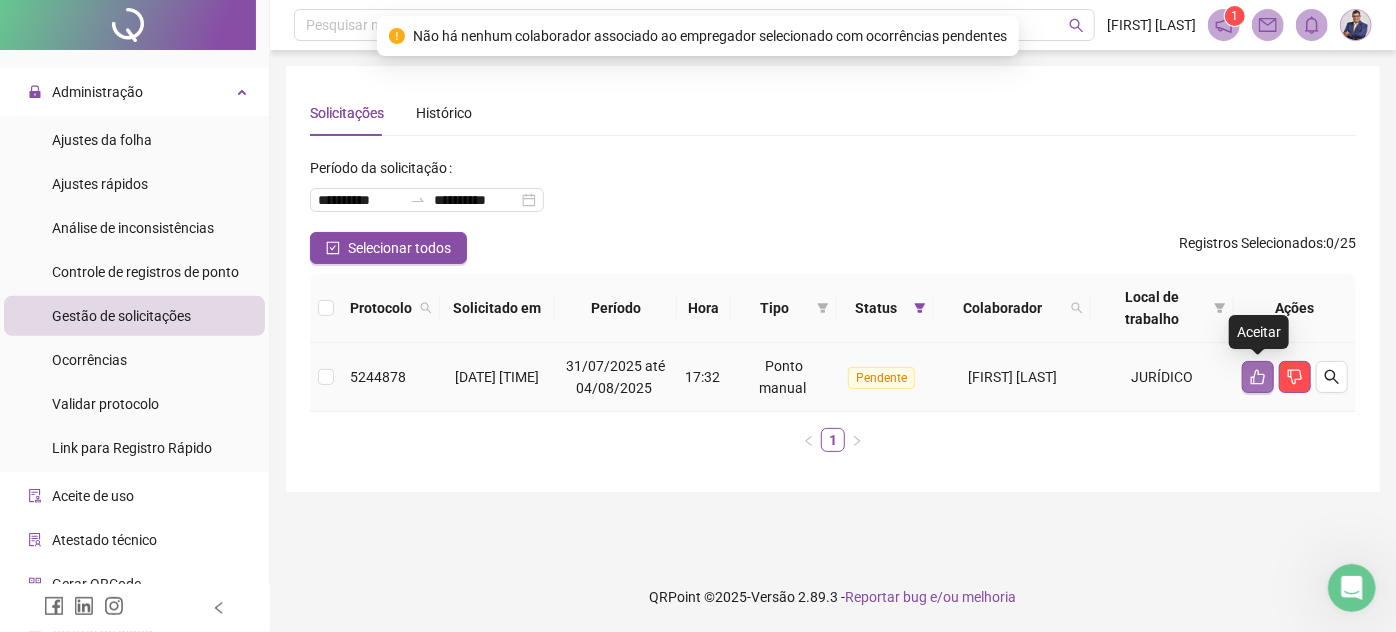 click 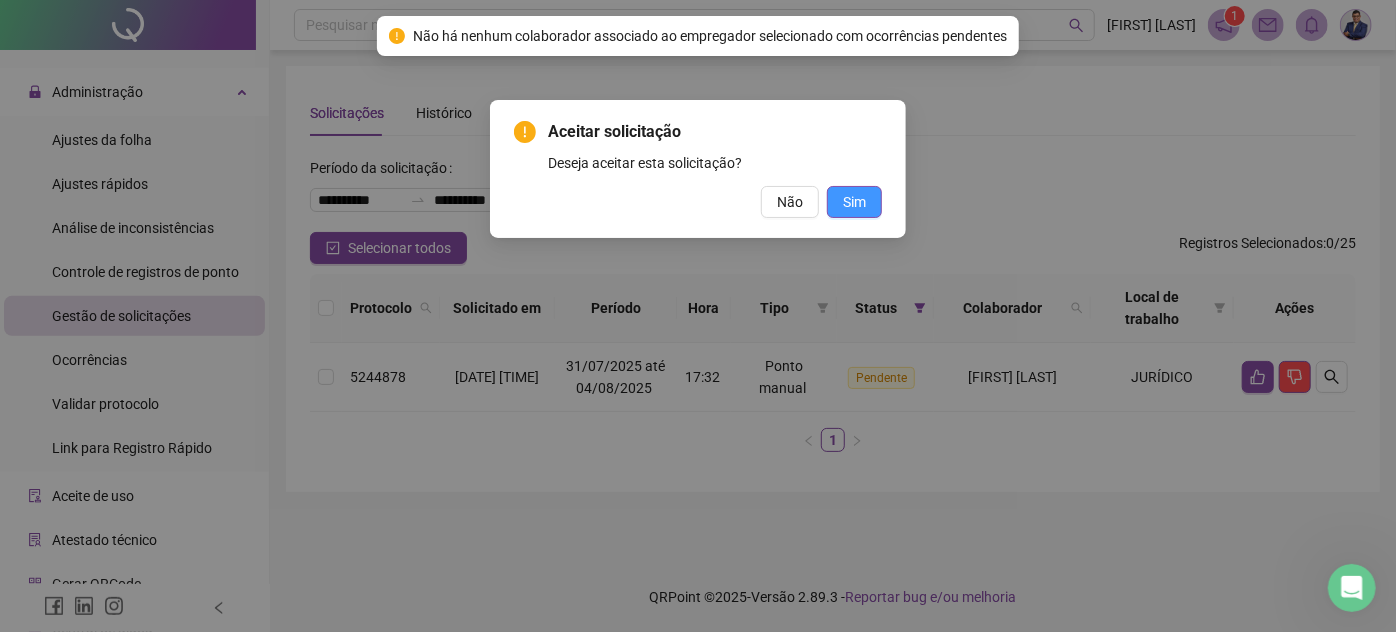 click on "Sim" at bounding box center [854, 202] 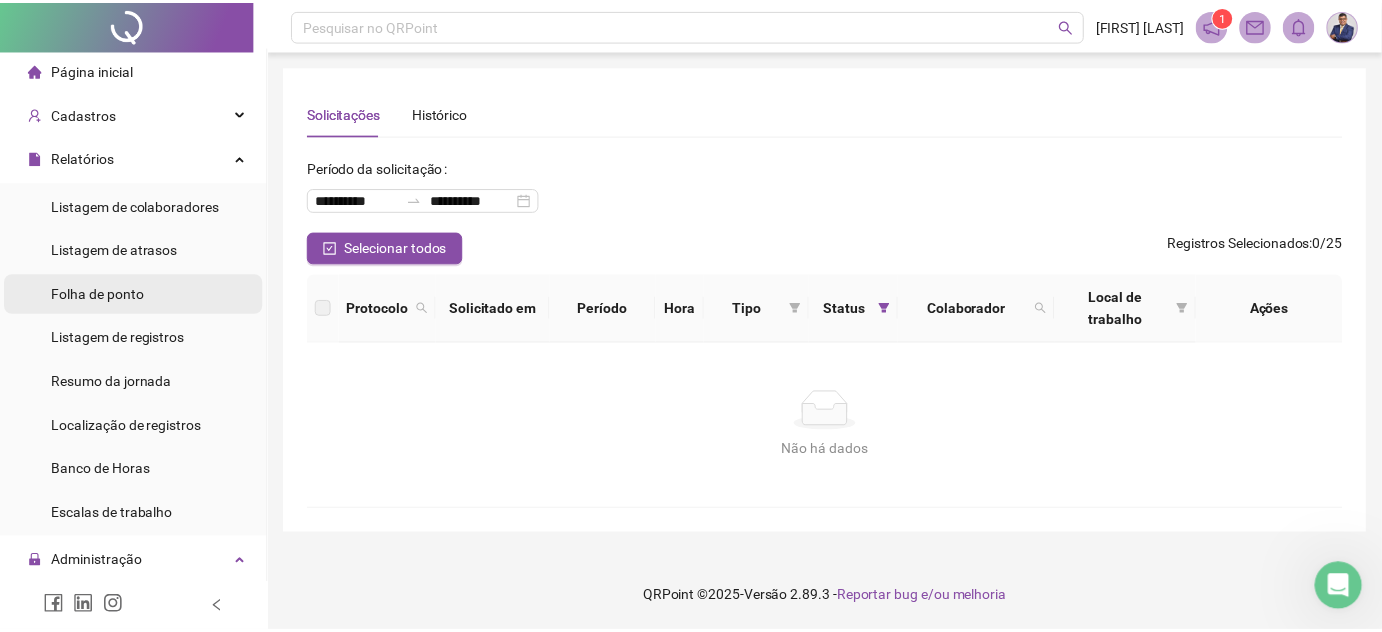 scroll, scrollTop: 0, scrollLeft: 0, axis: both 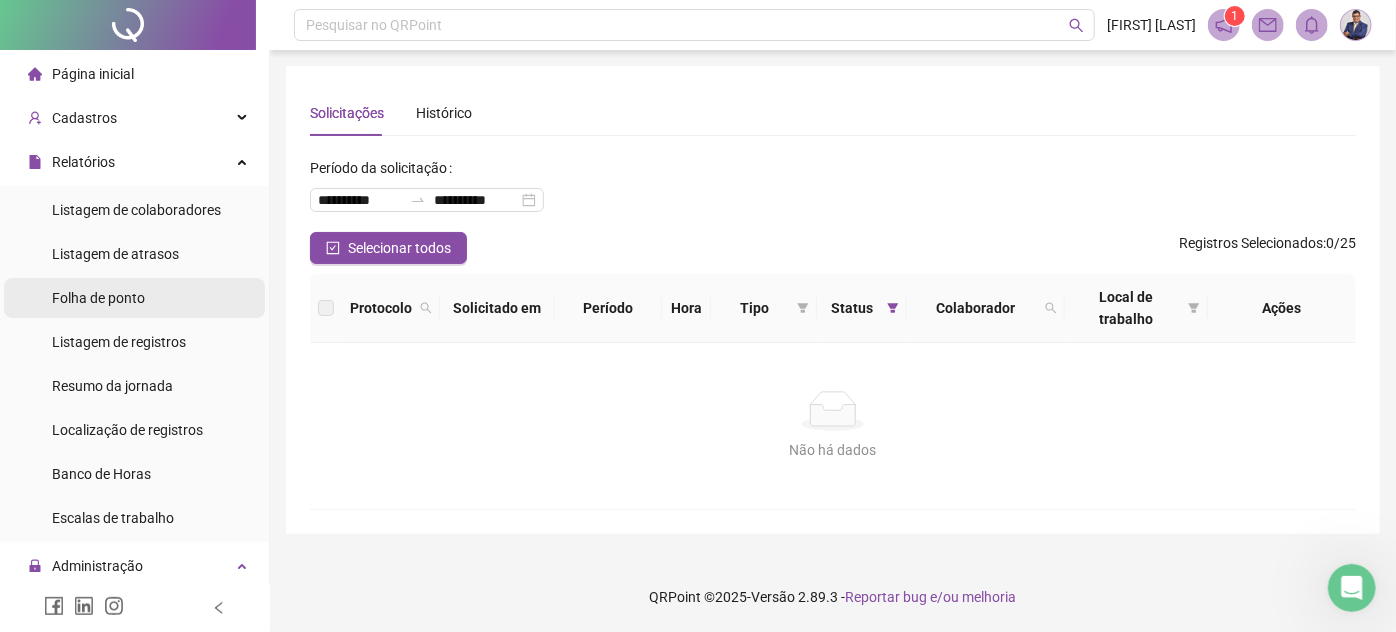 click on "Folha de ponto" at bounding box center (134, 298) 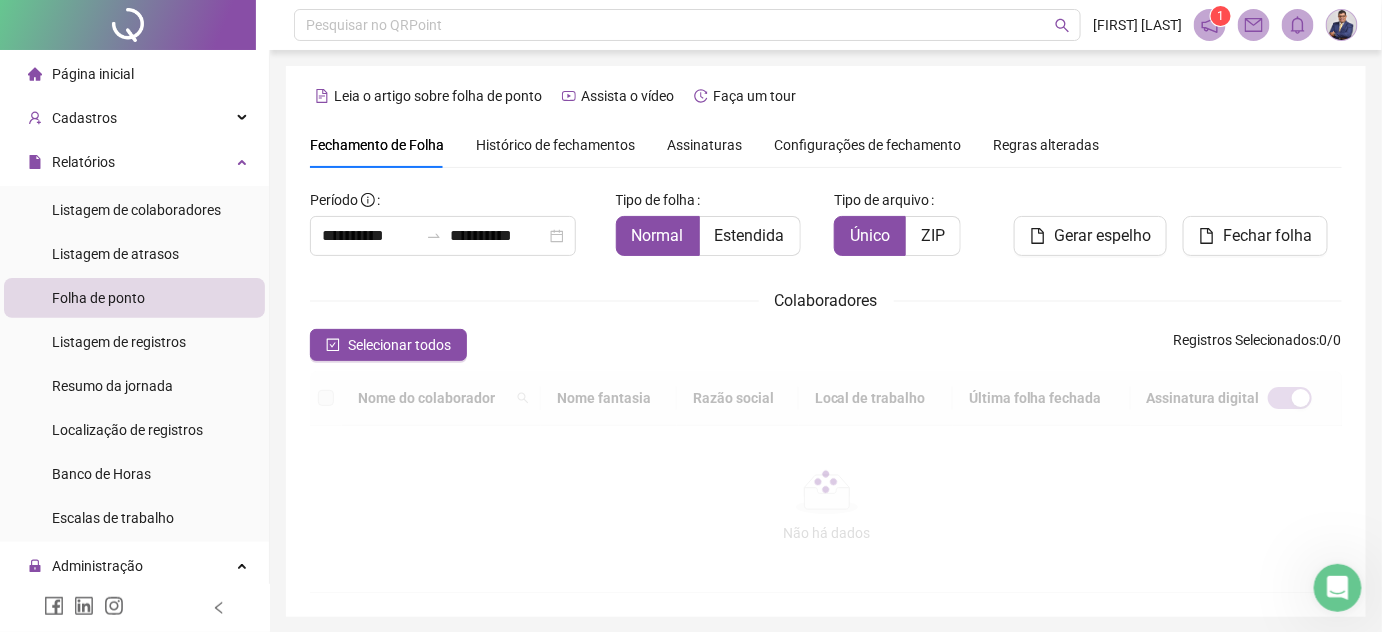 scroll, scrollTop: 66, scrollLeft: 0, axis: vertical 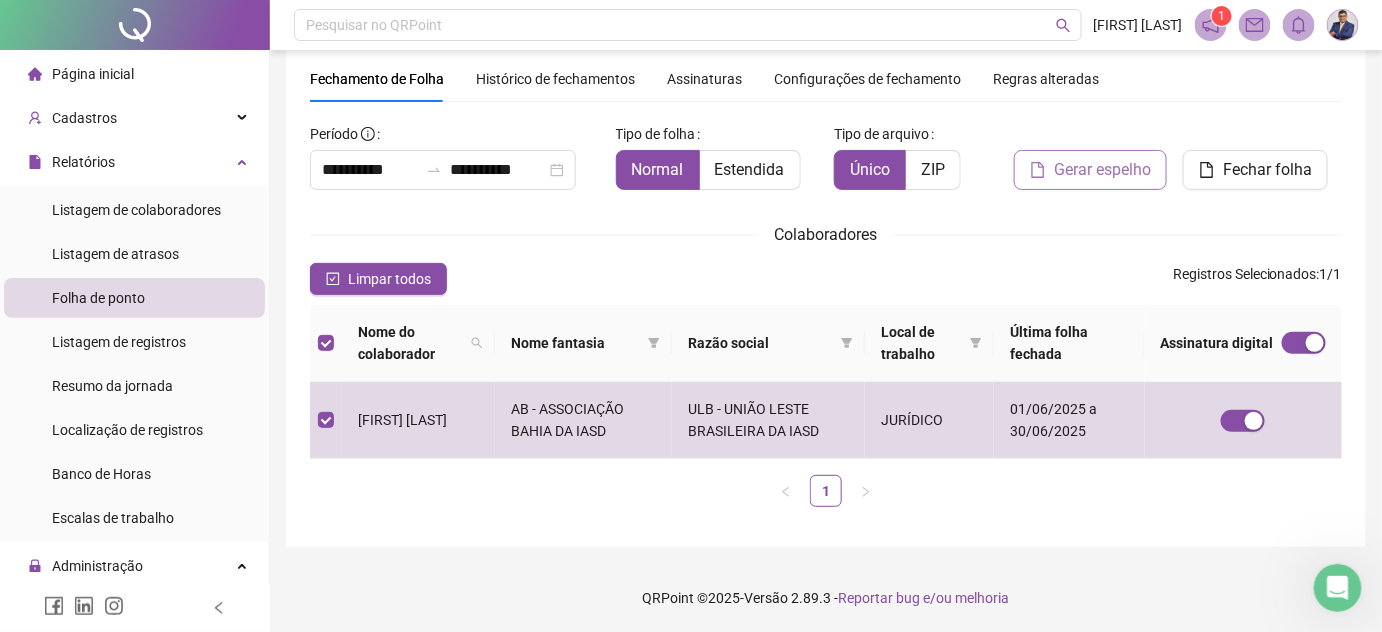 click on "Gerar espelho" at bounding box center [1102, 170] 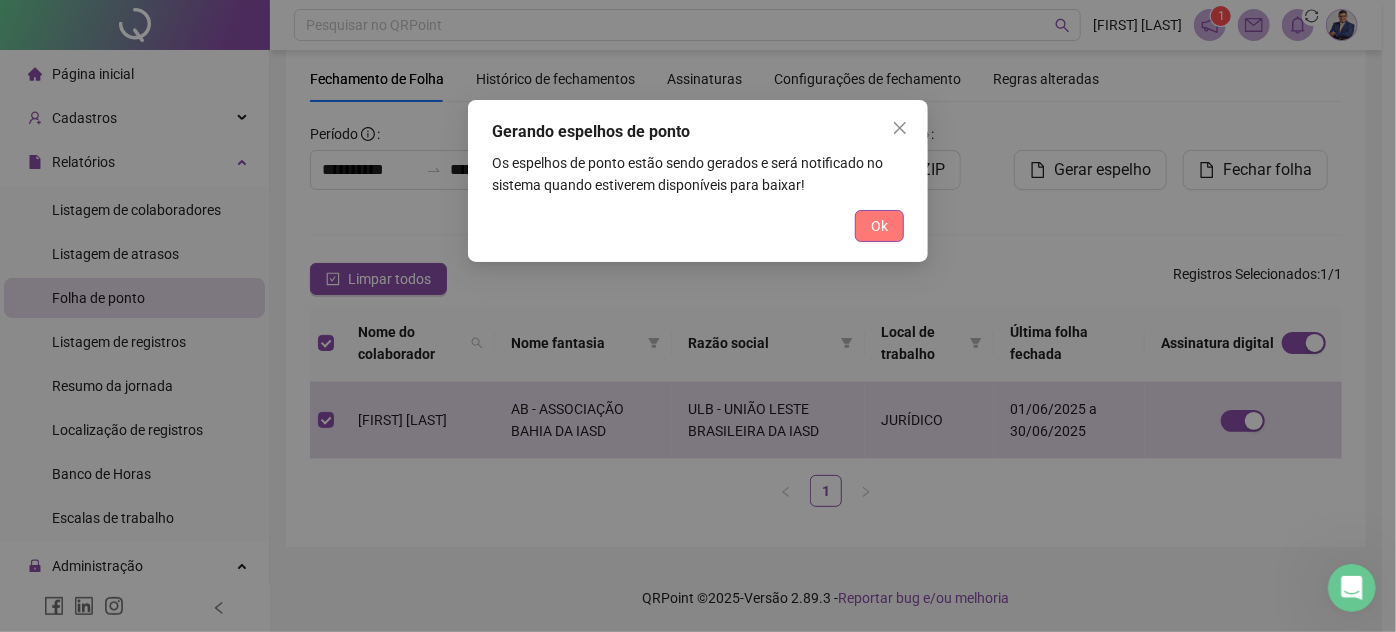 click on "Ok" at bounding box center (879, 226) 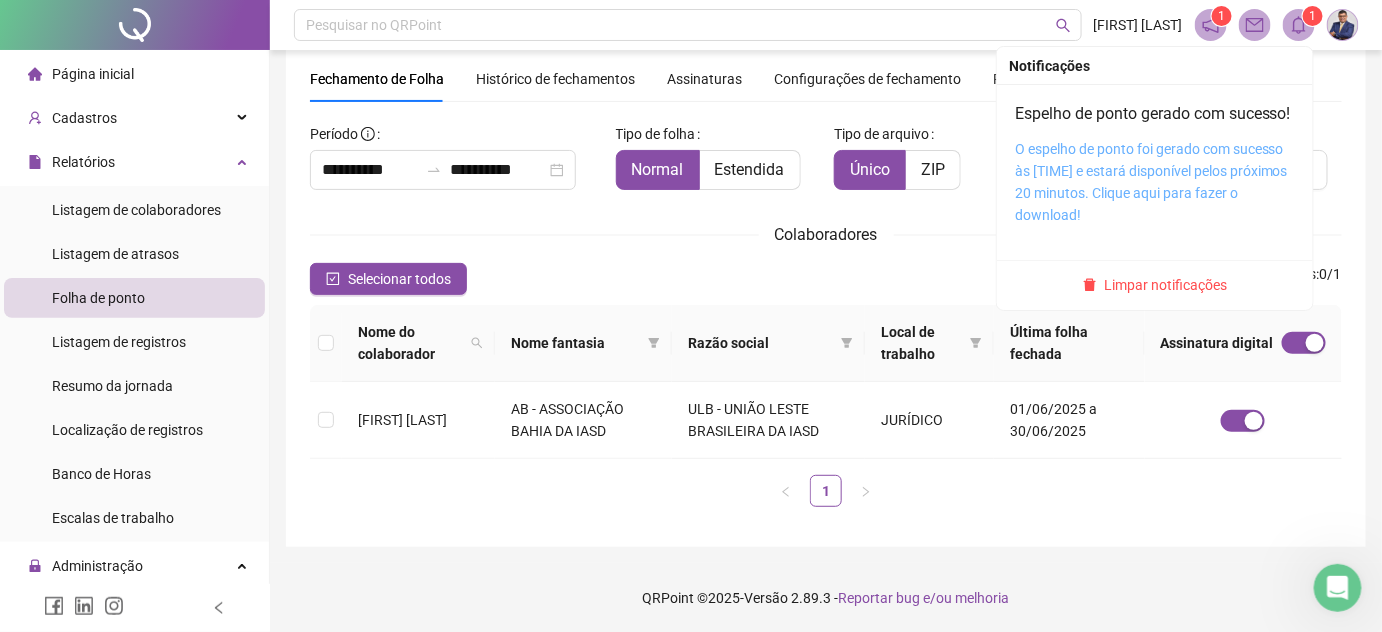 click on "O espelho de ponto foi gerado com sucesso às [TIME] e estará disponível pelos próximos 20 minutos.
Clique aqui para fazer o download!" at bounding box center (1151, 182) 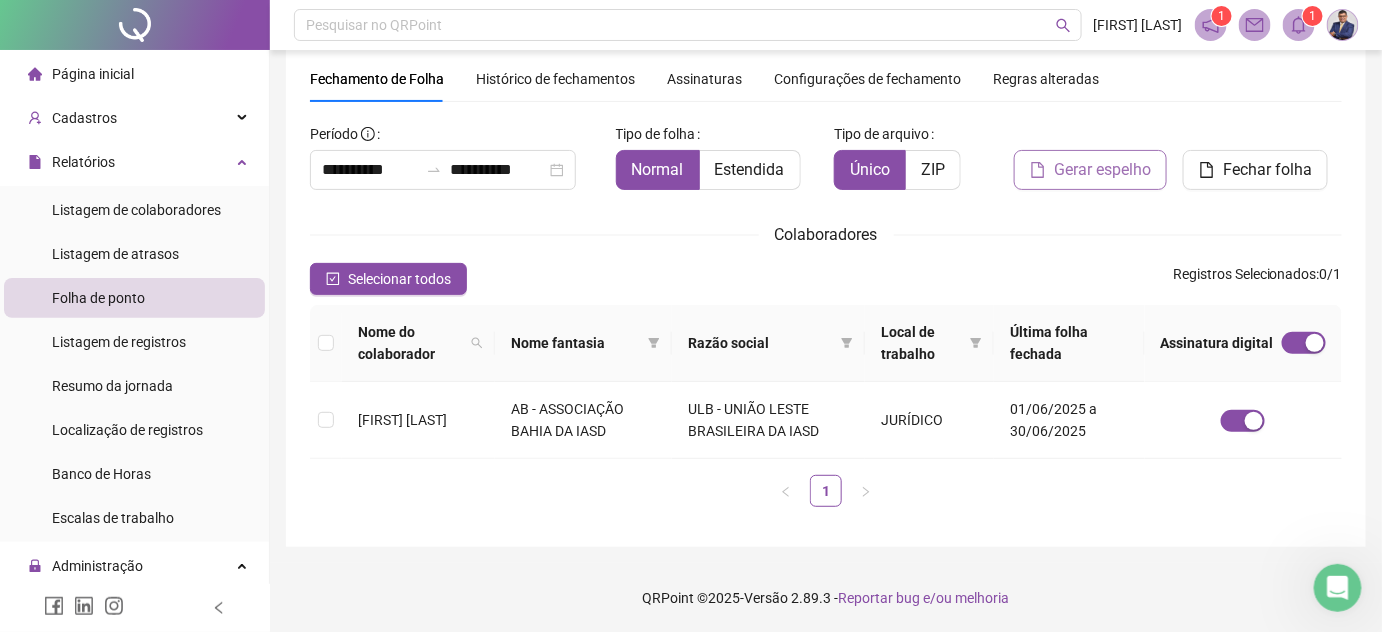 click on "Gerar espelho" at bounding box center (1090, 170) 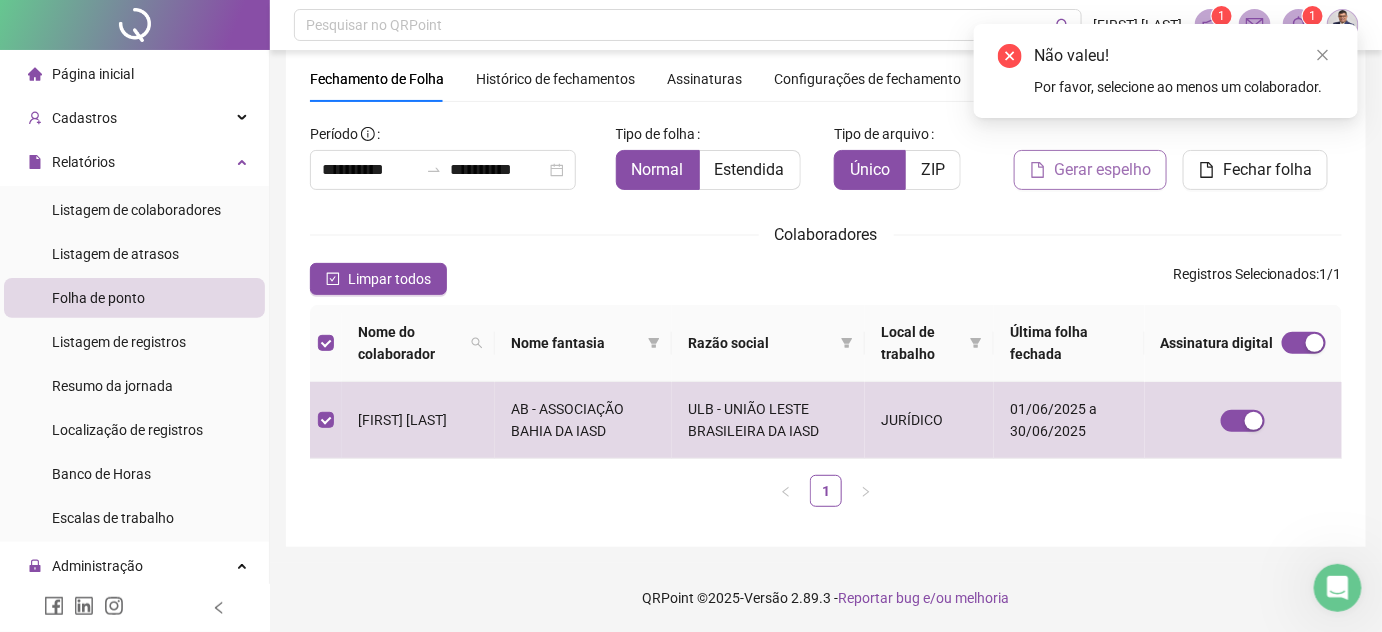 click 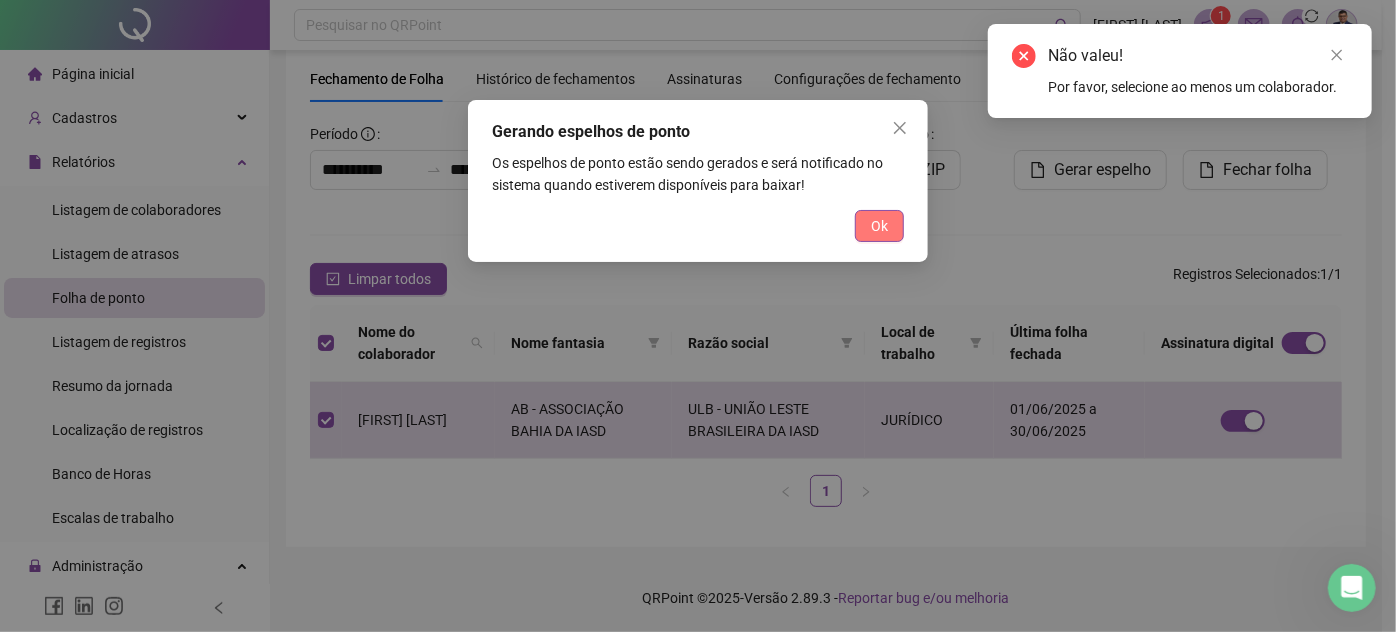 click on "Ok" at bounding box center (879, 226) 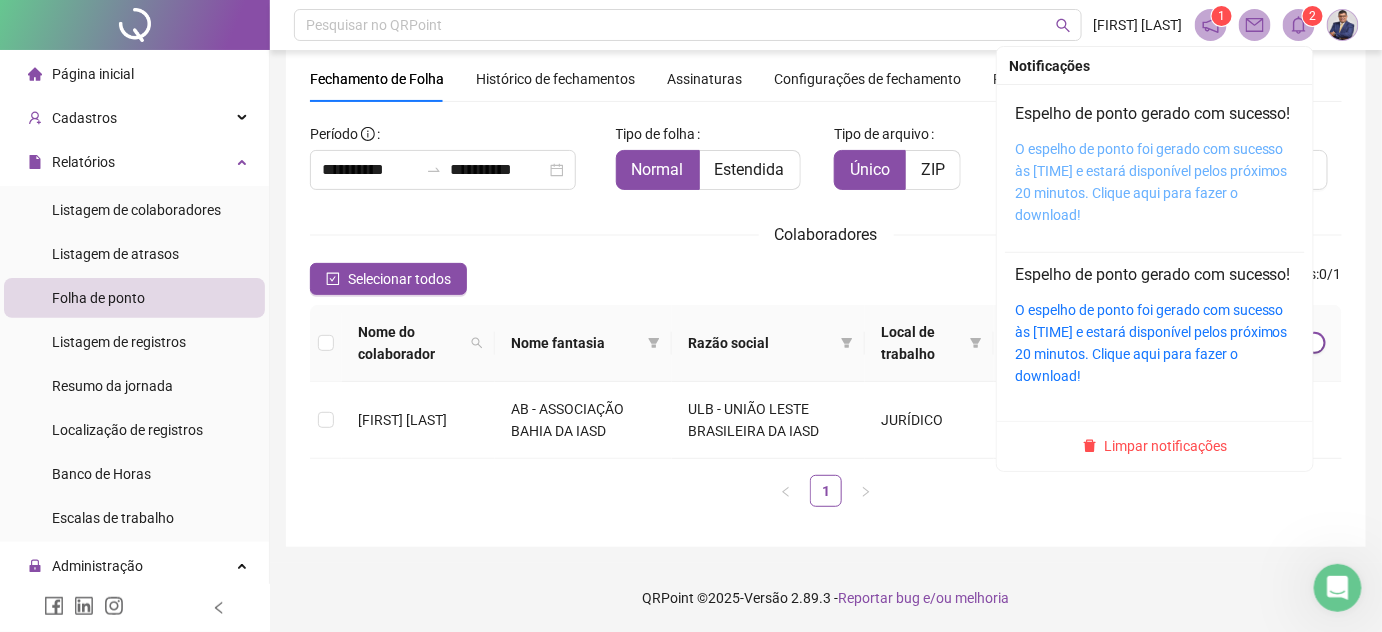 click on "O espelho de ponto foi gerado com sucesso às [TIME] e estará disponível pelos próximos 20 minutos.
Clique aqui para fazer o download!" at bounding box center (1151, 182) 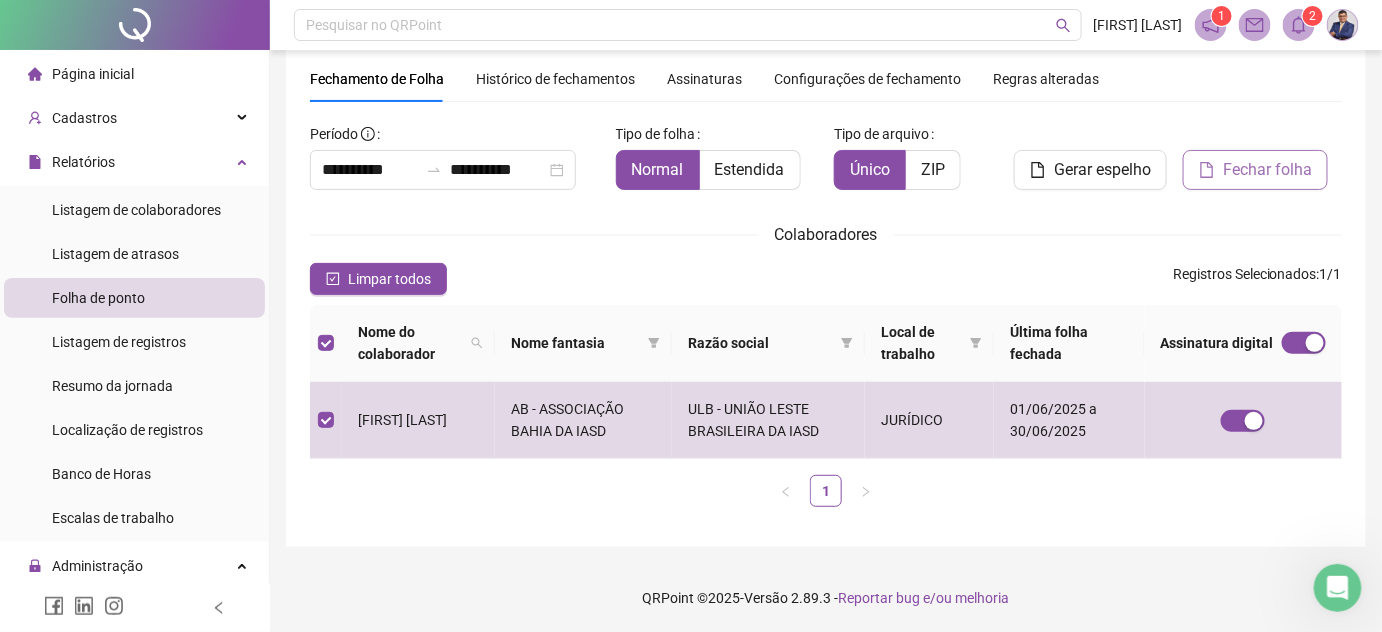click on "Fechar folha" at bounding box center (1267, 170) 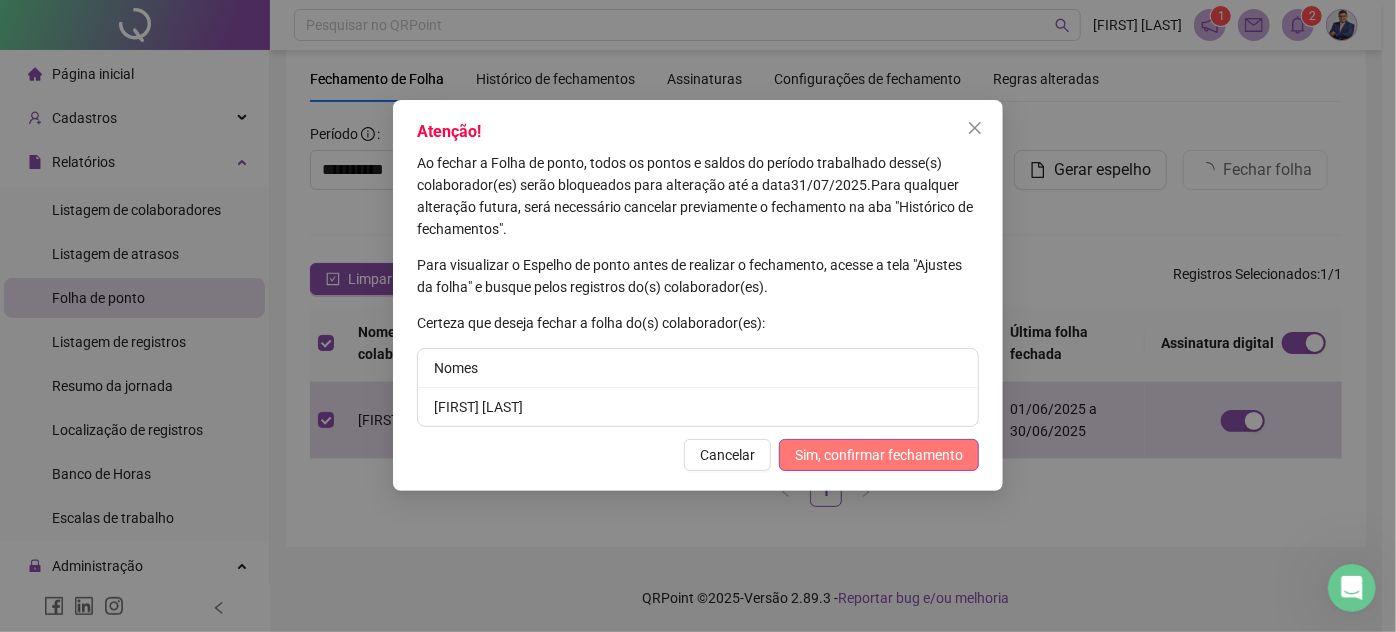 click on "Sim, confirmar fechamento" at bounding box center [879, 455] 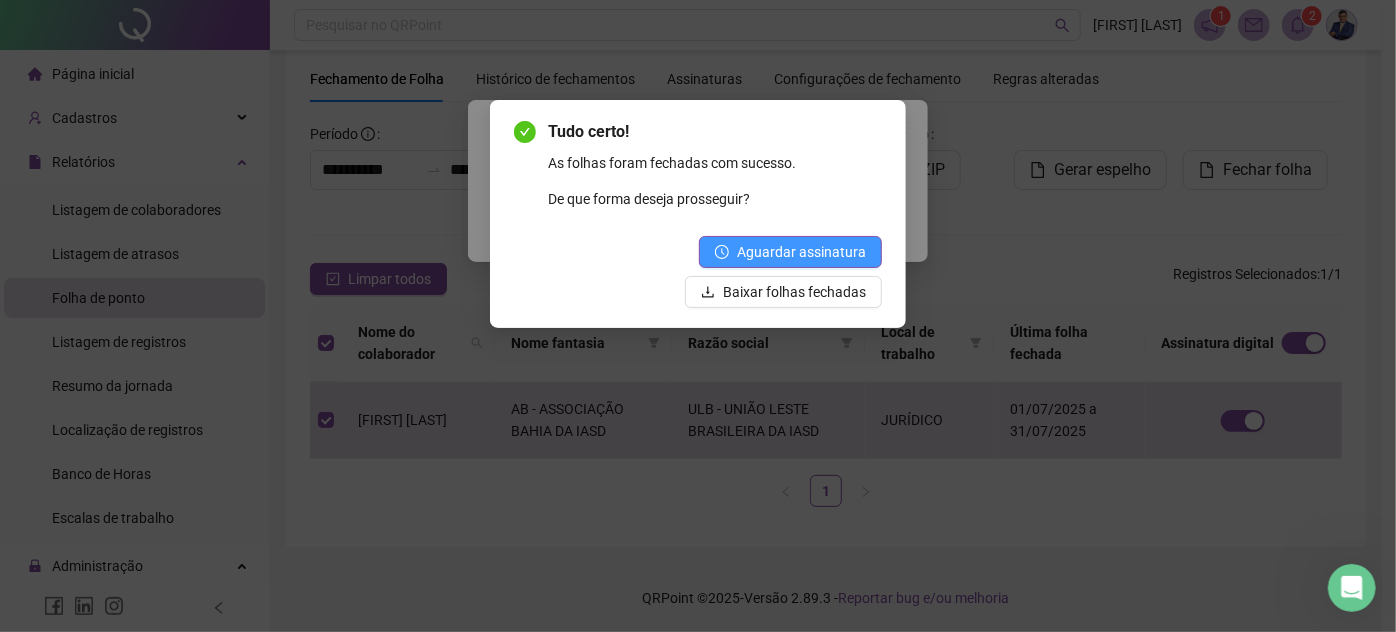 click on "Aguardar assinatura" at bounding box center [801, 252] 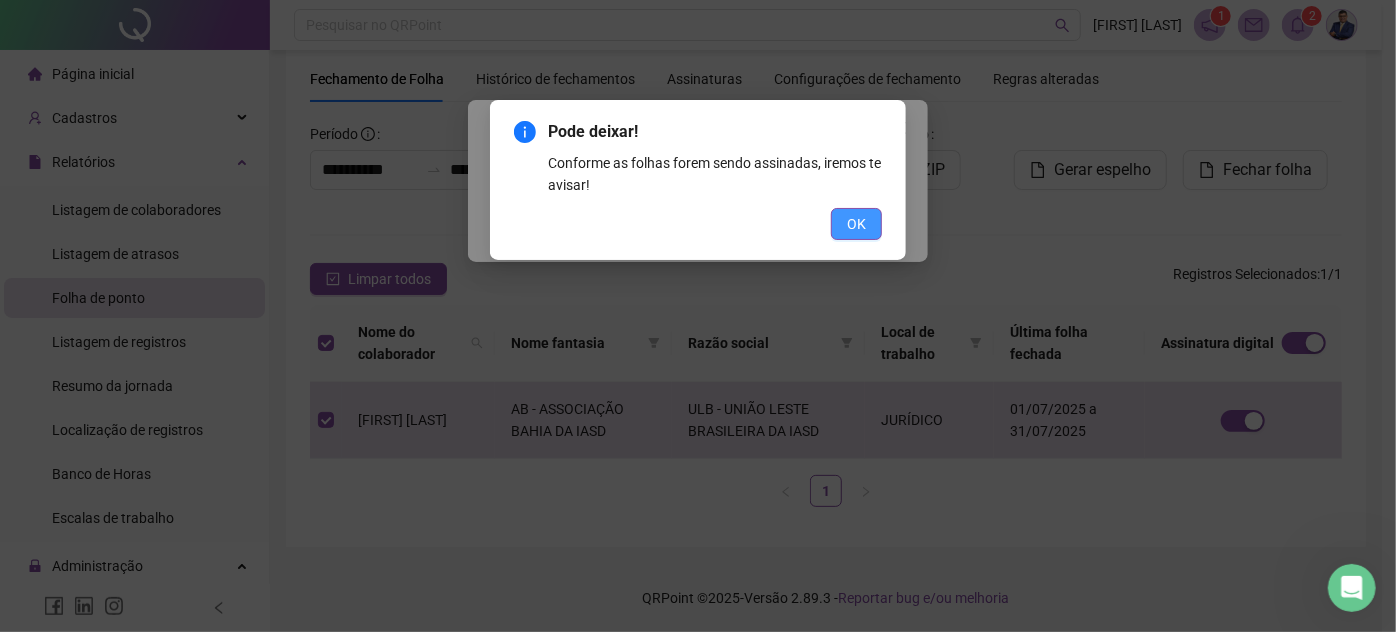 click on "OK" at bounding box center (856, 224) 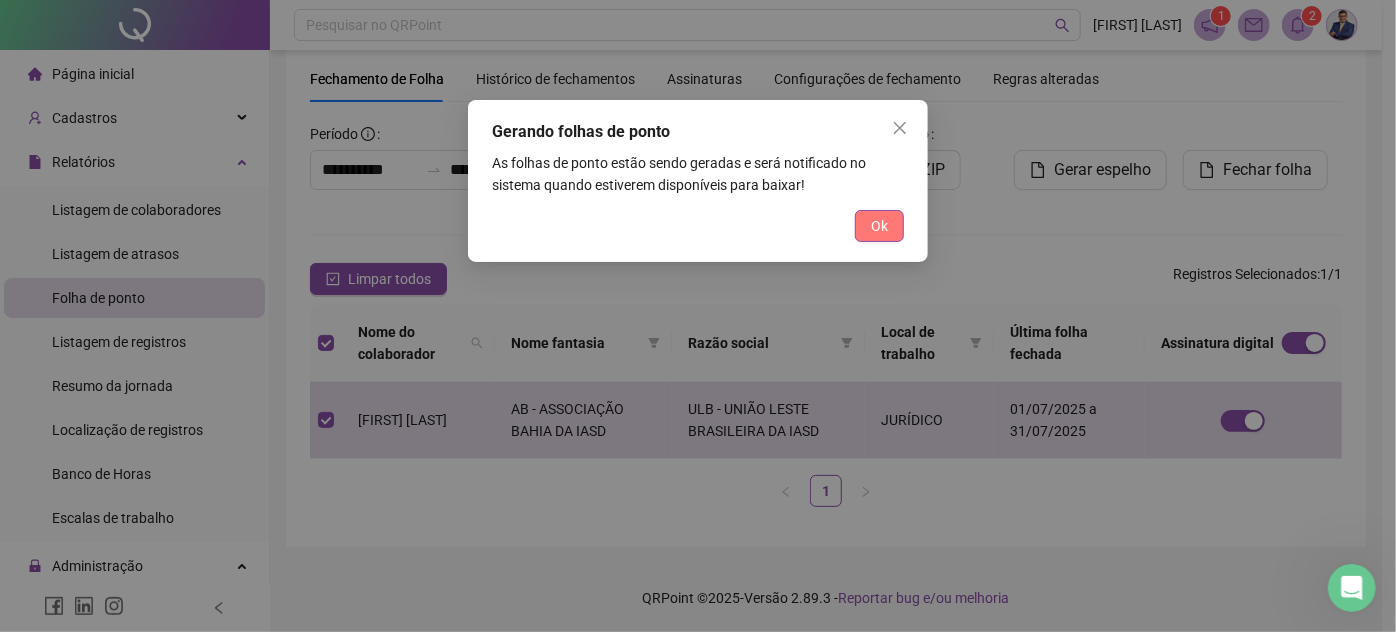 click on "Ok" at bounding box center (879, 226) 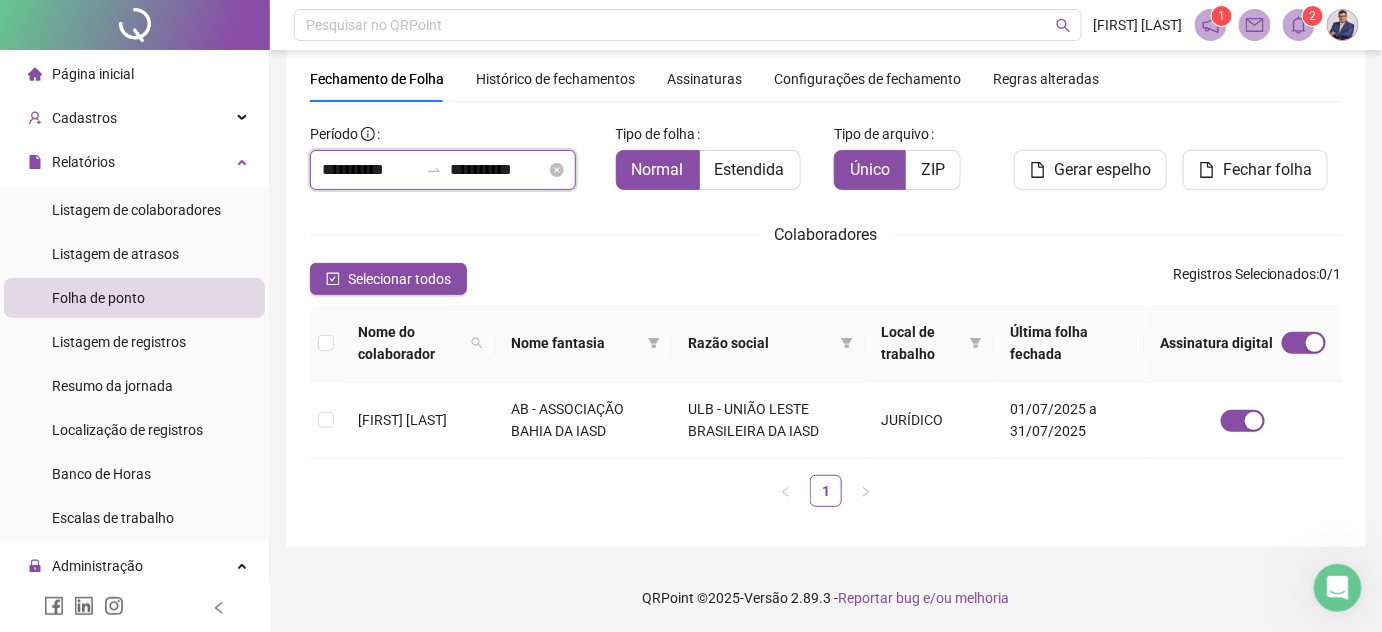 click on "**********" at bounding box center [370, 170] 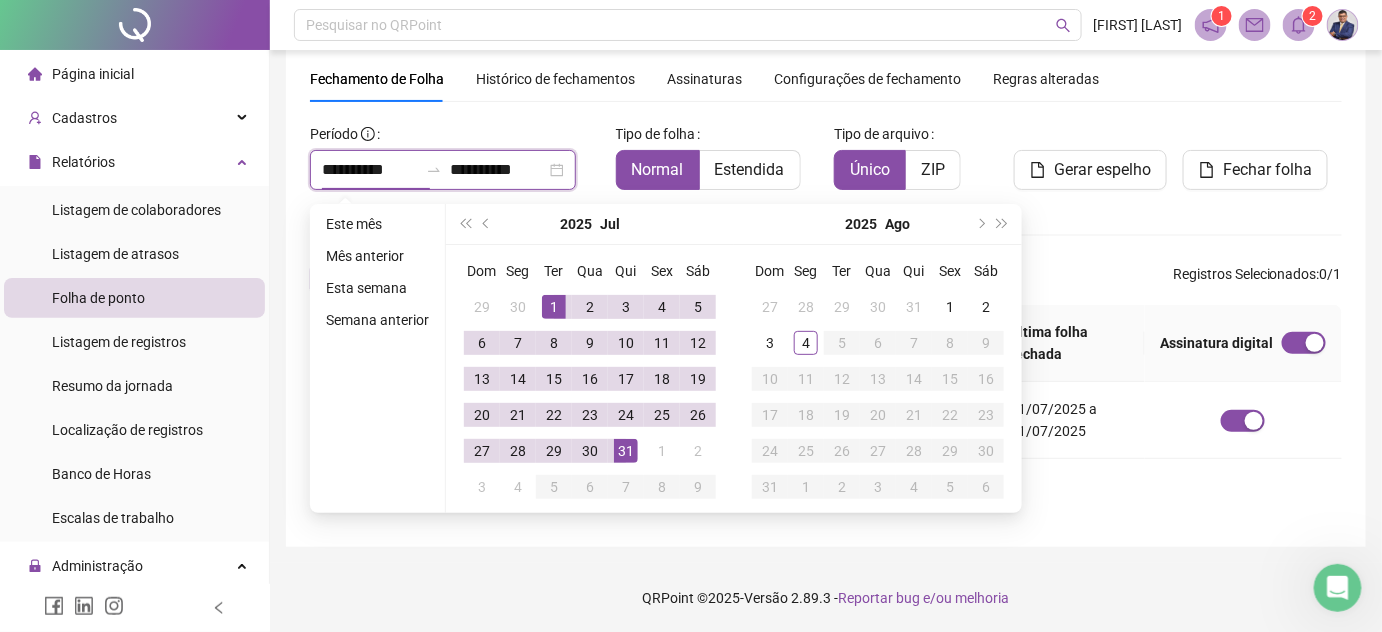 type on "**********" 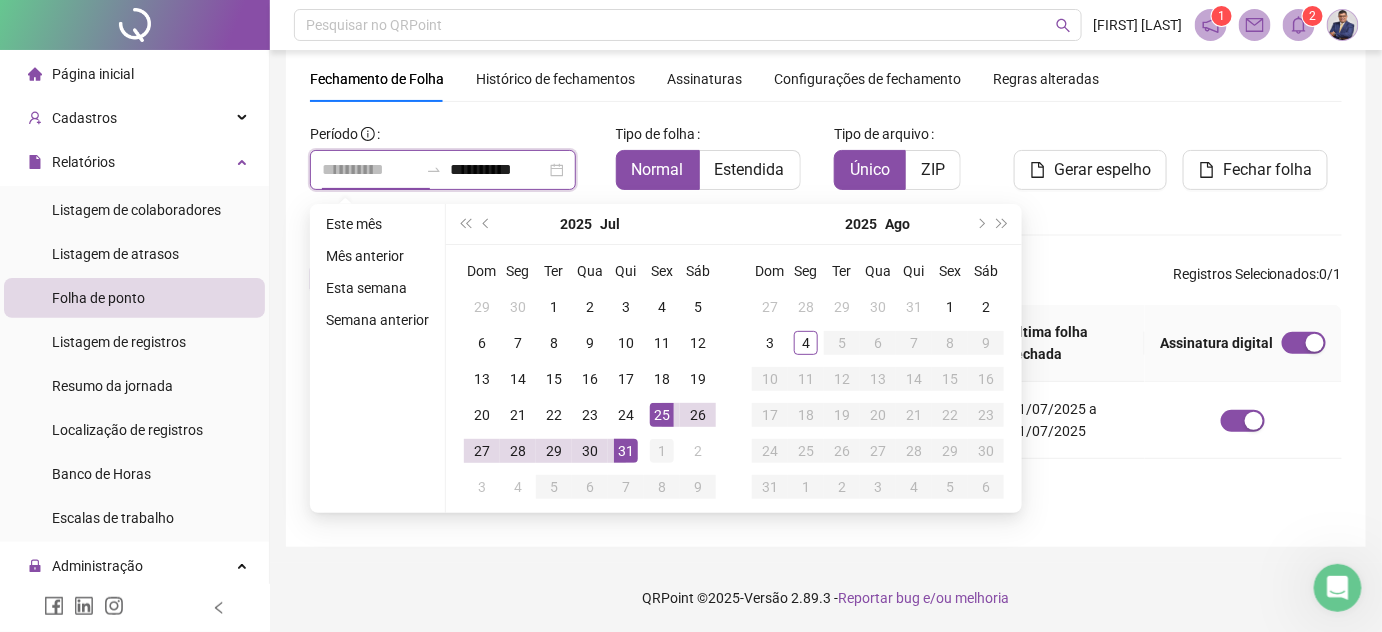 type on "**********" 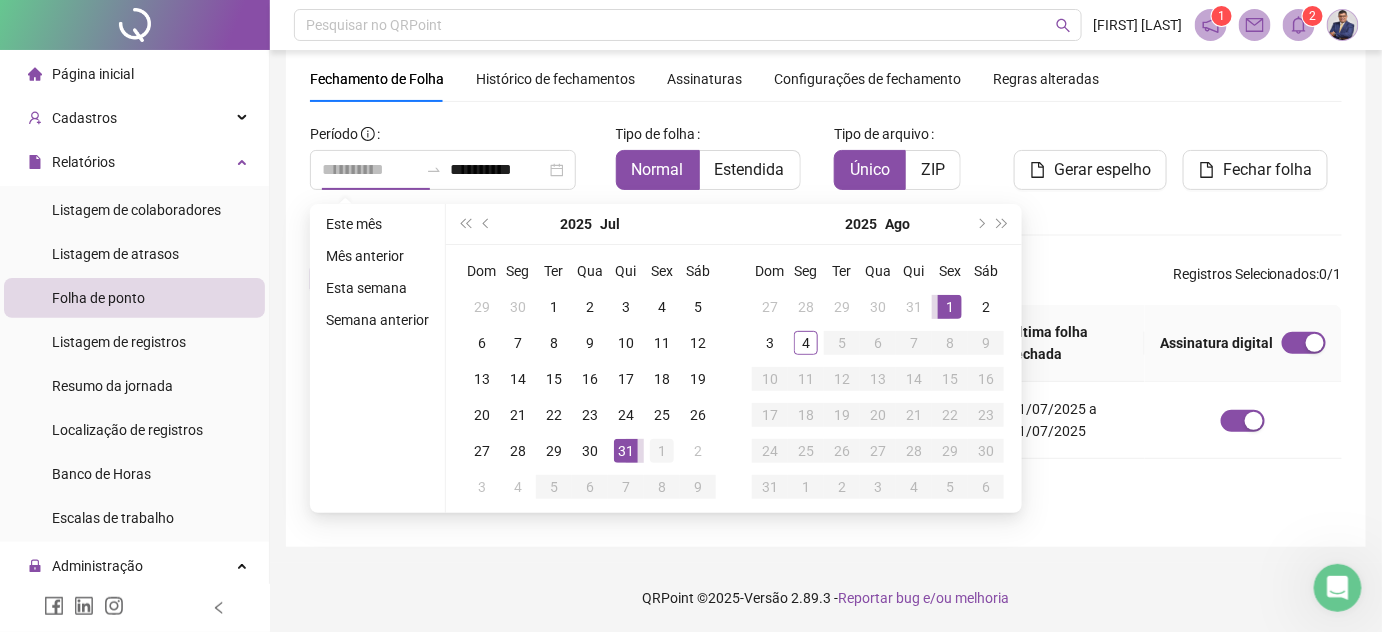 click on "1" at bounding box center (662, 451) 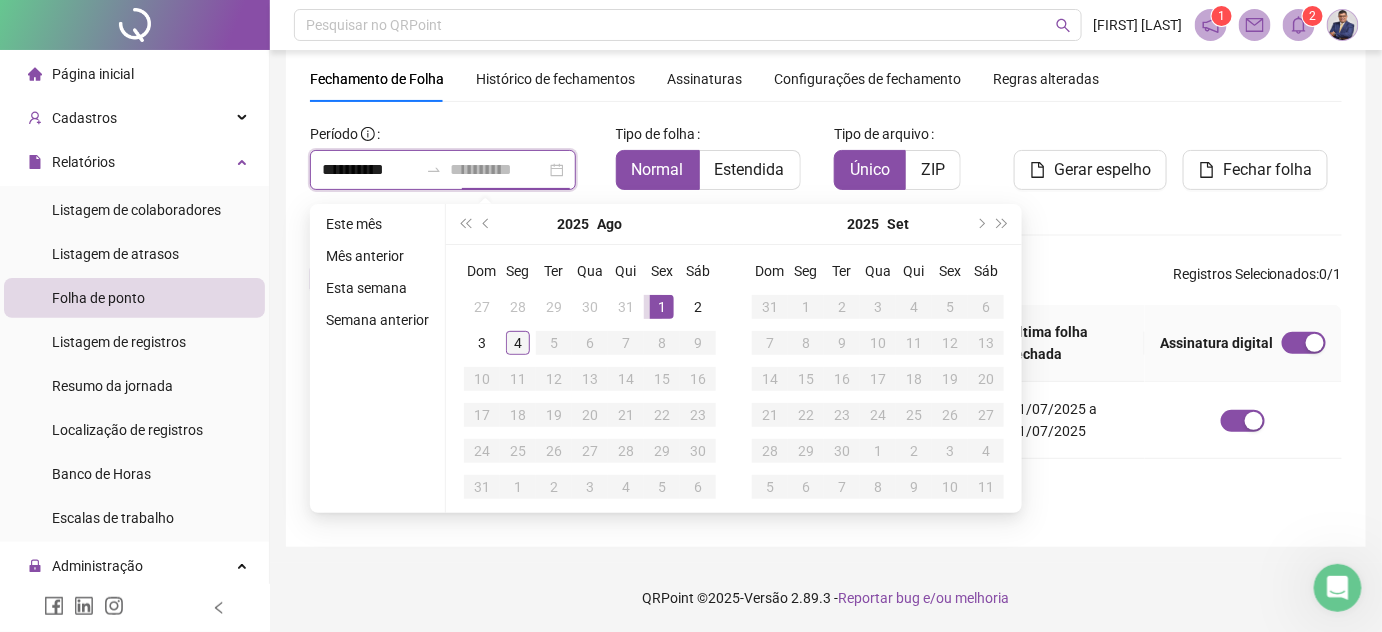 type on "**********" 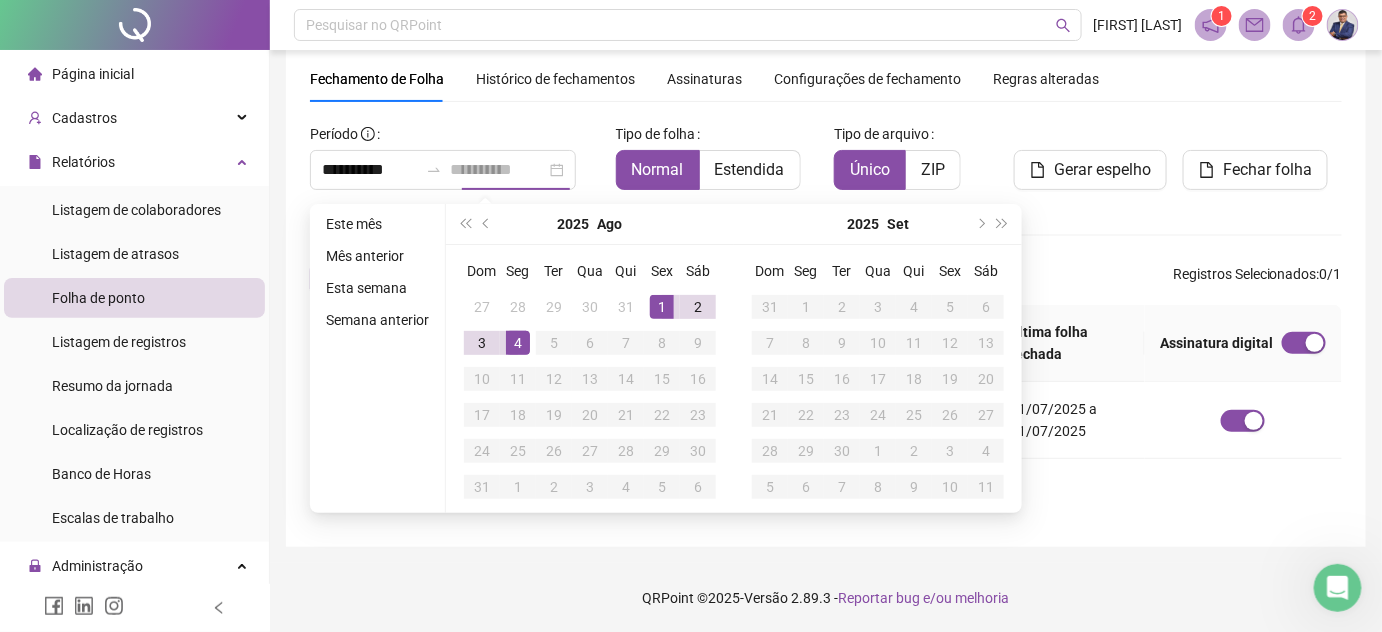 click on "4" at bounding box center (518, 343) 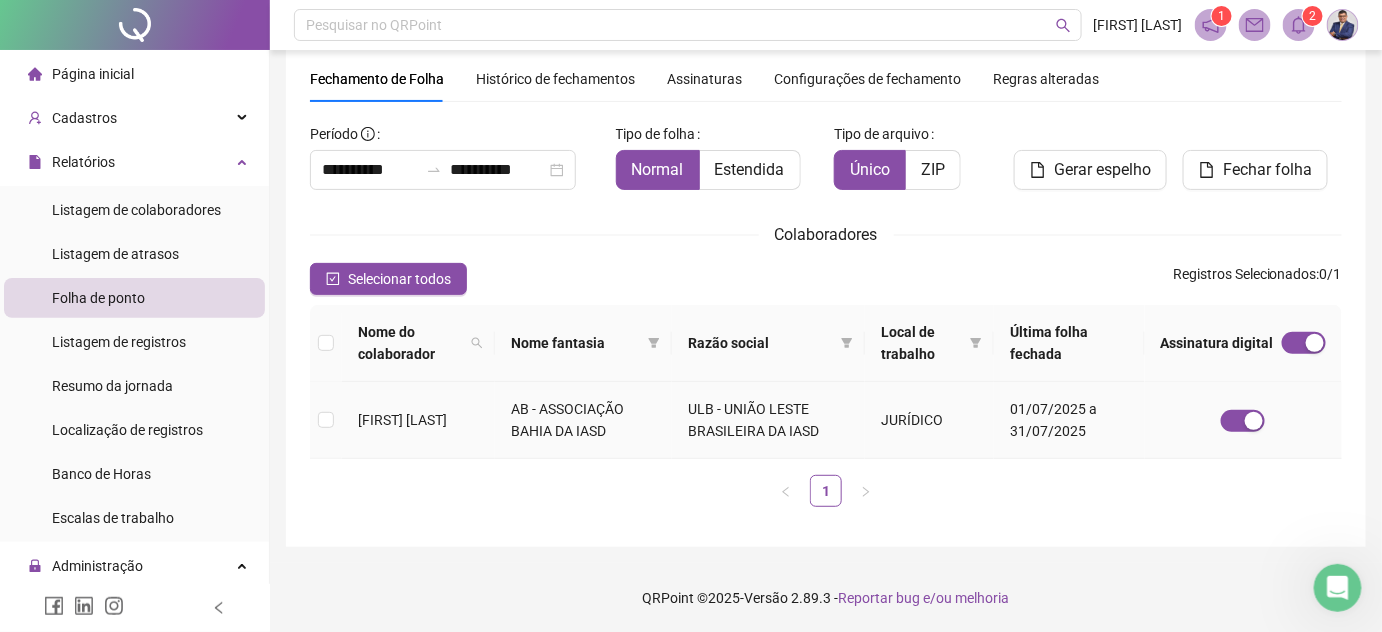 click at bounding box center [326, 420] 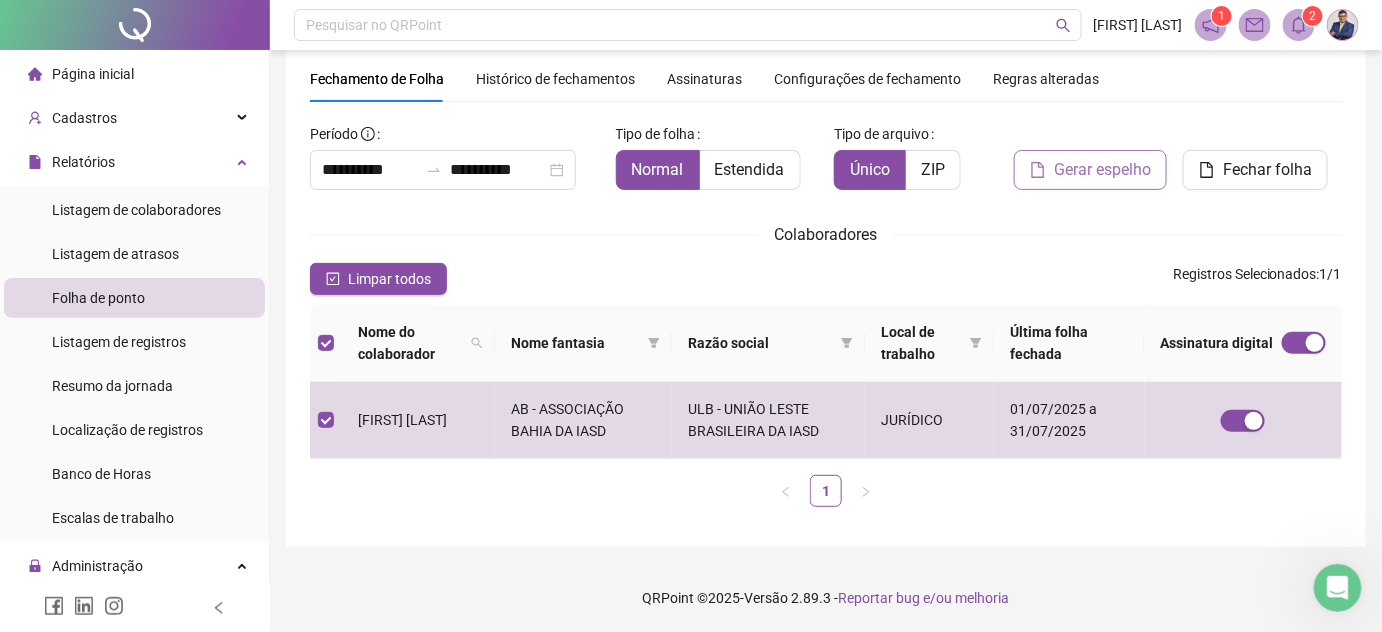 click on "Gerar espelho" at bounding box center (1102, 170) 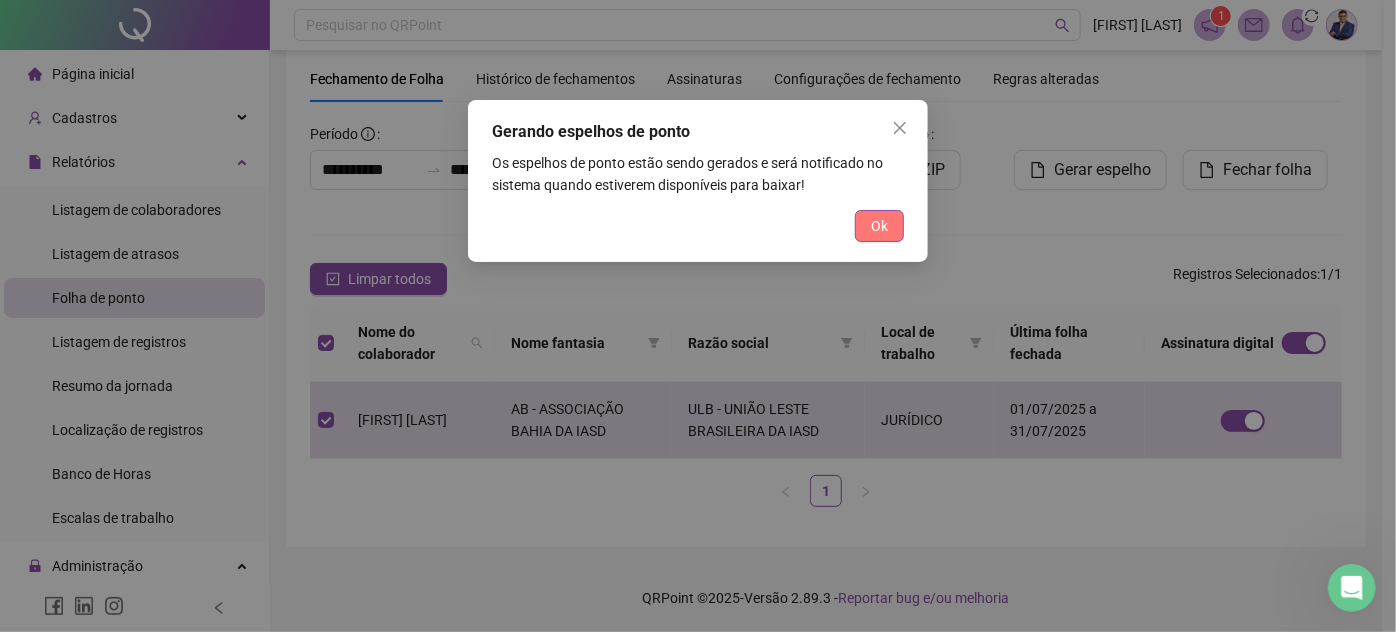click on "Ok" at bounding box center [879, 226] 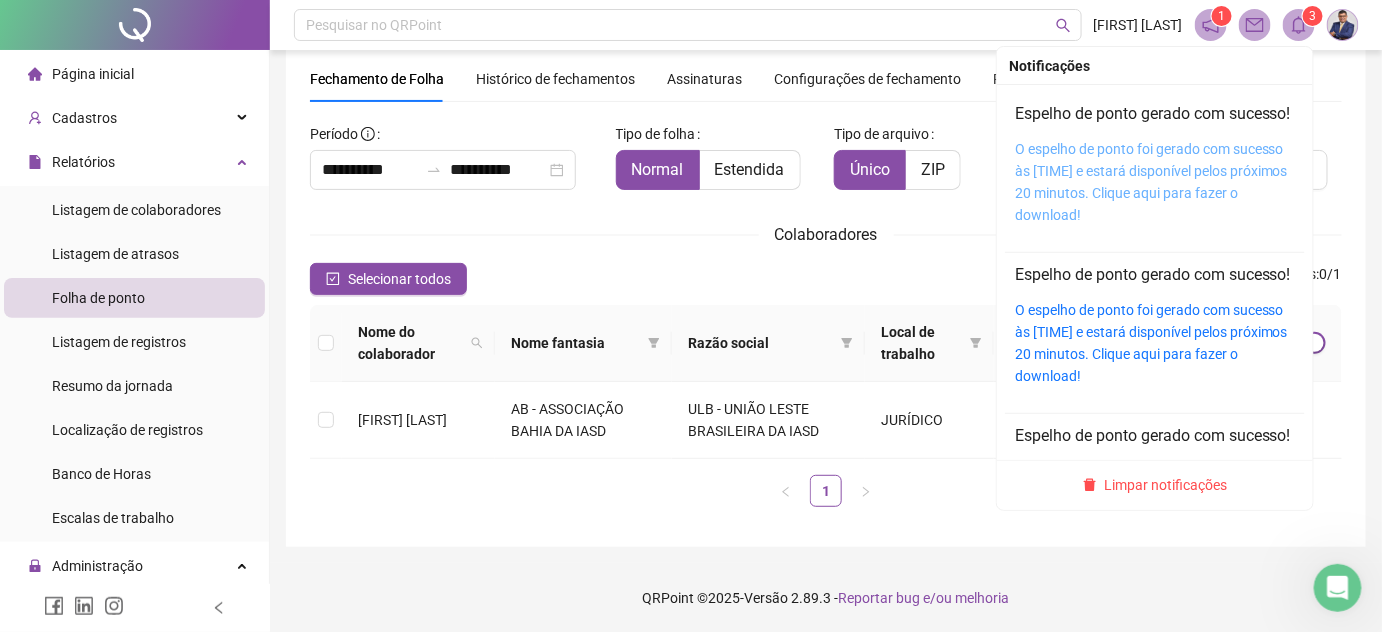click on "O espelho de ponto foi gerado com sucesso às [TIME] e estará disponível pelos próximos 20 minutos.
Clique aqui para fazer o download!" at bounding box center [1151, 182] 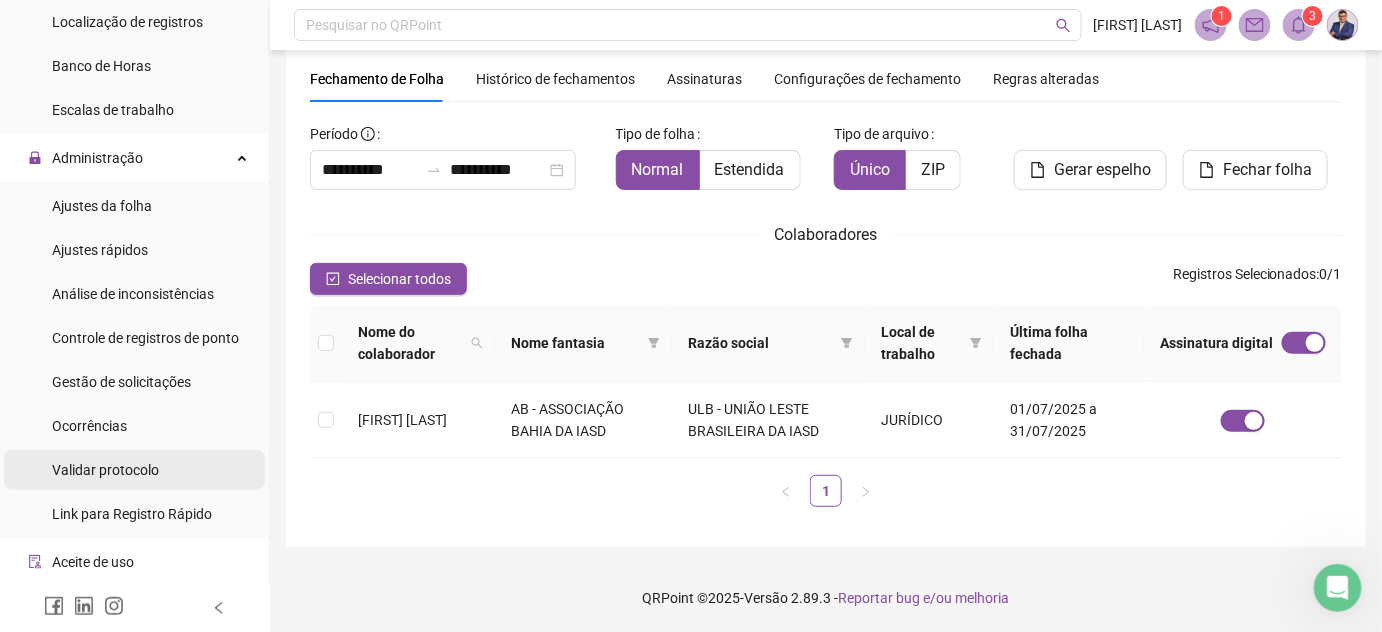 scroll, scrollTop: 454, scrollLeft: 0, axis: vertical 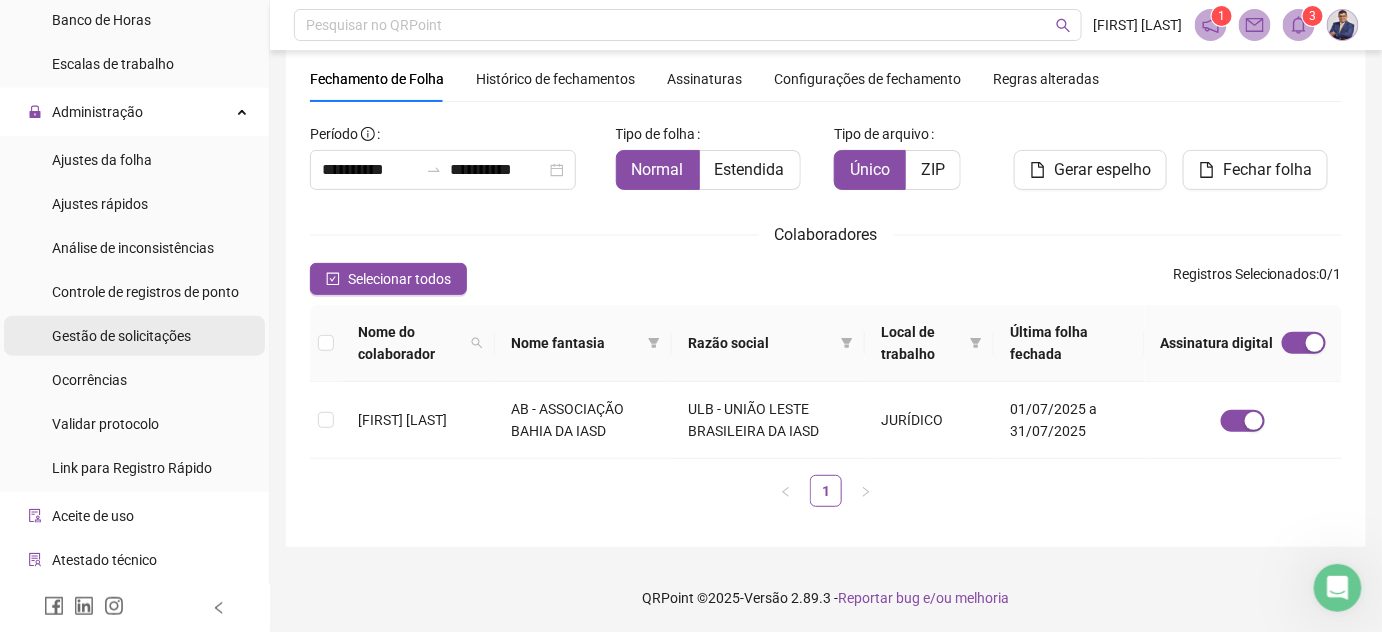 click on "Gestão de solicitações" at bounding box center (121, 336) 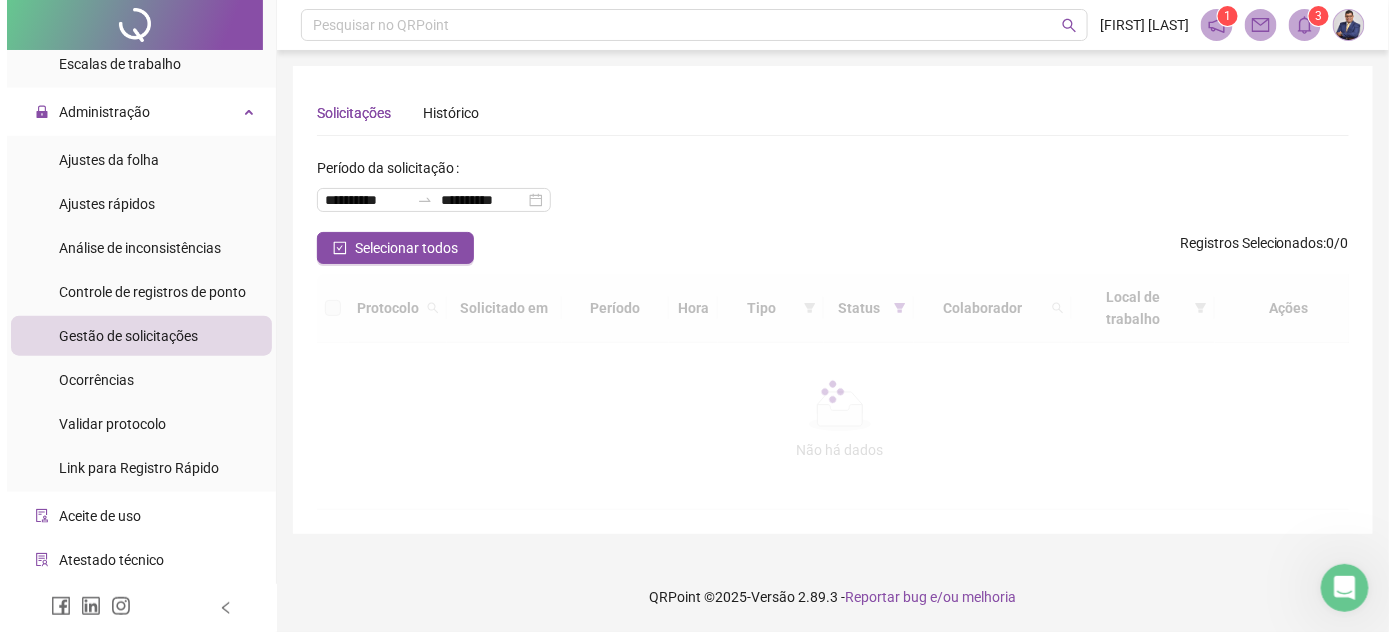 scroll, scrollTop: 0, scrollLeft: 0, axis: both 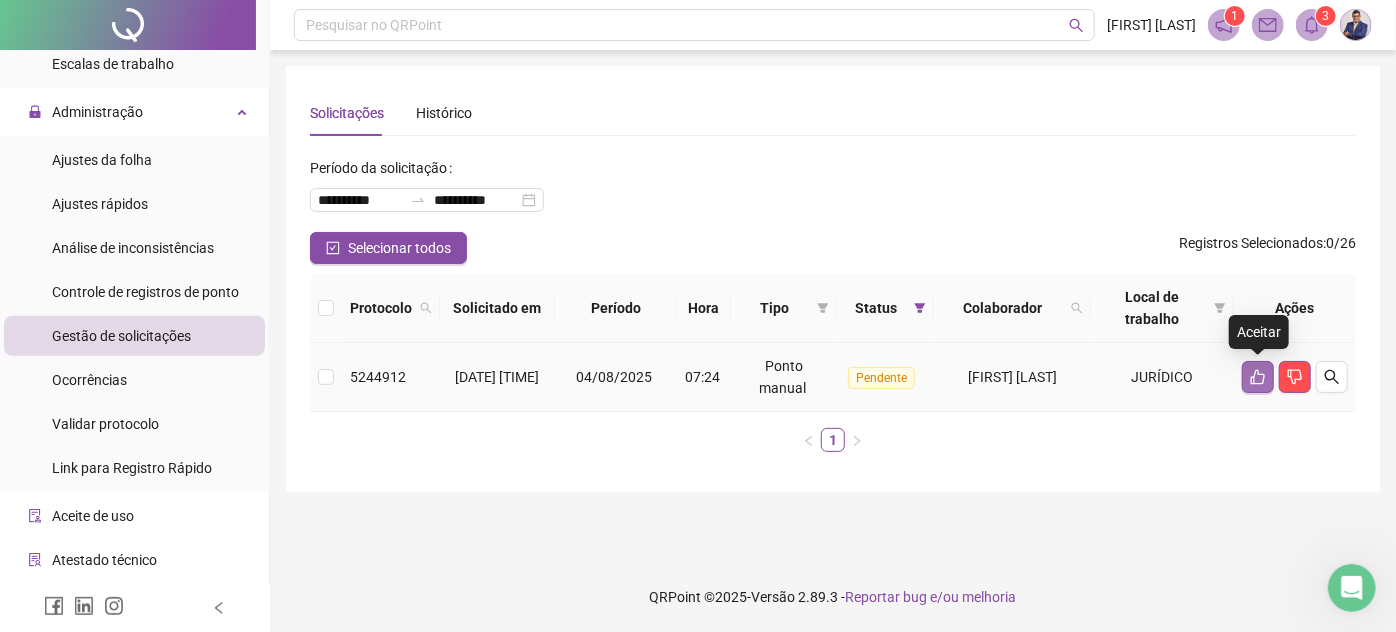 click 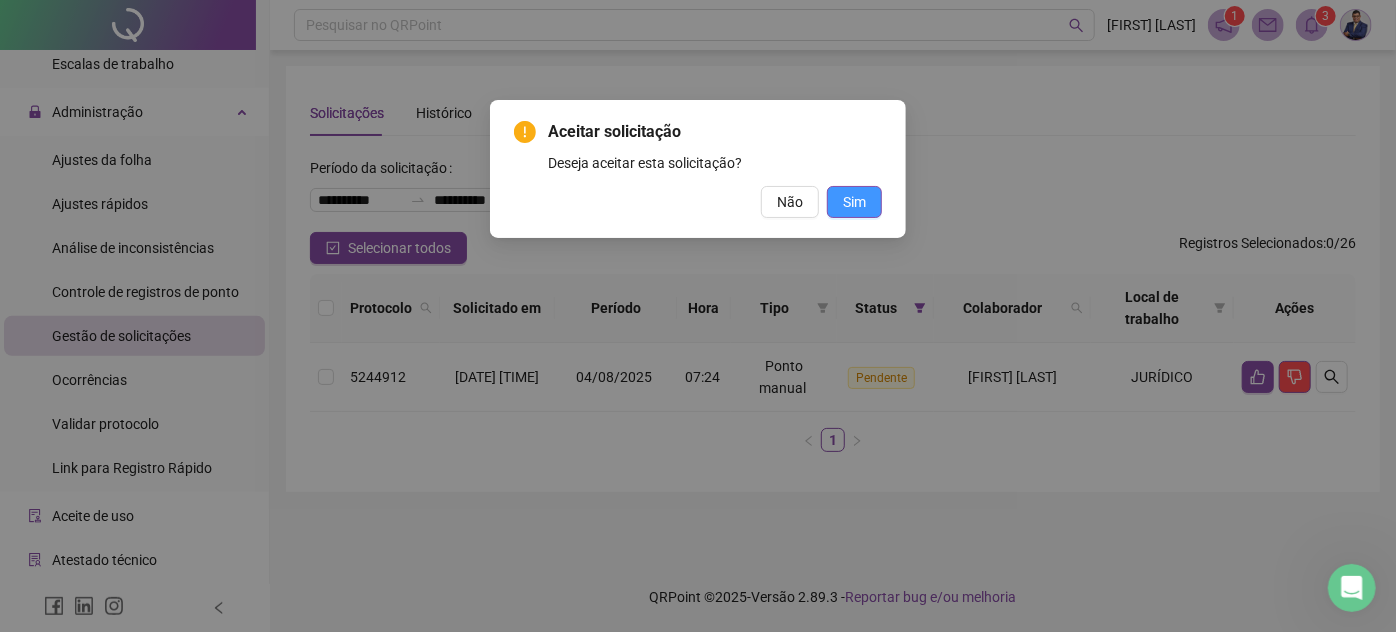 click on "Sim" at bounding box center [854, 202] 